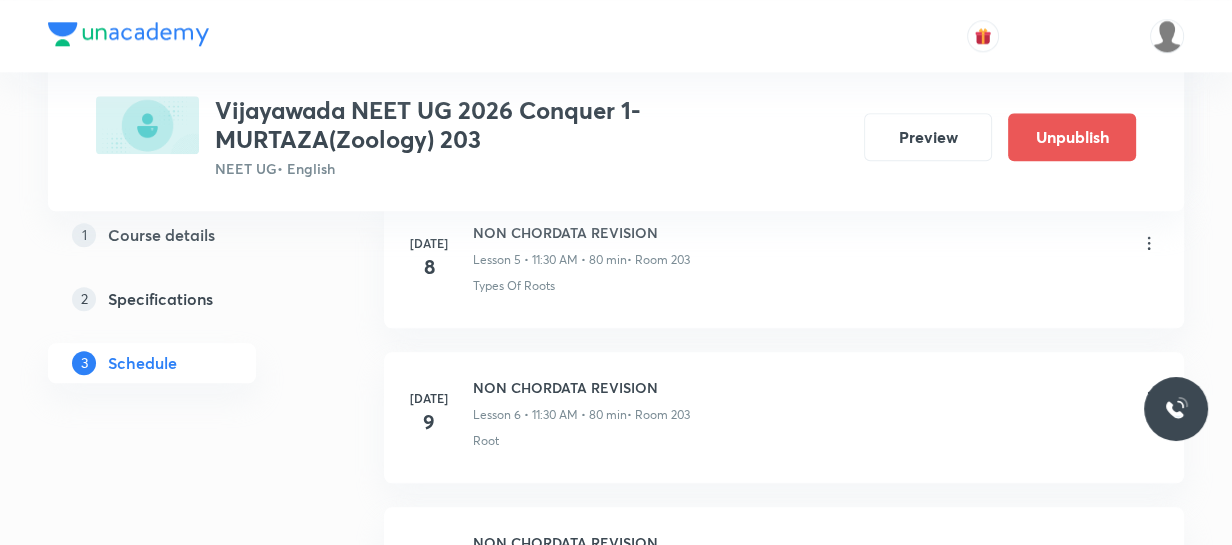 scroll, scrollTop: 0, scrollLeft: 0, axis: both 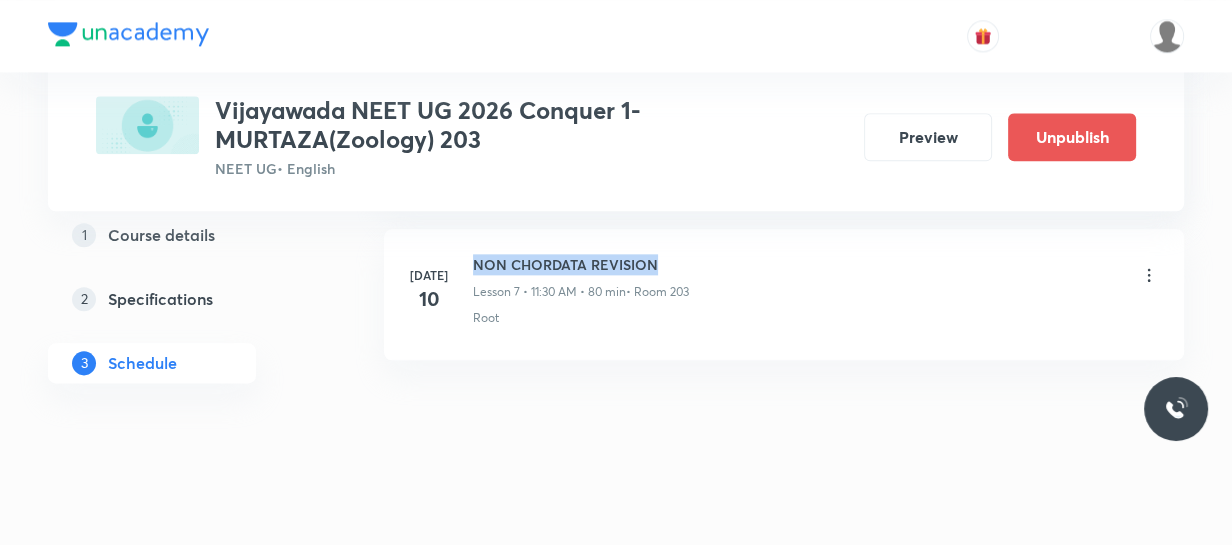 drag, startPoint x: 470, startPoint y: 259, endPoint x: 719, endPoint y: 260, distance: 249.00201 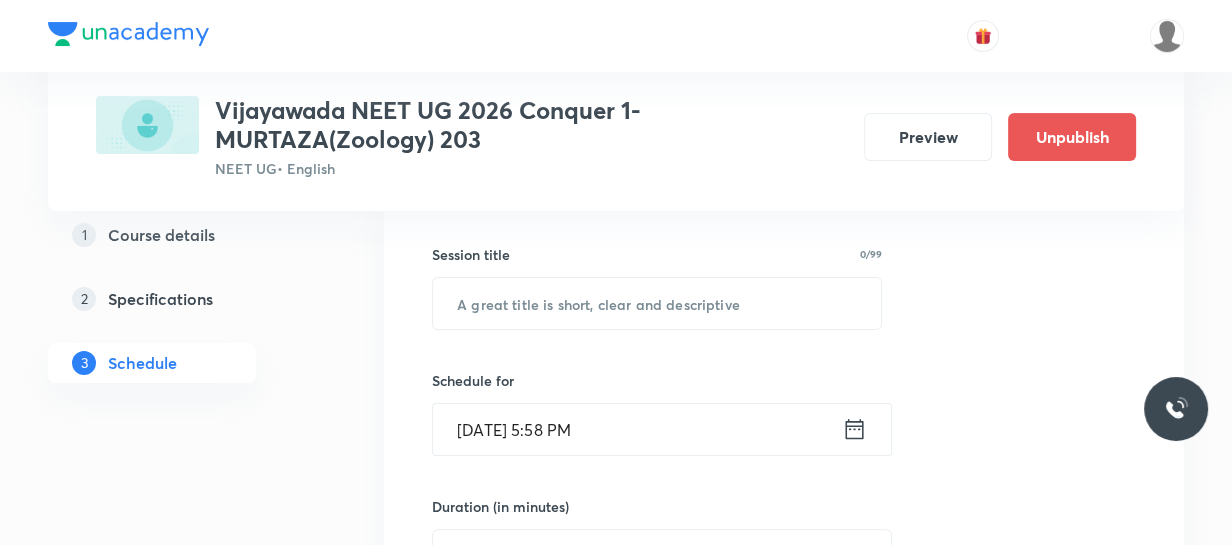 scroll, scrollTop: 347, scrollLeft: 0, axis: vertical 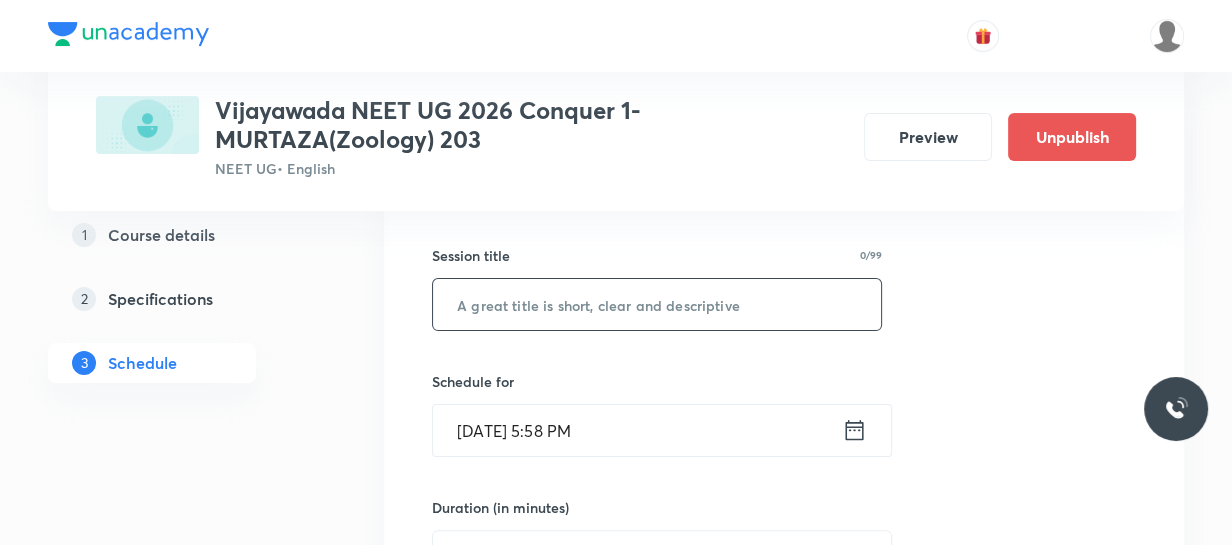 click at bounding box center (657, 304) 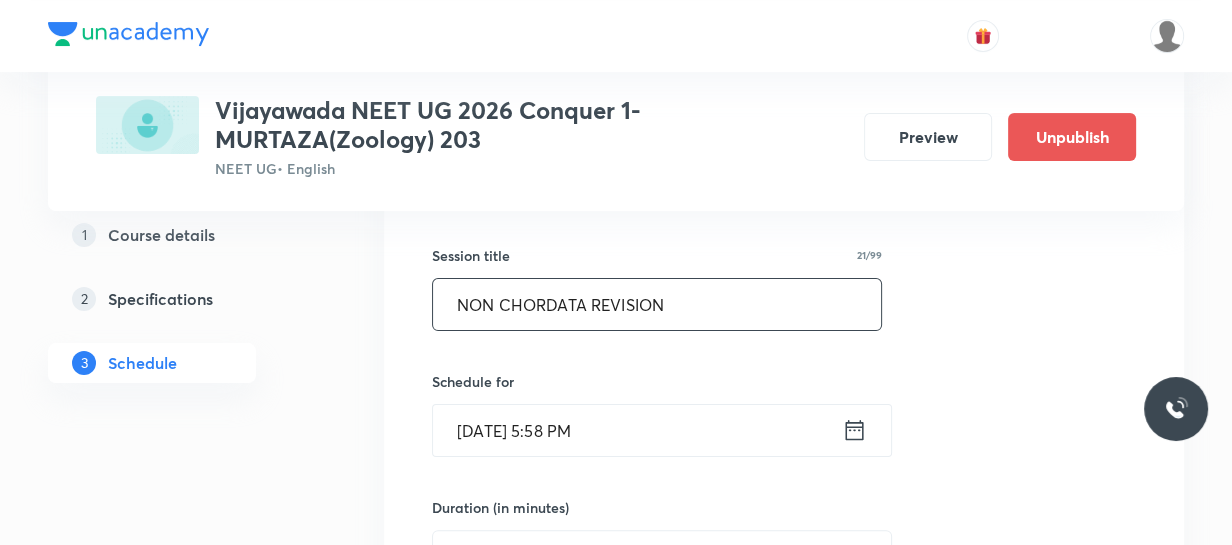 type on "NON CHORDATA REVISION" 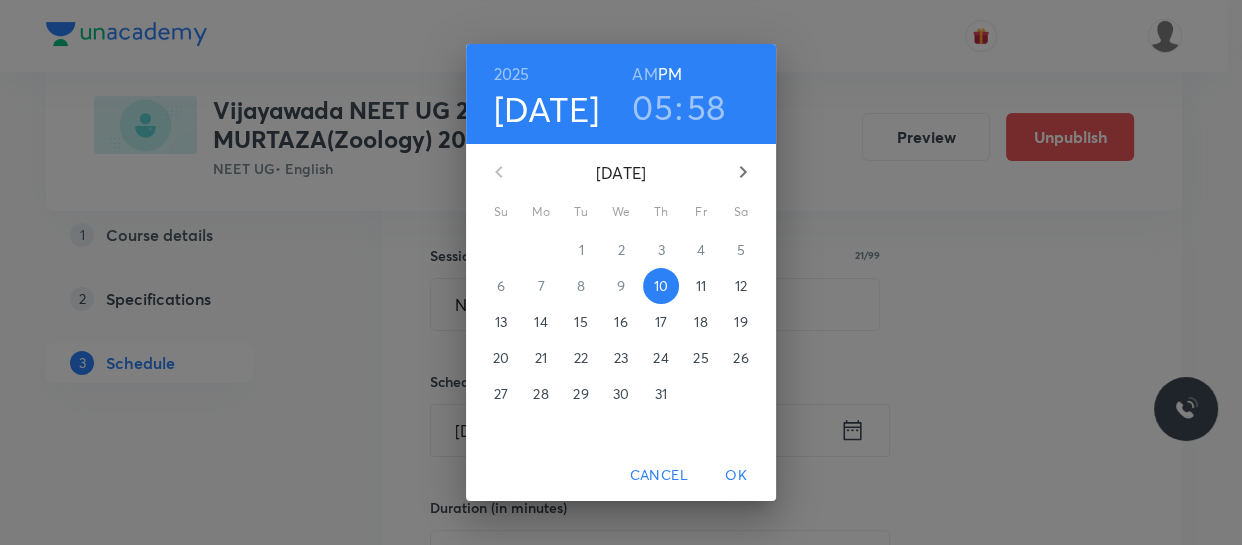 click on "11" at bounding box center [701, 286] 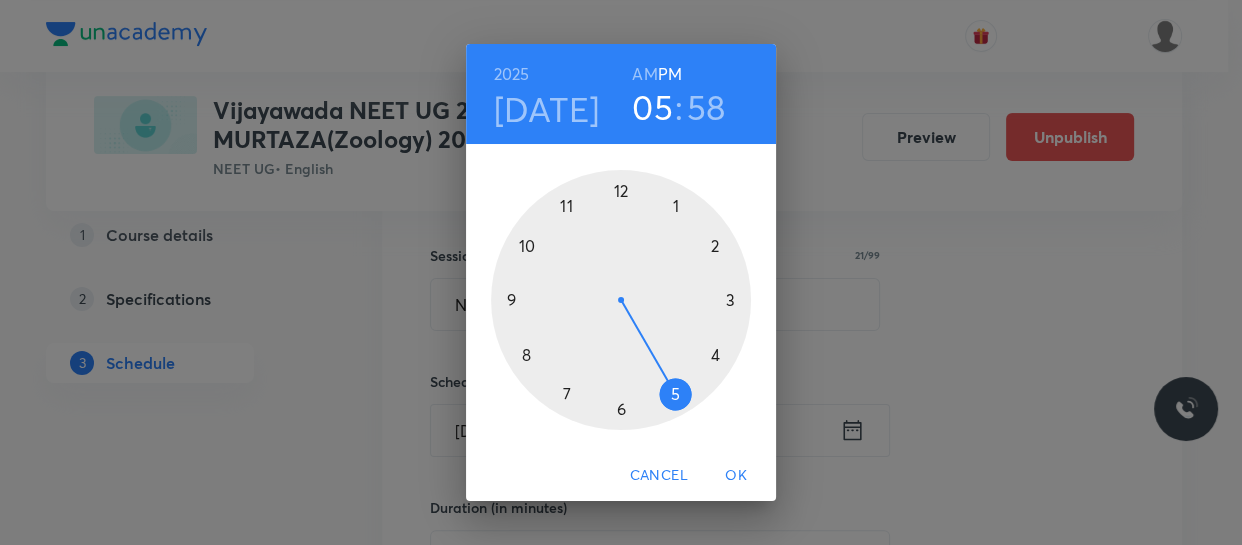 click at bounding box center (621, 300) 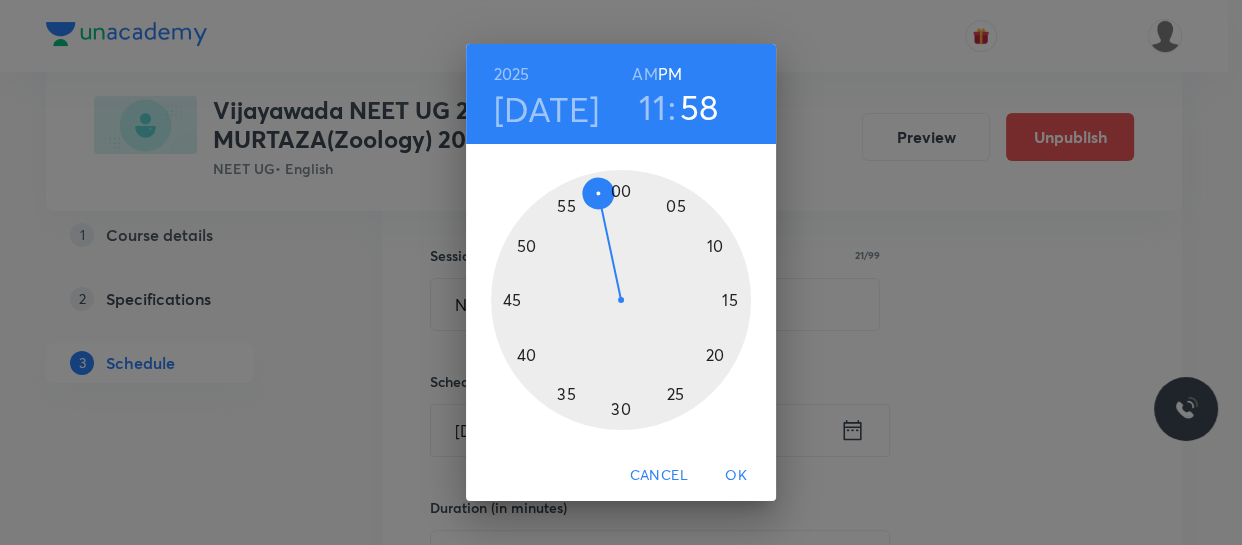 click on "AM" at bounding box center (644, 74) 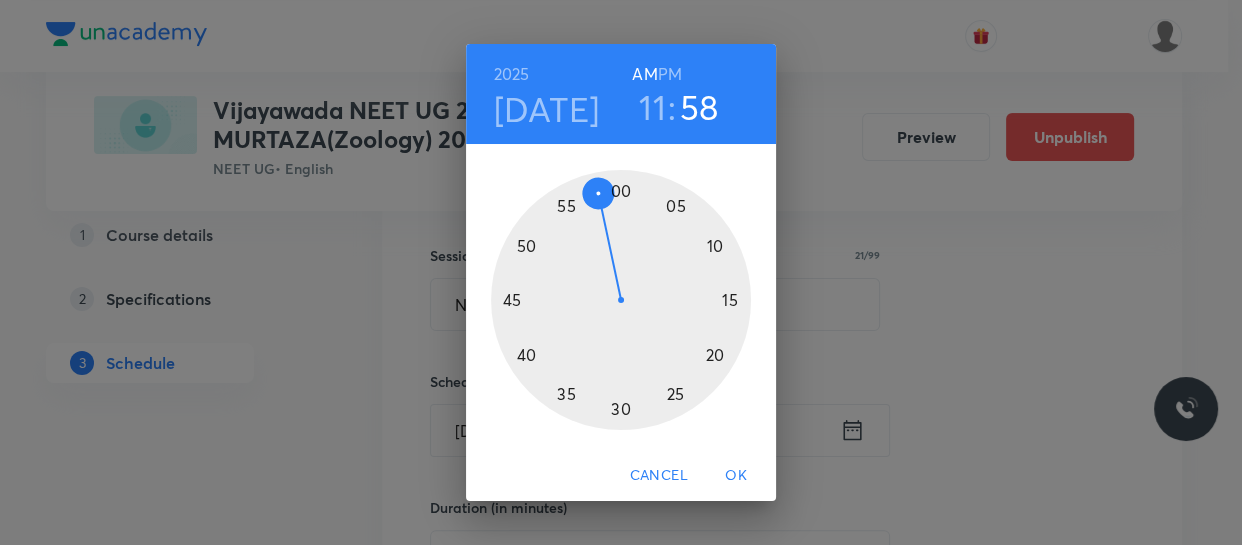 click at bounding box center (621, 300) 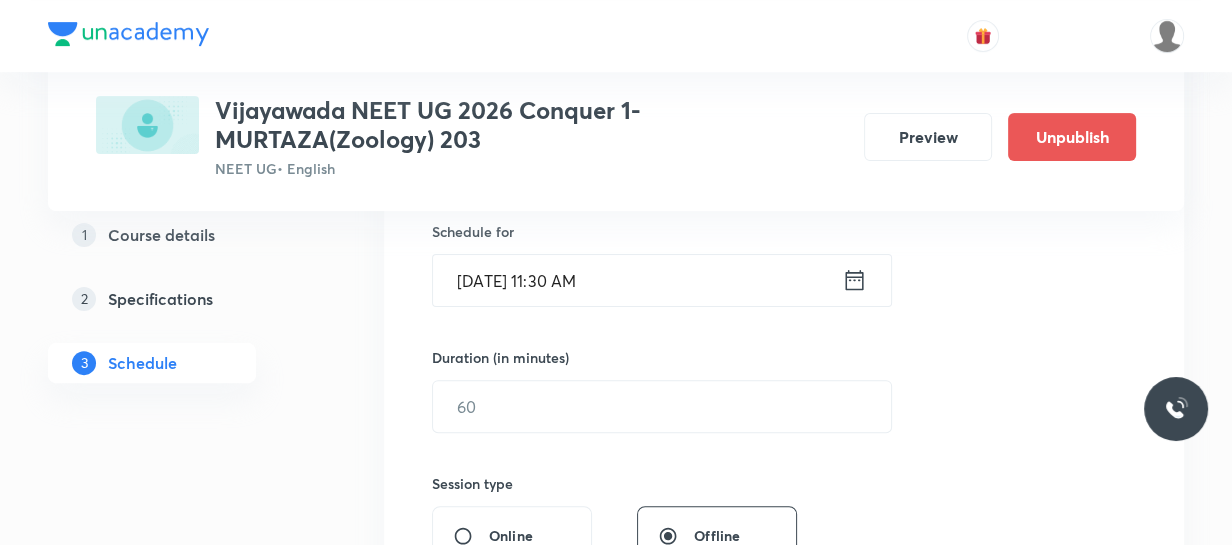 scroll, scrollTop: 529, scrollLeft: 0, axis: vertical 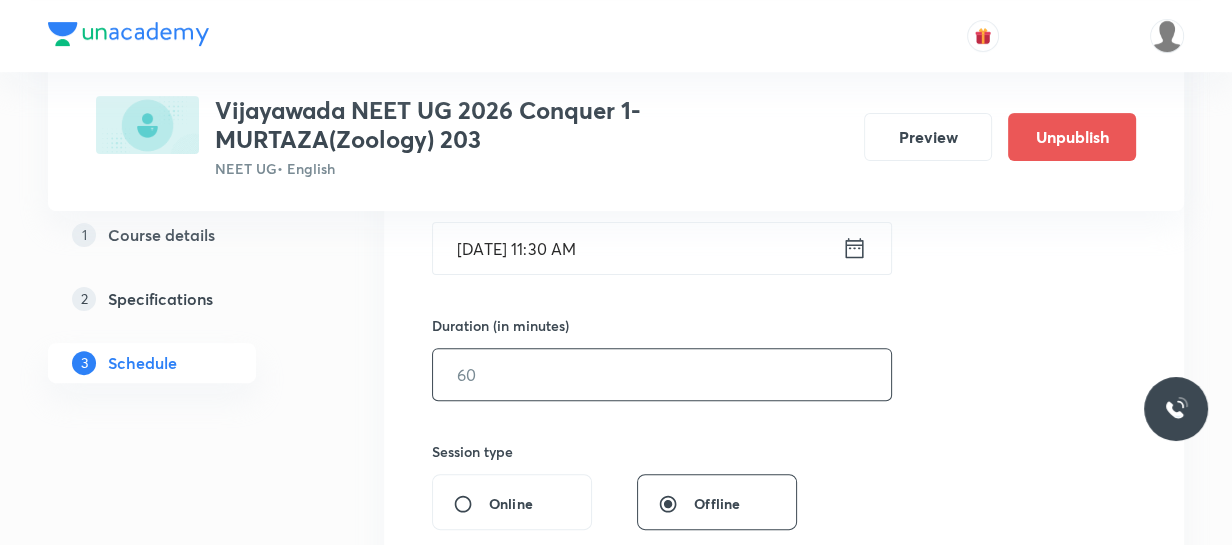 click at bounding box center (662, 374) 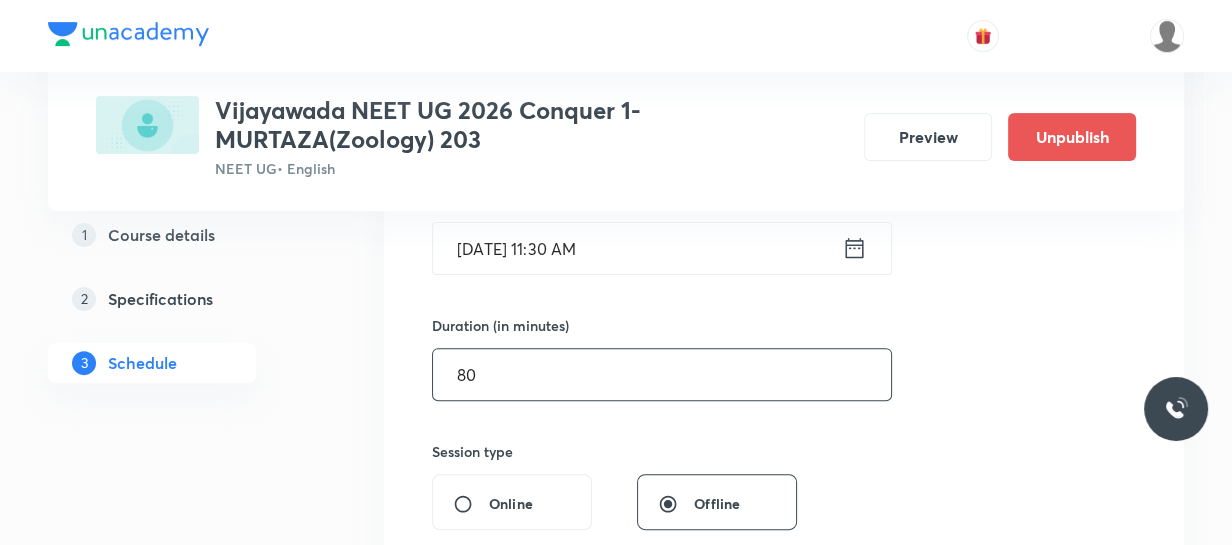 scroll, scrollTop: 710, scrollLeft: 0, axis: vertical 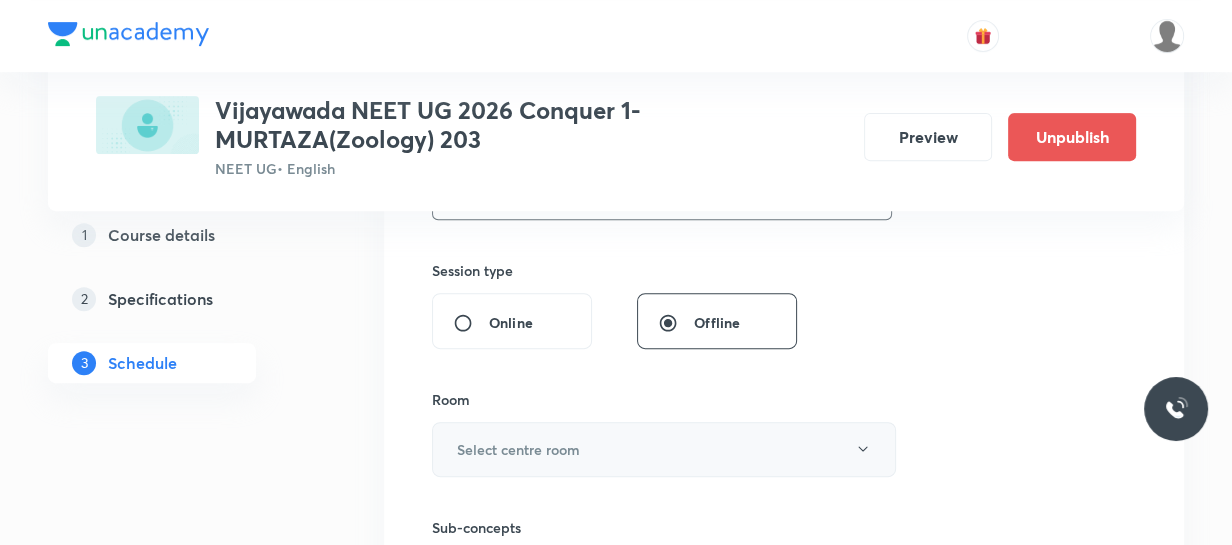 type on "80" 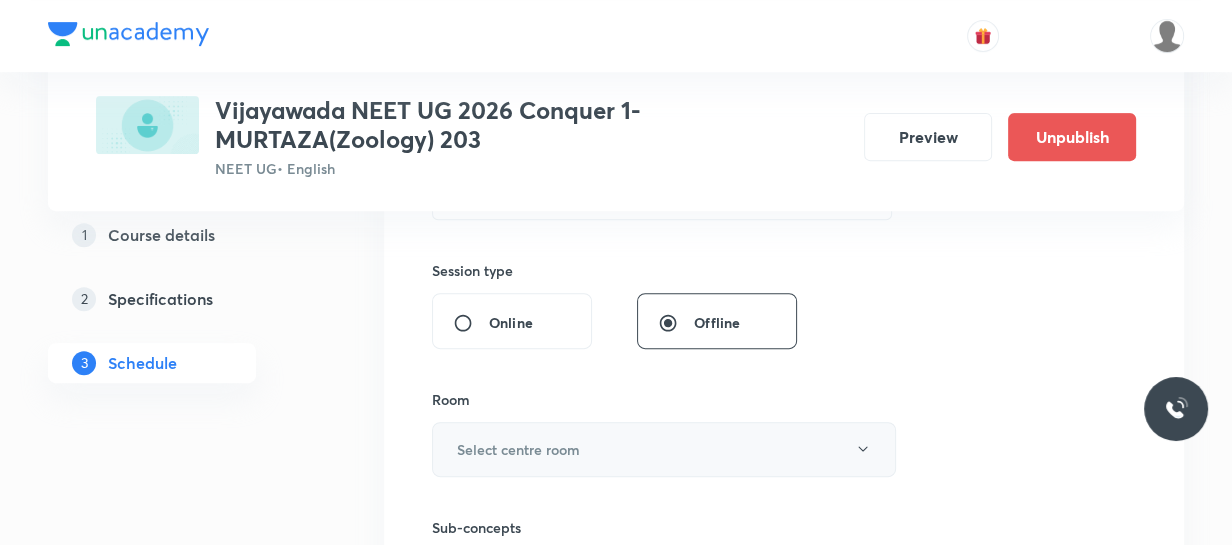 click on "Select centre room" at bounding box center (518, 449) 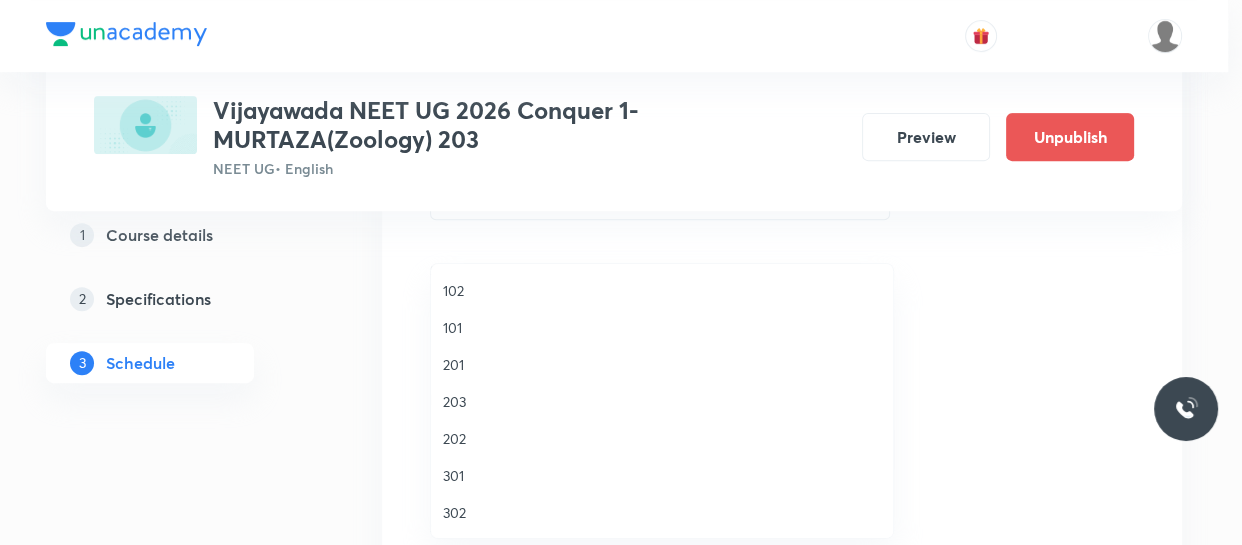 click on "203" at bounding box center (662, 401) 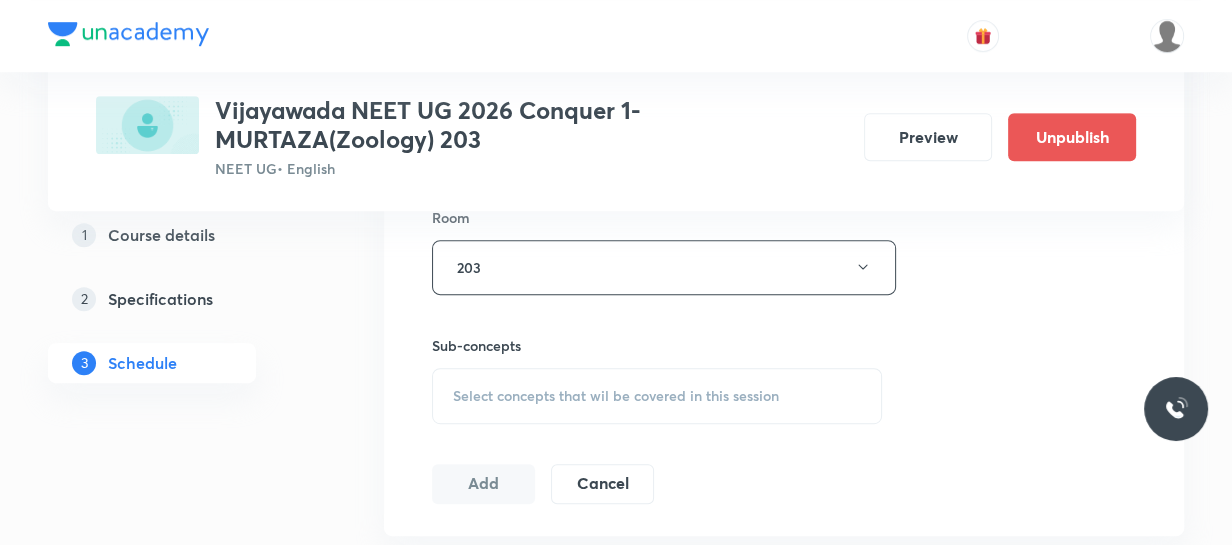 click on "Select concepts that wil be covered in this session" at bounding box center [616, 396] 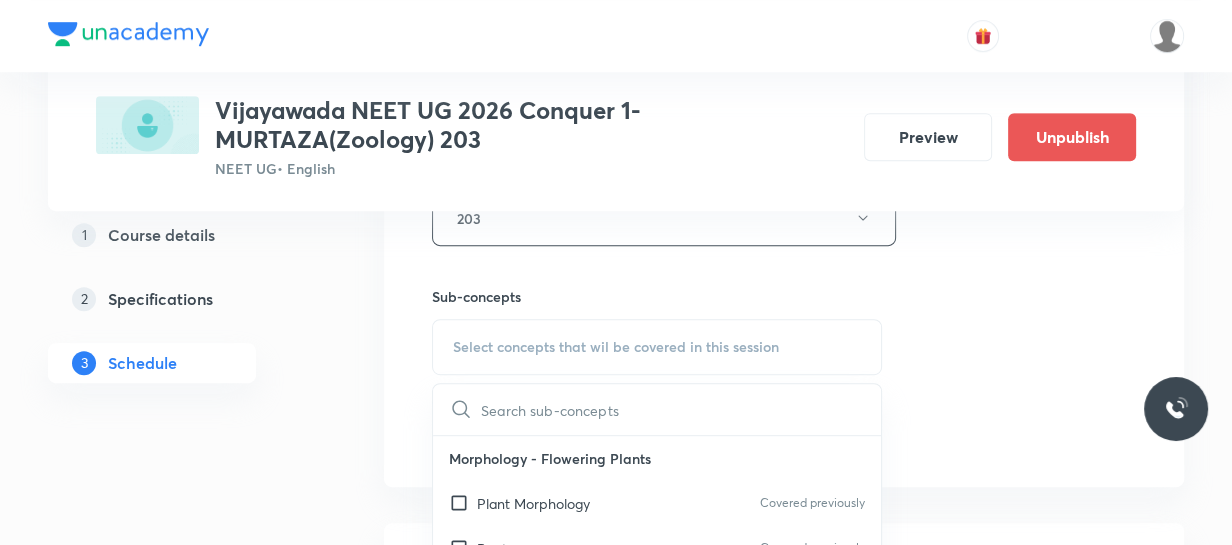 scroll, scrollTop: 1074, scrollLeft: 0, axis: vertical 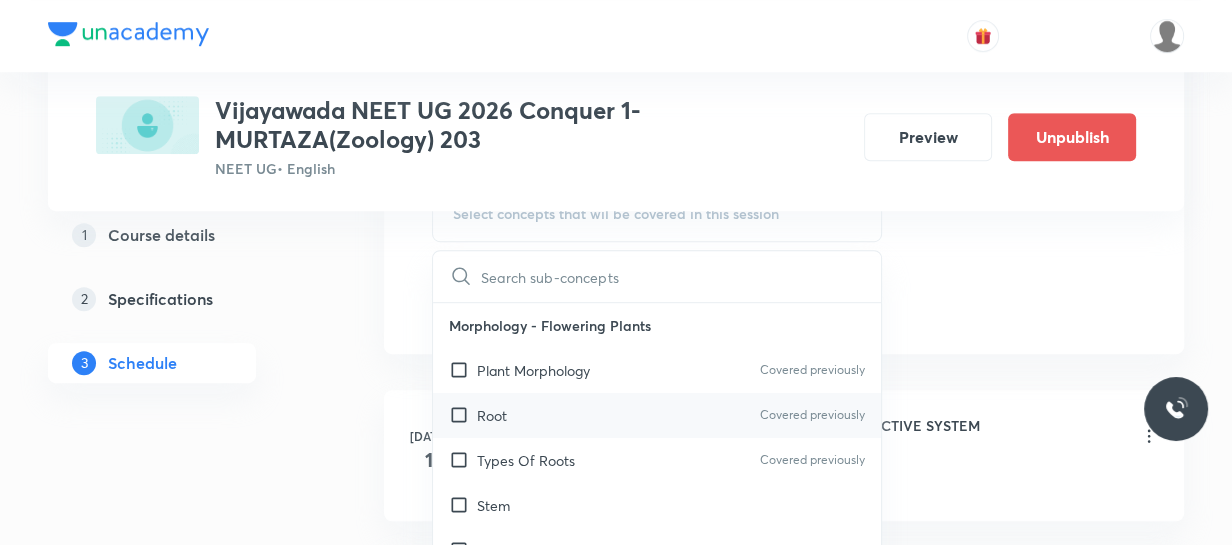 click on "Root Covered previously" at bounding box center [657, 415] 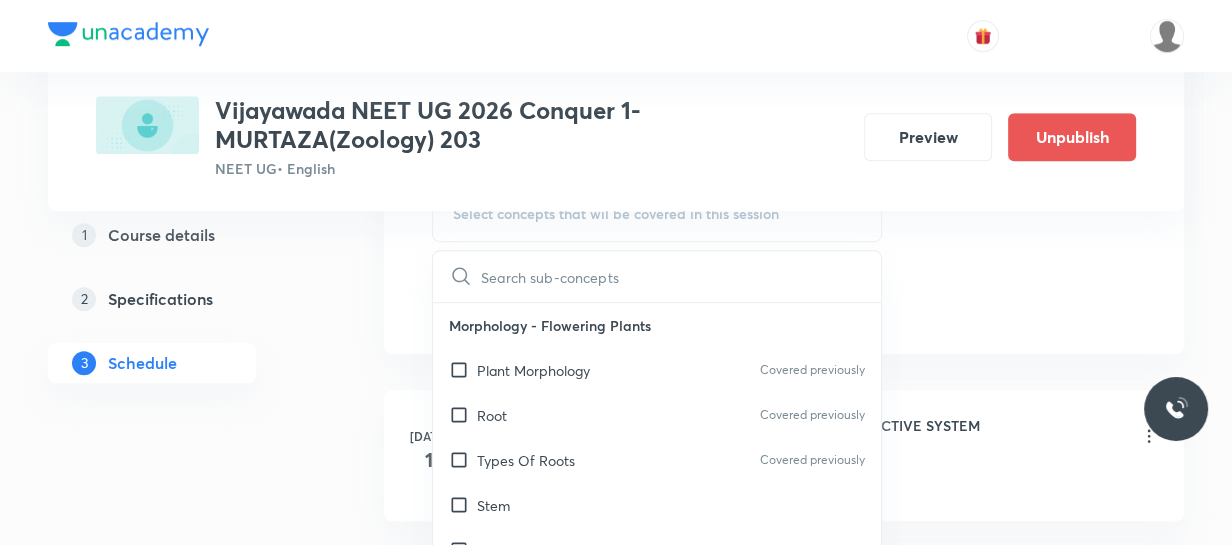 checkbox on "true" 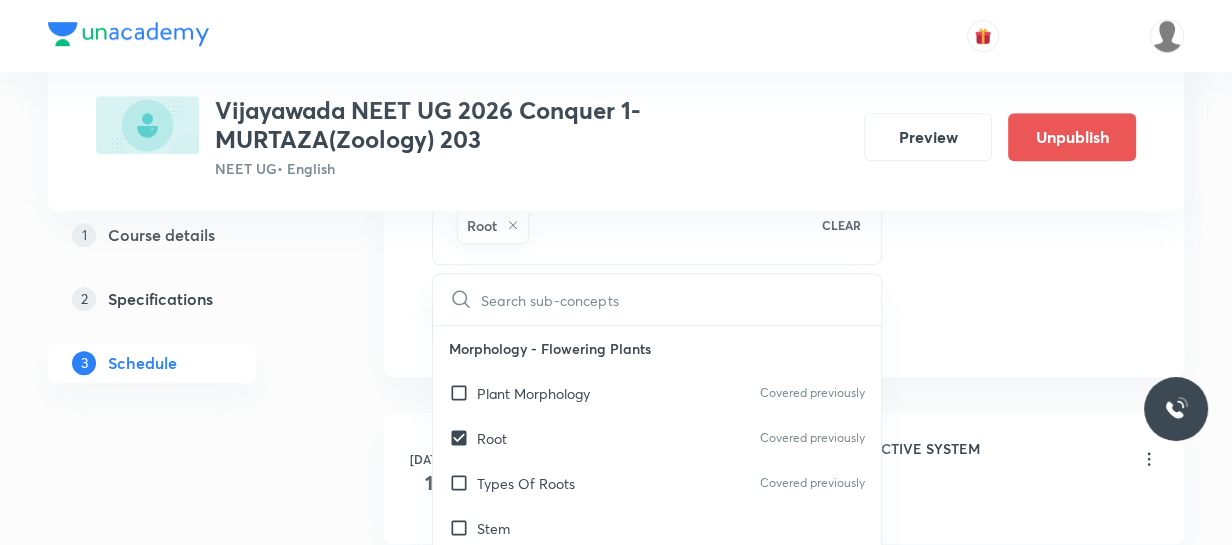 click on "Session  8 Live class Session title 21/99 NON CHORDATA REVISION ​ Schedule for Jul 11, 2025, 11:30 AM ​ Duration (in minutes) 80 ​   Session type Online Offline Room 203 Sub-concepts Root CLEAR ​ Morphology - Flowering Plants Plant Morphology Covered previously Root Covered previously Types Of Roots Covered previously Stem Types Of Stem  Leaf Inflorescence Flower Fruit Seed Semi-Technical Description Of A Typical Flowering Plant Description Of Some Important Families Anatomy - Flowering Plants The Tissues  Tissue System Anatomy Of Dicotyledonous And Monocotyledonous Plants Secondary Growth Structural Organisation in Animals Animal Tissues Organ And Organ System Earthworm Cockroach Frogs Structural Organization in Animals Cockroach General Features  Frog General Features Add Cancel" at bounding box center [784, -136] 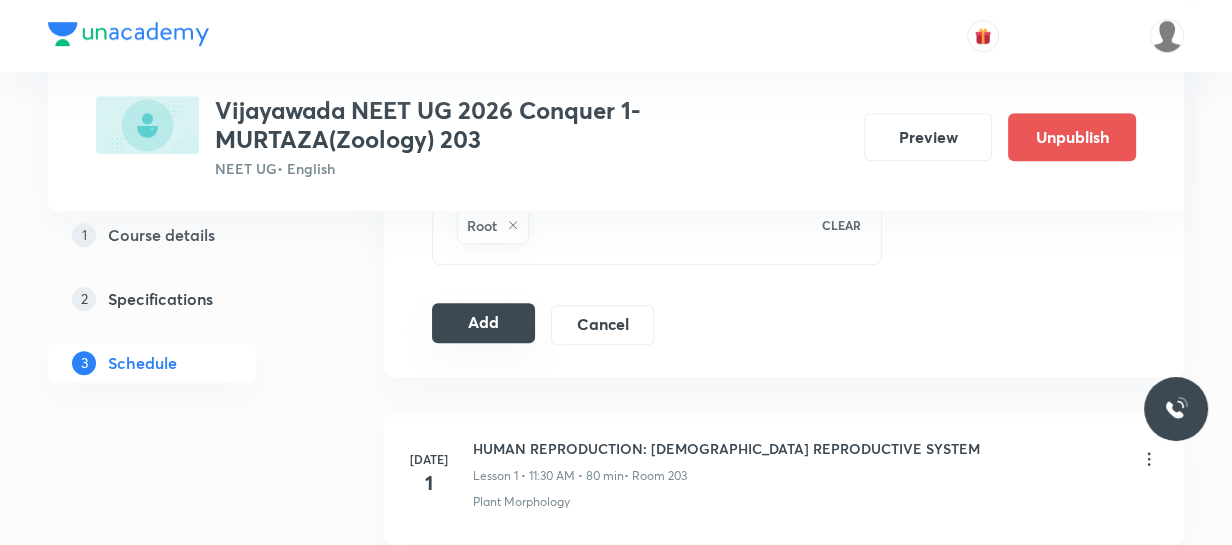 click on "Add" at bounding box center (483, 323) 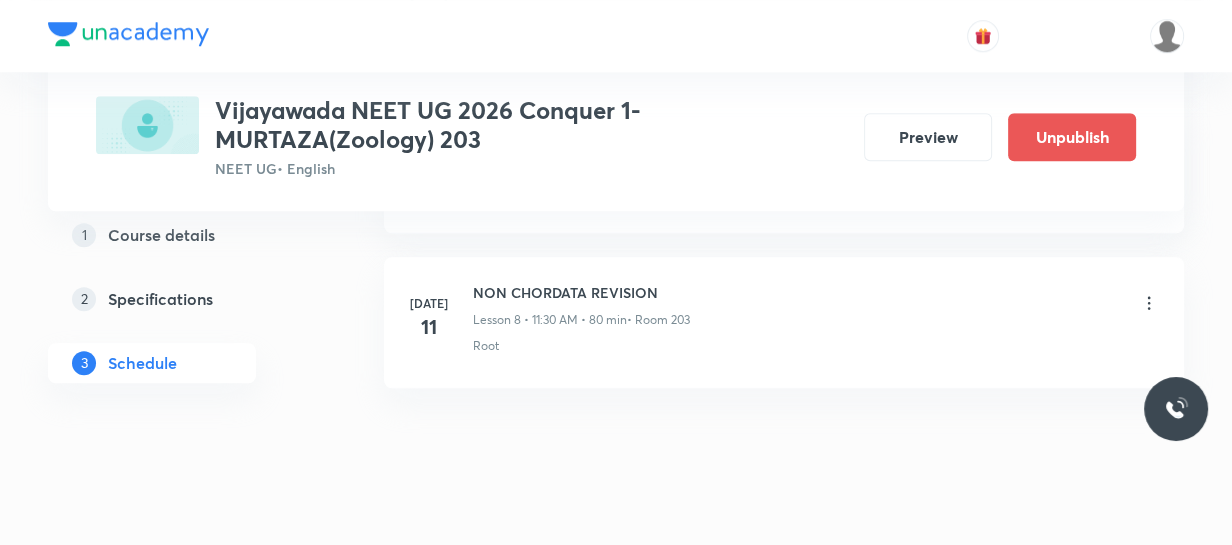 scroll, scrollTop: 1401, scrollLeft: 0, axis: vertical 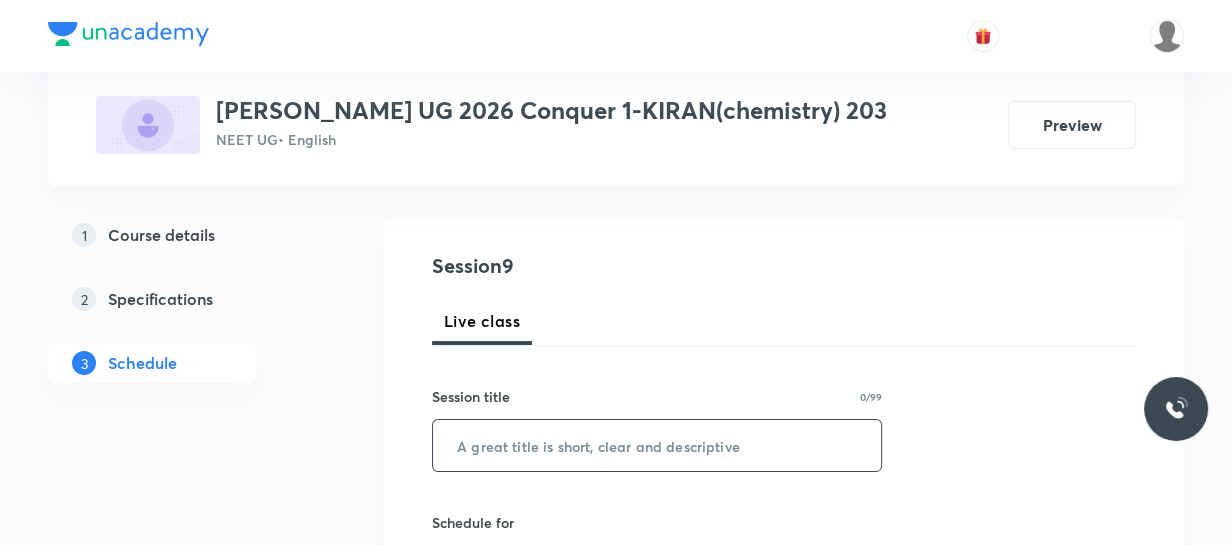 click at bounding box center [657, 445] 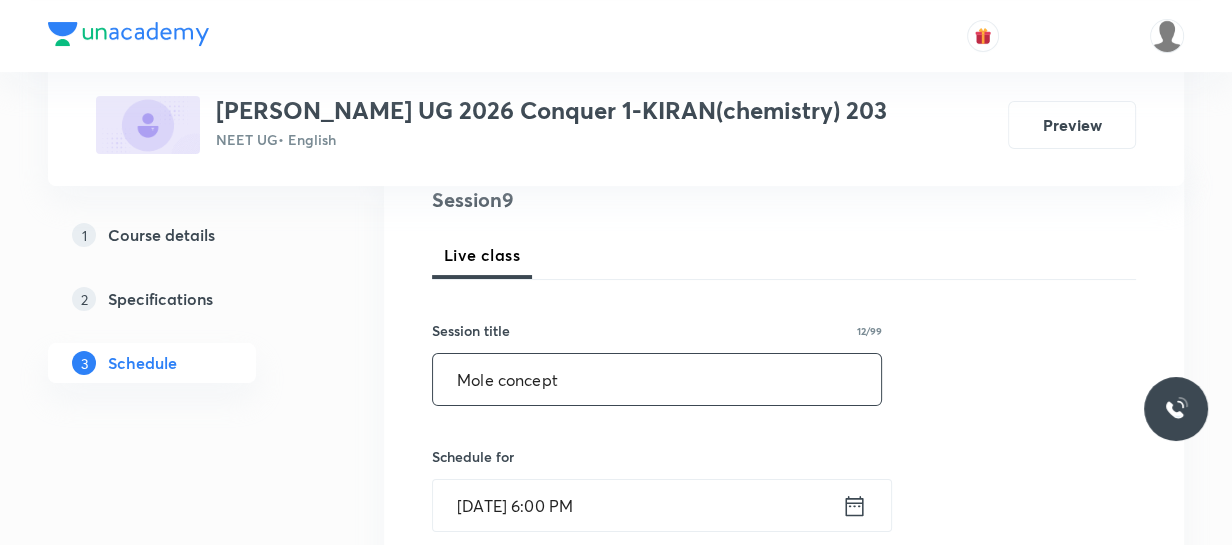 scroll, scrollTop: 454, scrollLeft: 0, axis: vertical 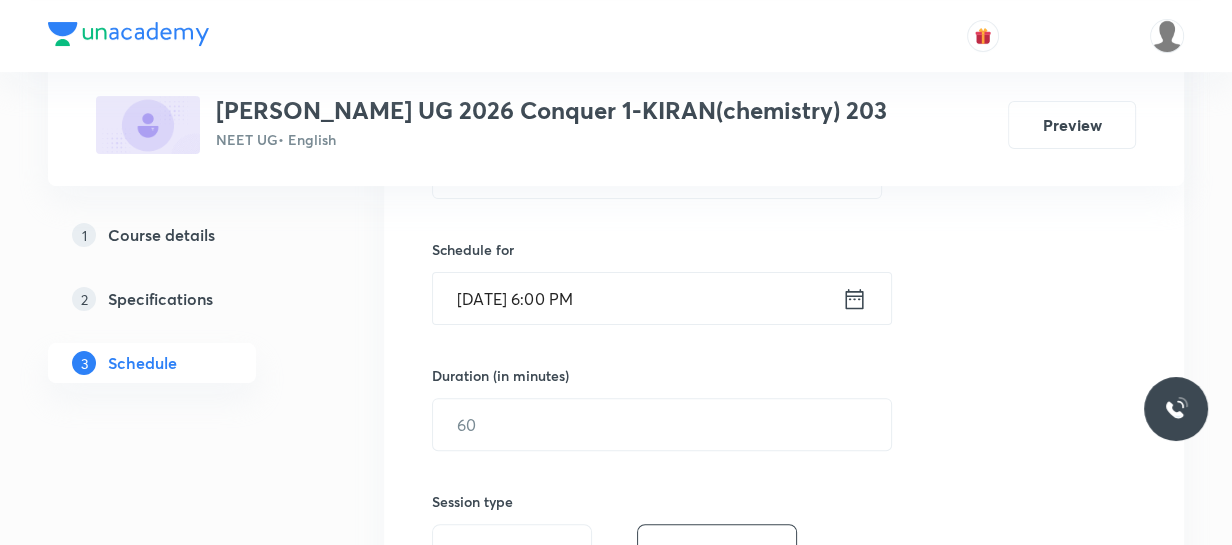 click 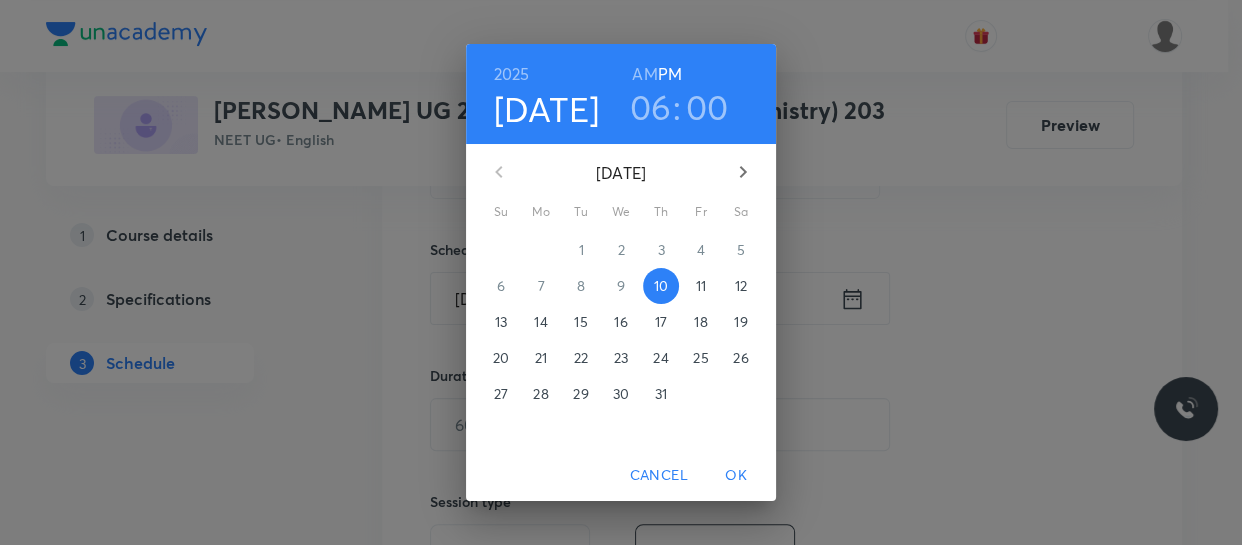 click on "11" at bounding box center (701, 286) 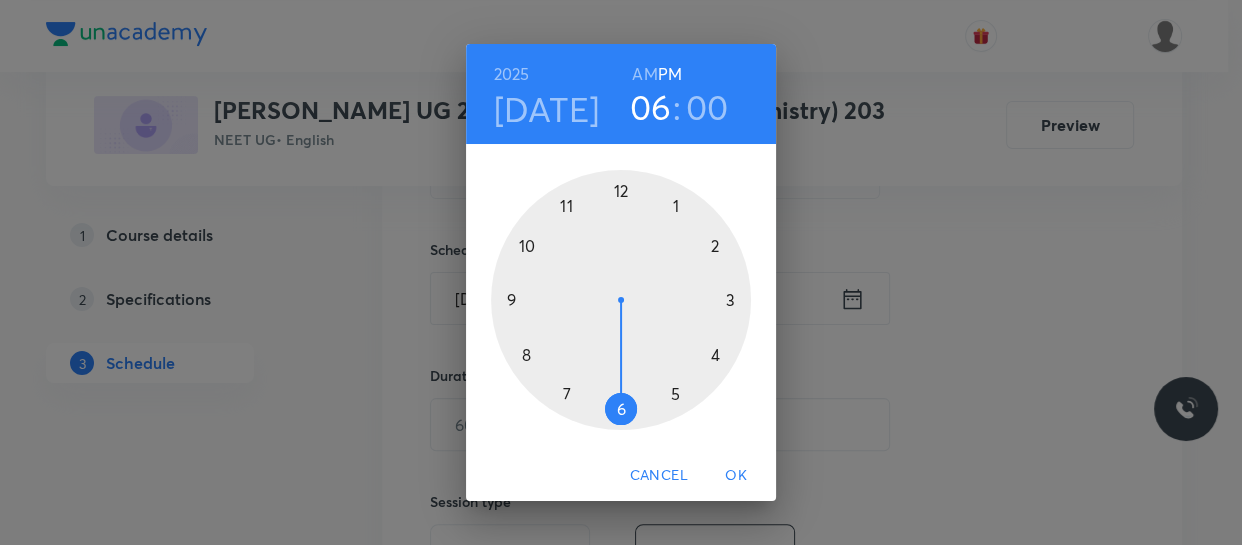 click at bounding box center [621, 300] 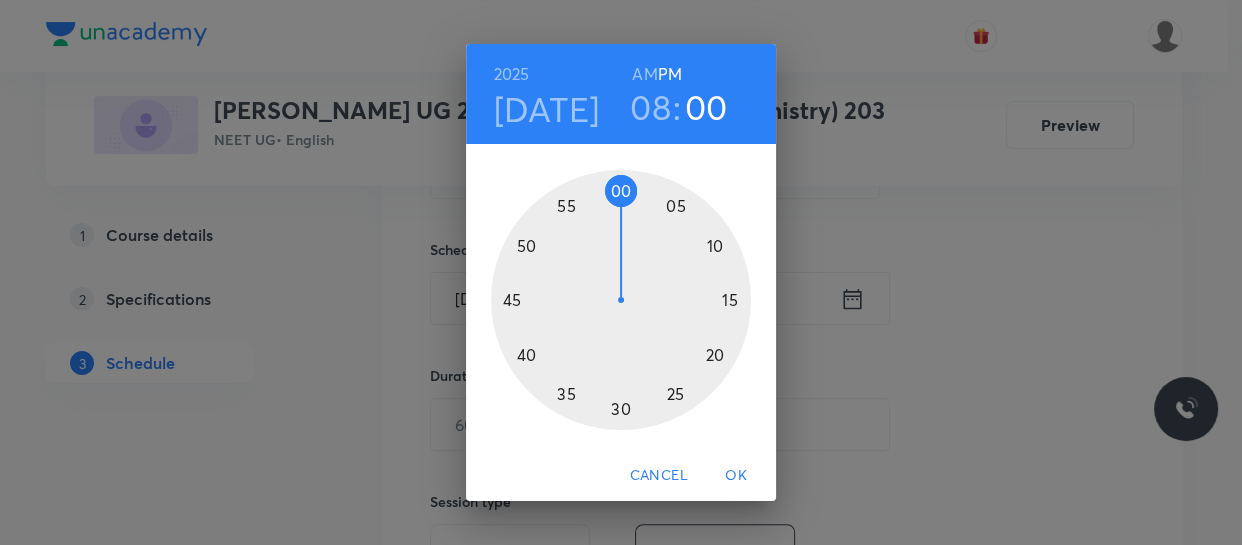 click on "AM" at bounding box center (644, 74) 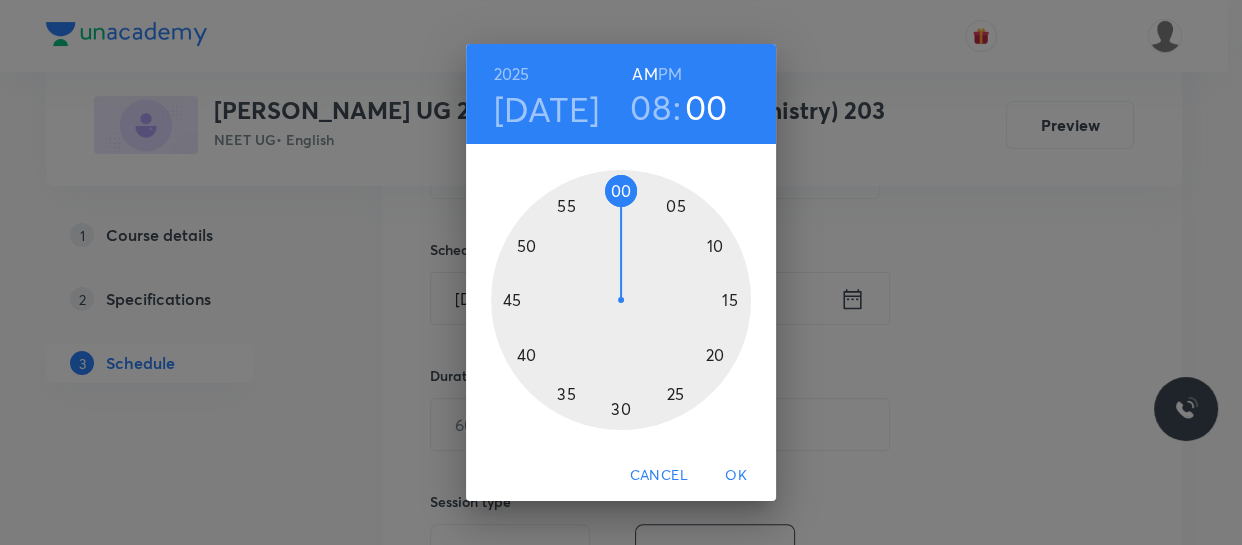 click at bounding box center (621, 300) 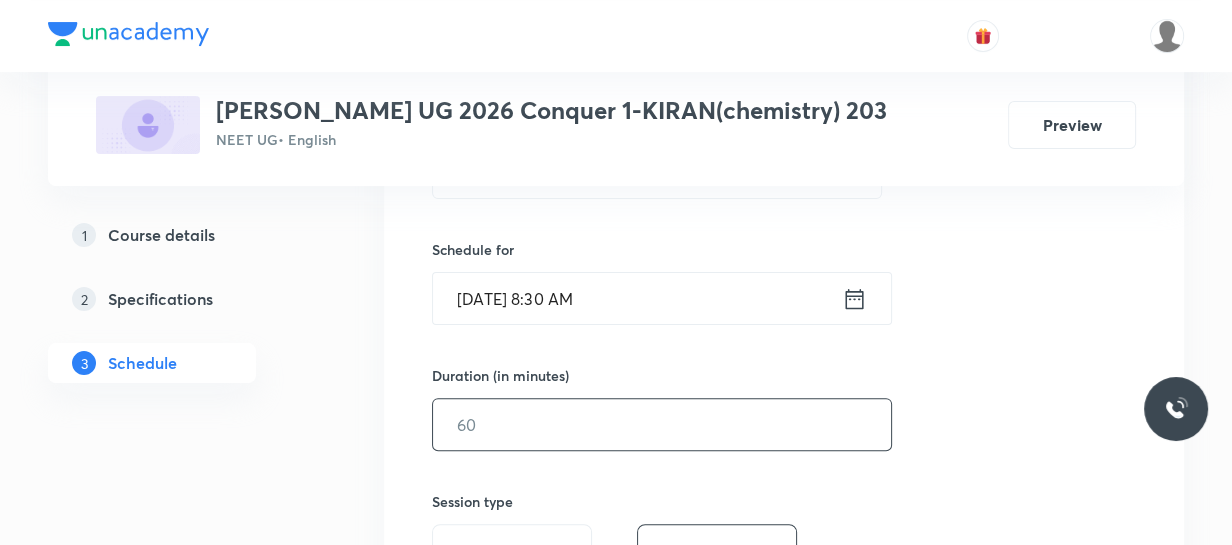 click at bounding box center [662, 424] 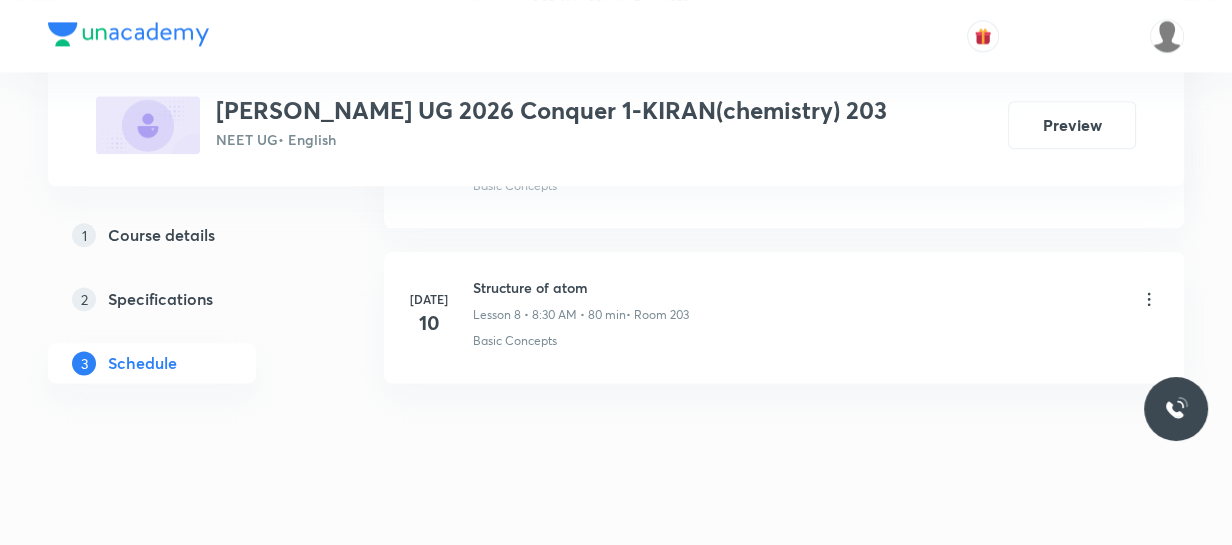 scroll, scrollTop: 2295, scrollLeft: 0, axis: vertical 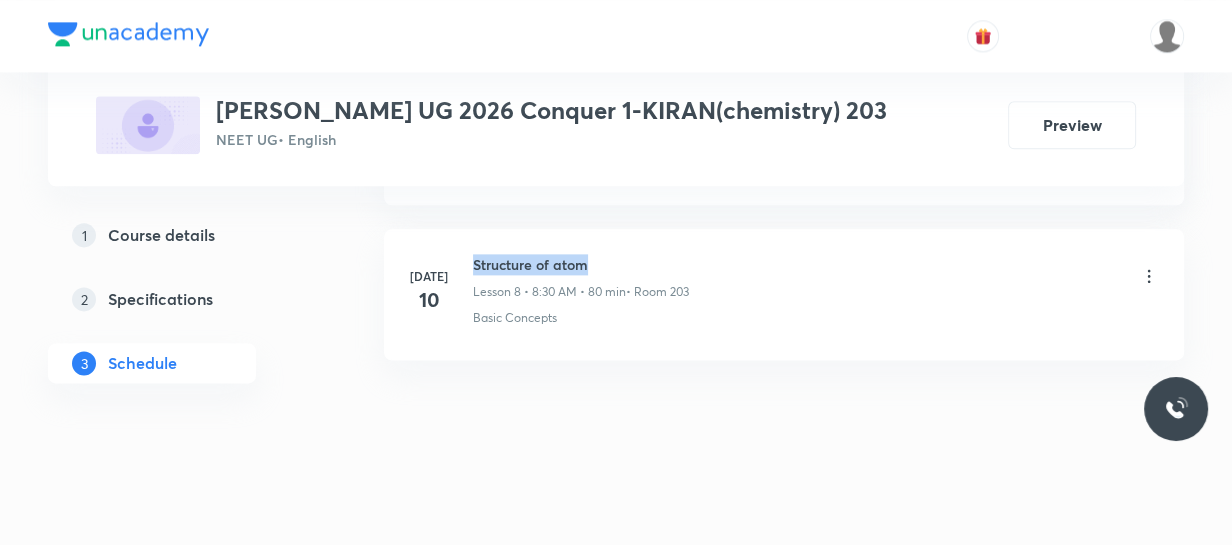 drag, startPoint x: 474, startPoint y: 260, endPoint x: 598, endPoint y: 252, distance: 124.2578 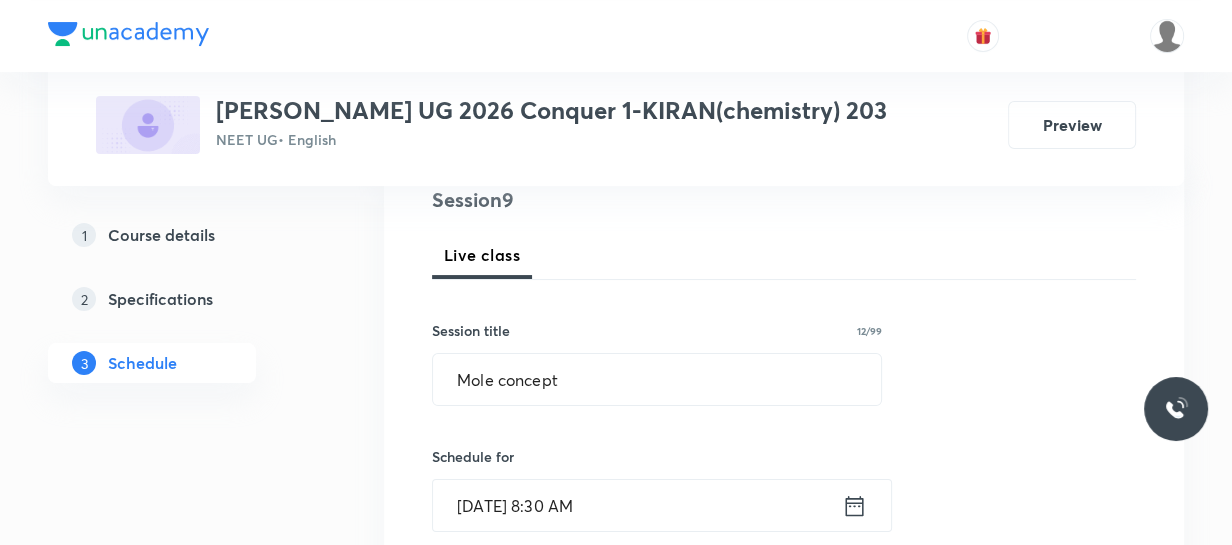 scroll, scrollTop: 272, scrollLeft: 0, axis: vertical 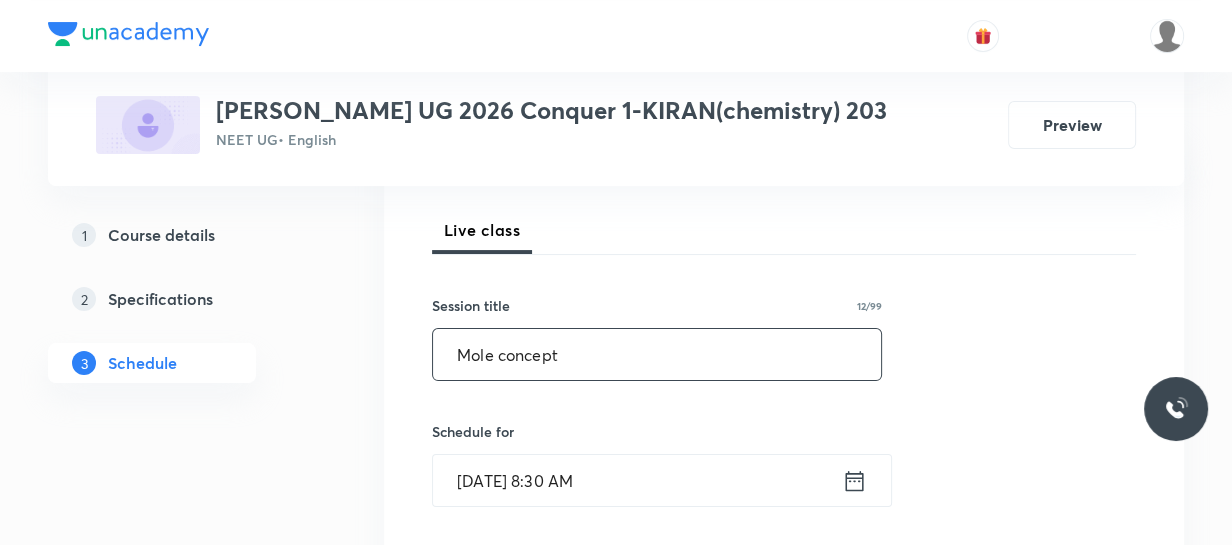 click on "Mole concept" at bounding box center (657, 354) 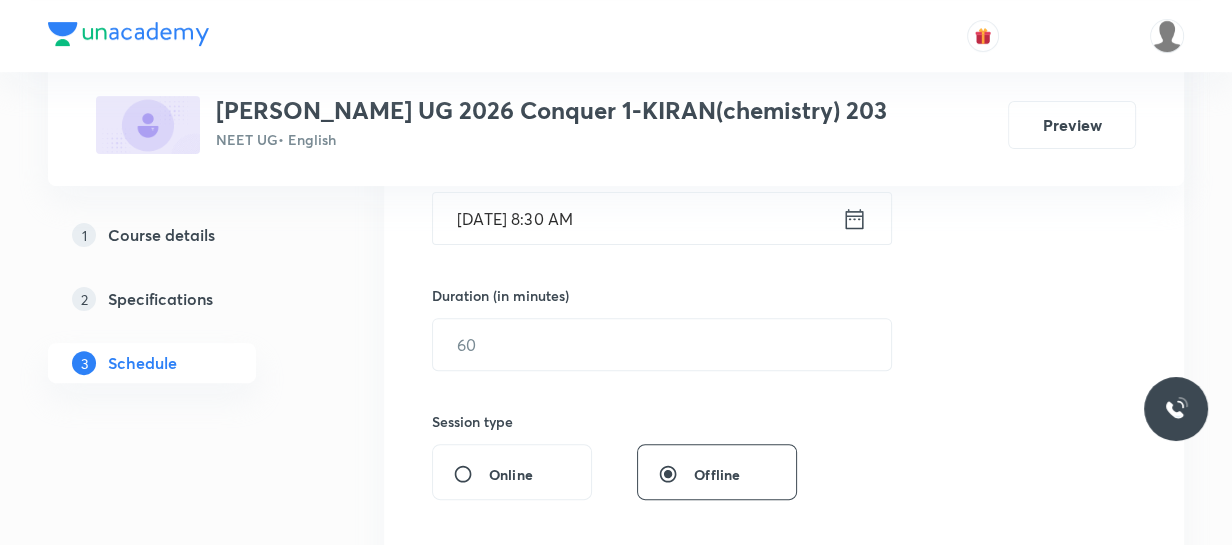 scroll, scrollTop: 545, scrollLeft: 0, axis: vertical 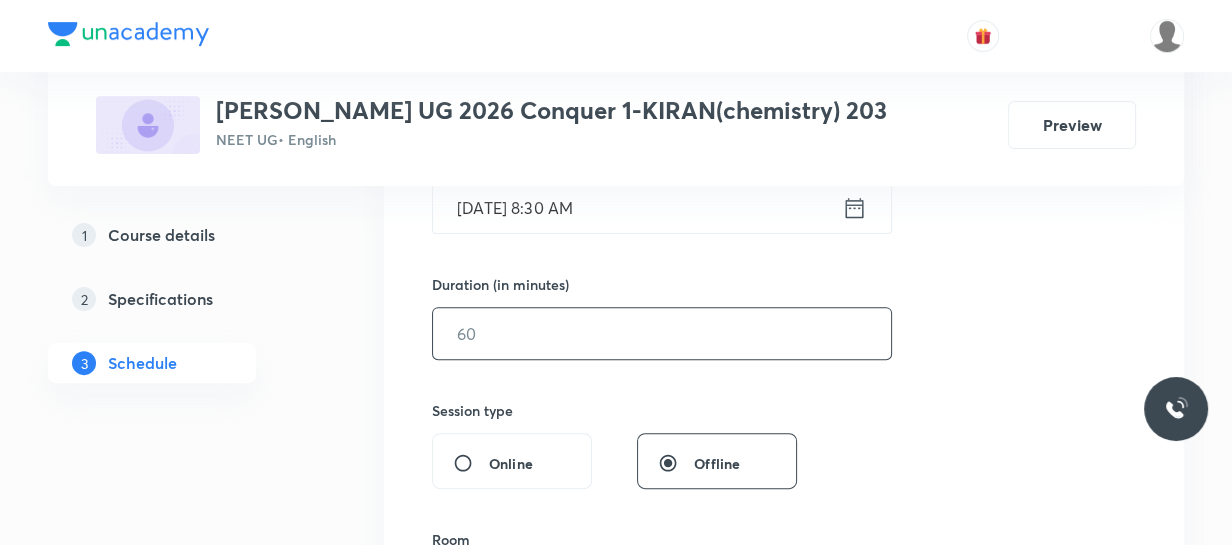 type on "Structure of atom" 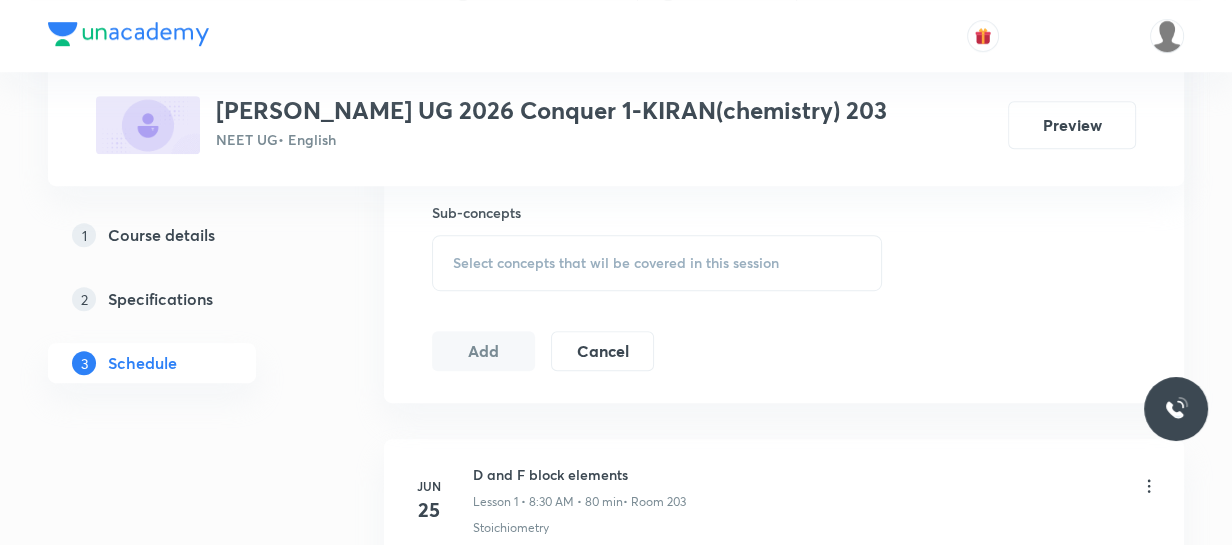 scroll, scrollTop: 909, scrollLeft: 0, axis: vertical 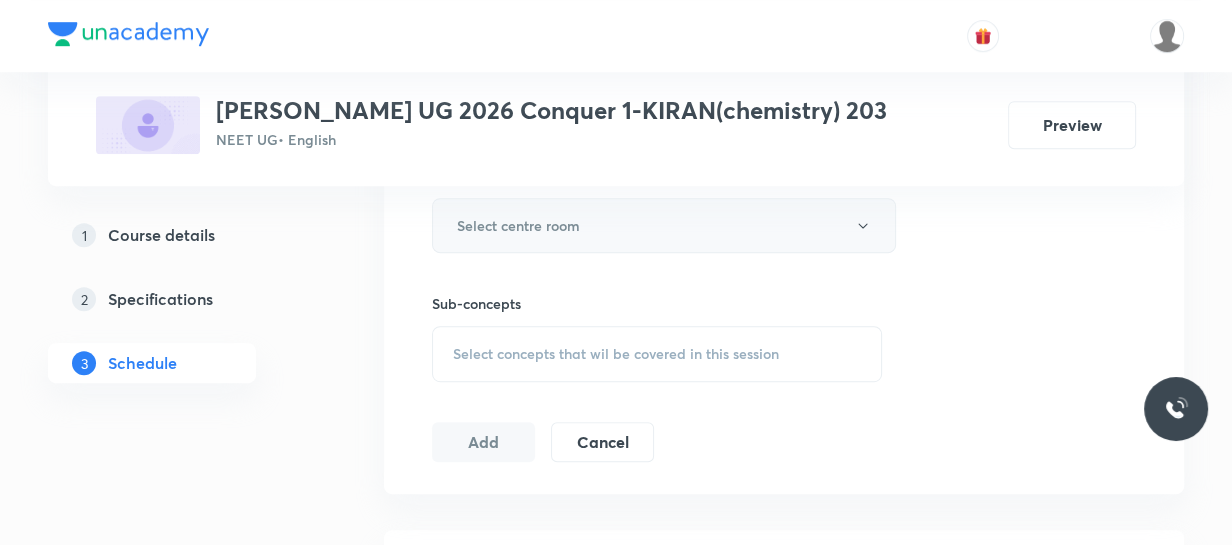 type on "80" 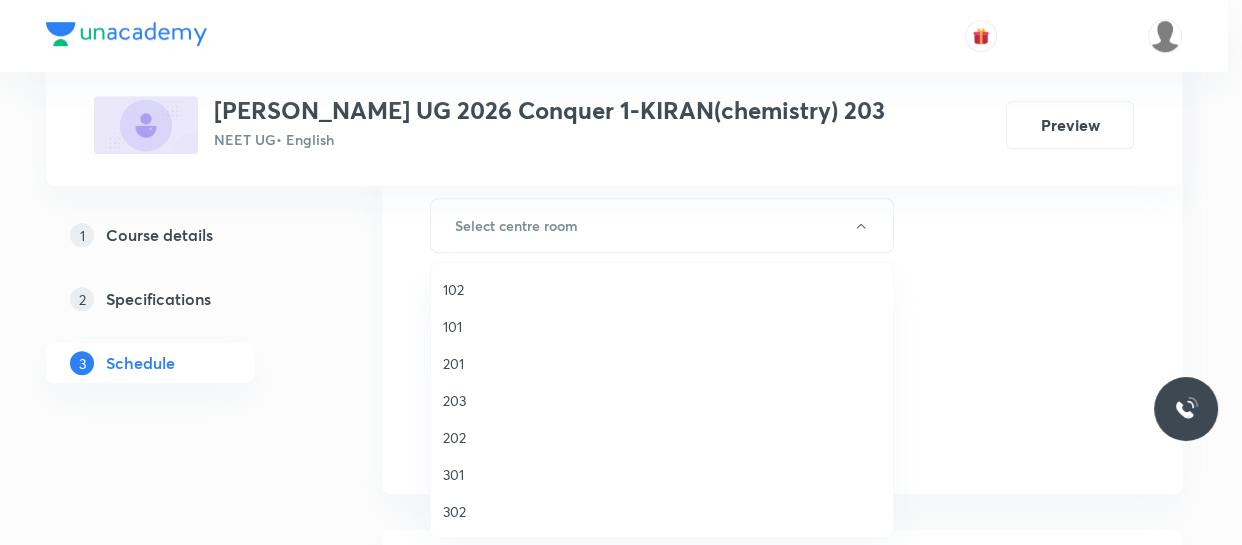 click on "203" at bounding box center [662, 400] 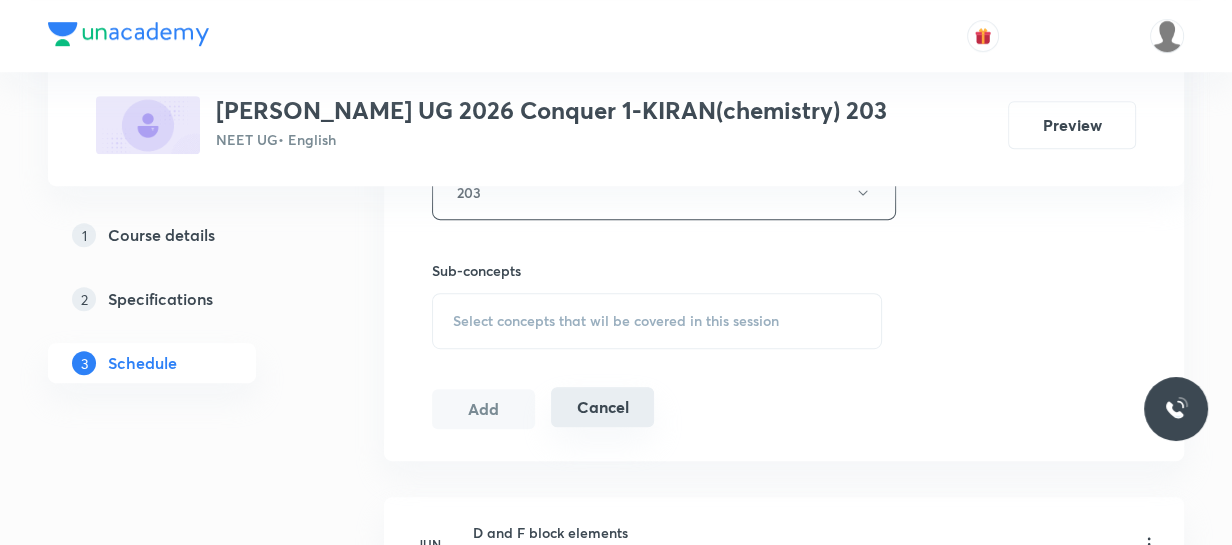 scroll, scrollTop: 1000, scrollLeft: 0, axis: vertical 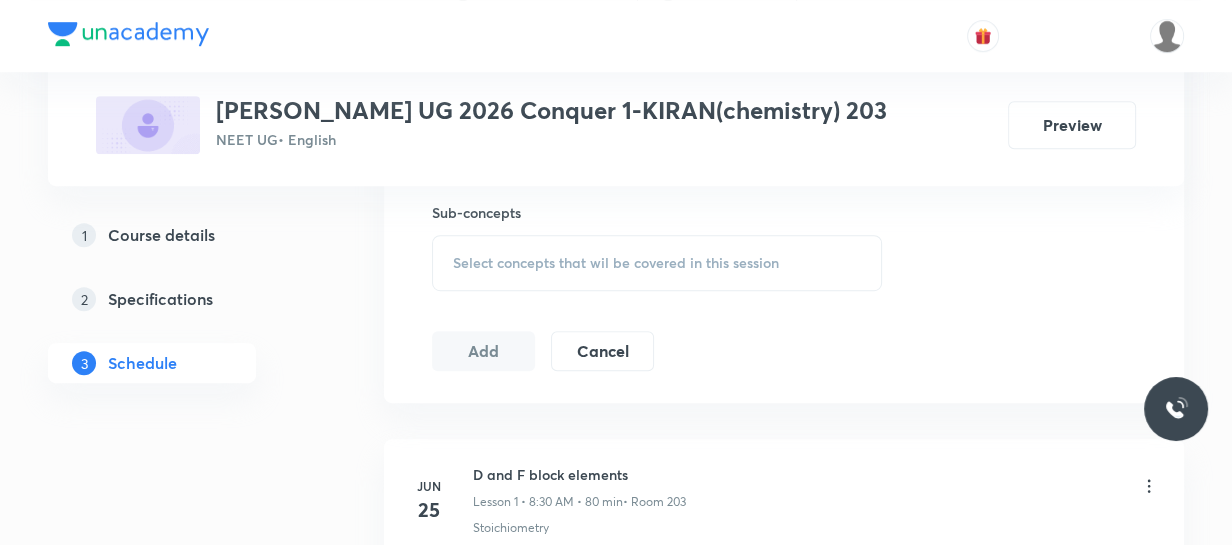 click on "Select concepts that wil be covered in this session" at bounding box center [657, 263] 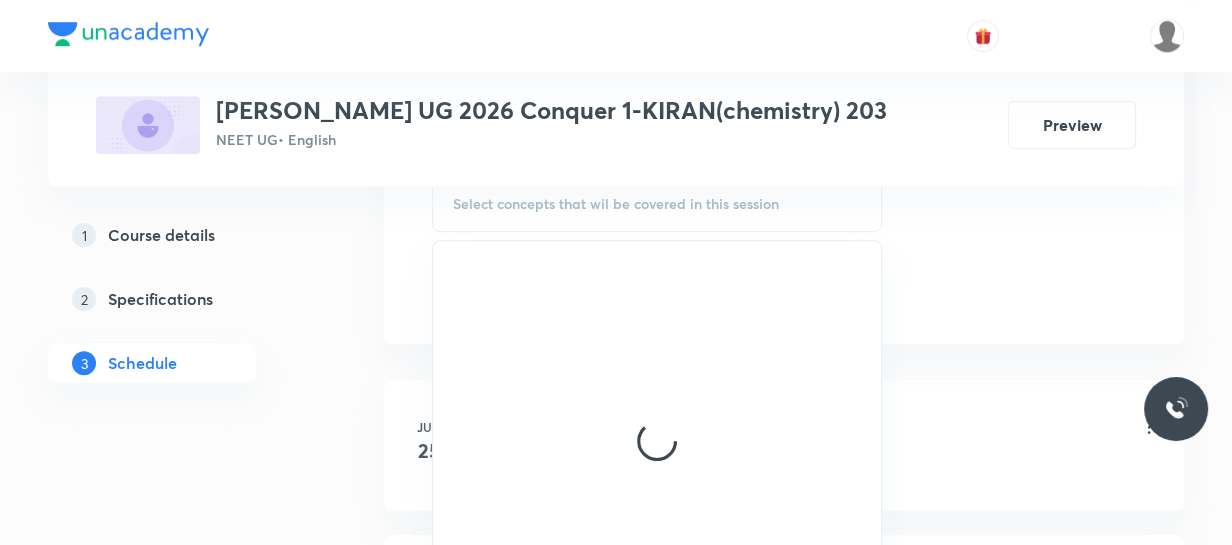 scroll, scrollTop: 1090, scrollLeft: 0, axis: vertical 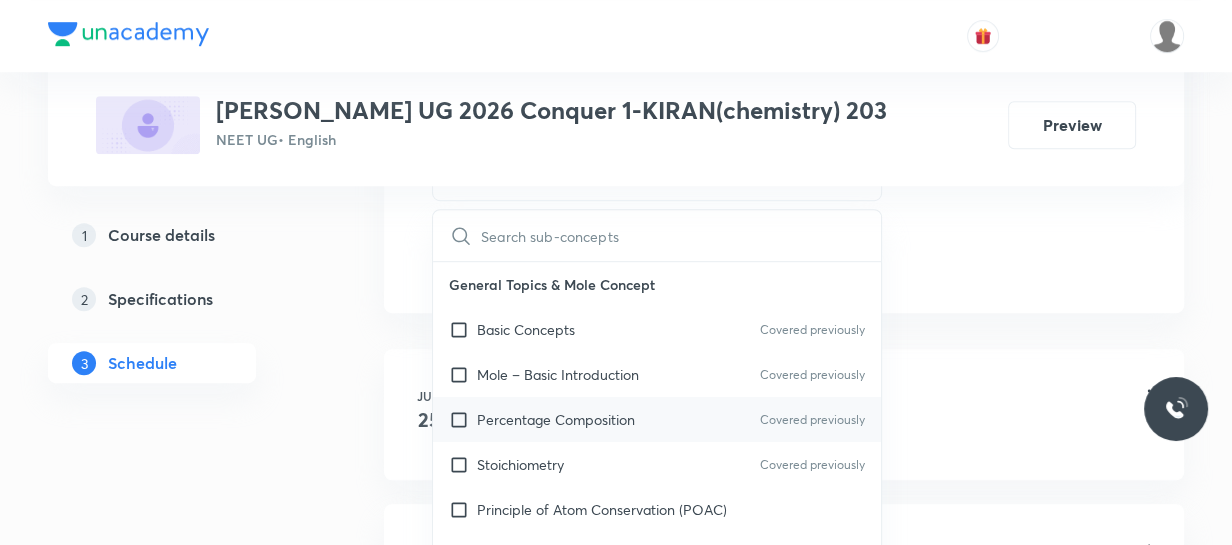 click on "Percentage Composition" at bounding box center (556, 419) 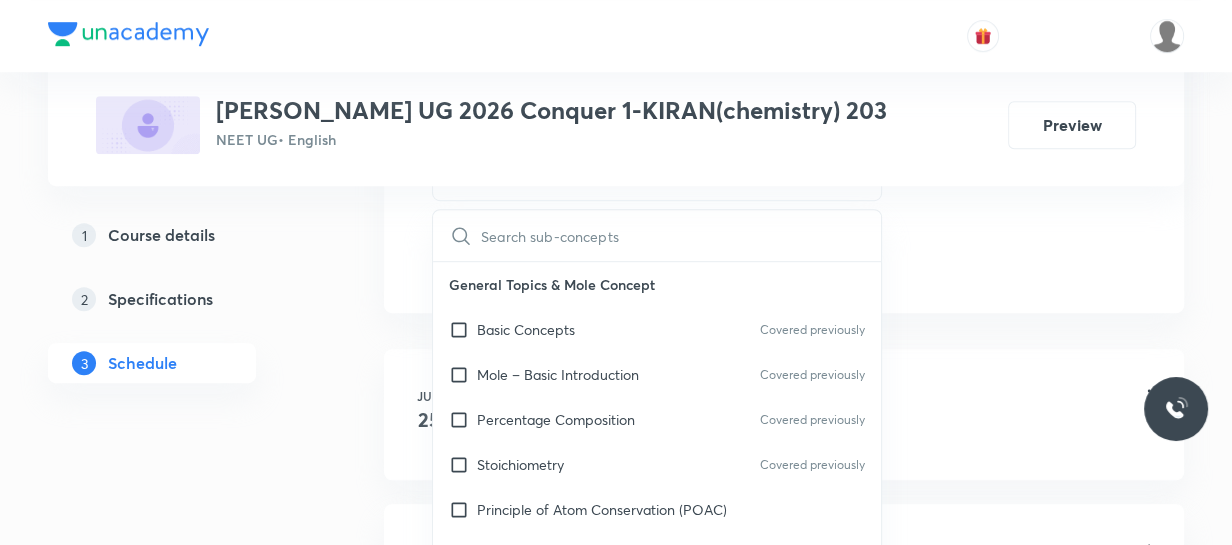 checkbox on "true" 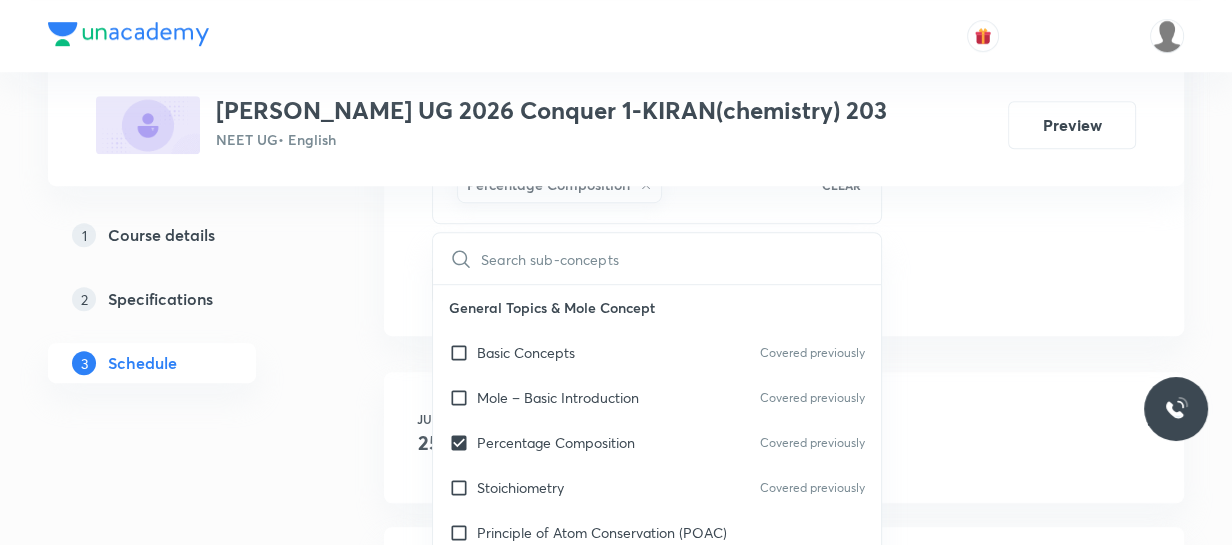 click on "Session  9 Live class Session title 17/99 Structure of atom ​ Schedule for Jul 11, 2025, 8:30 AM ​ Duration (in minutes) 80 ​   Session type Online Offline Room 203 Sub-concepts Percentage Composition CLEAR ​ General Topics & Mole Concept Basic Concepts Covered previously Mole – Basic Introduction Covered previously Percentage Composition Covered previously Stoichiometry Covered previously Principle of Atom Conservation (POAC) Relation between Stoichiometric Quantities Application of Mole Concept: Gravimetric Analysis Electronic Configuration Of Atoms (Hund's rule)  Quantum Numbers (Magnetic Quantum no.) Quantum Numbers(Pauli's Exclusion law) Mean Molar Mass or Molecular Mass Variation of Conductivity with Concentration Mechanism of Corrosion Atomic Structure Discovery Of Electron Some Prerequisites of Physics Discovery Of Protons And Neutrons Atomic Models Representation Of Atom With Electrons And Neutrons Nature of Waves Nature Of Electromagnetic Radiation Planck’S Quantum Theory Quantum Numbers" at bounding box center (784, -177) 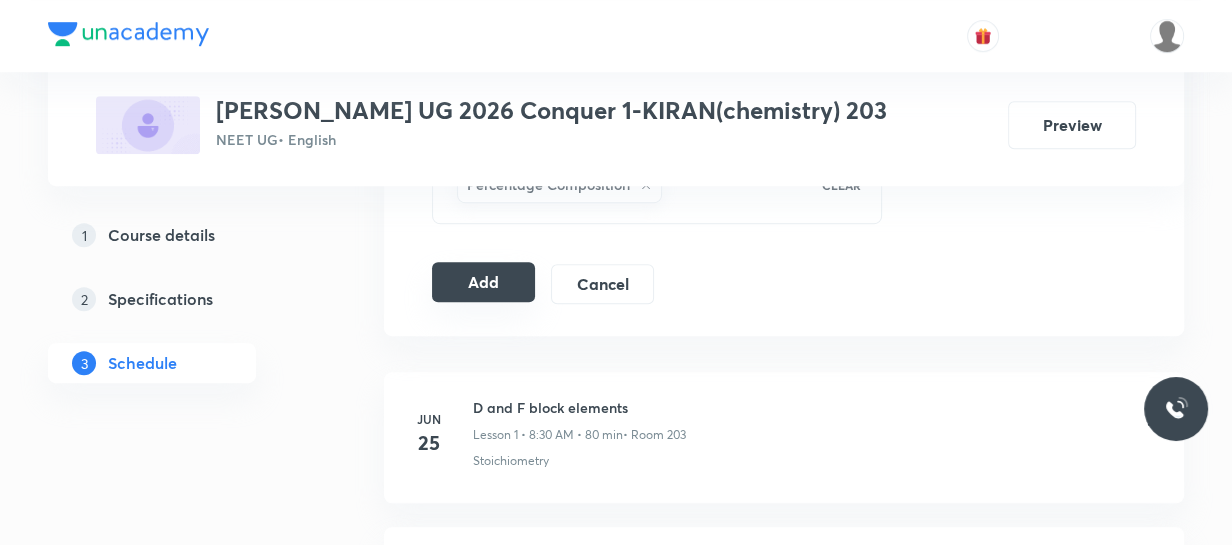 click on "Add" at bounding box center (483, 282) 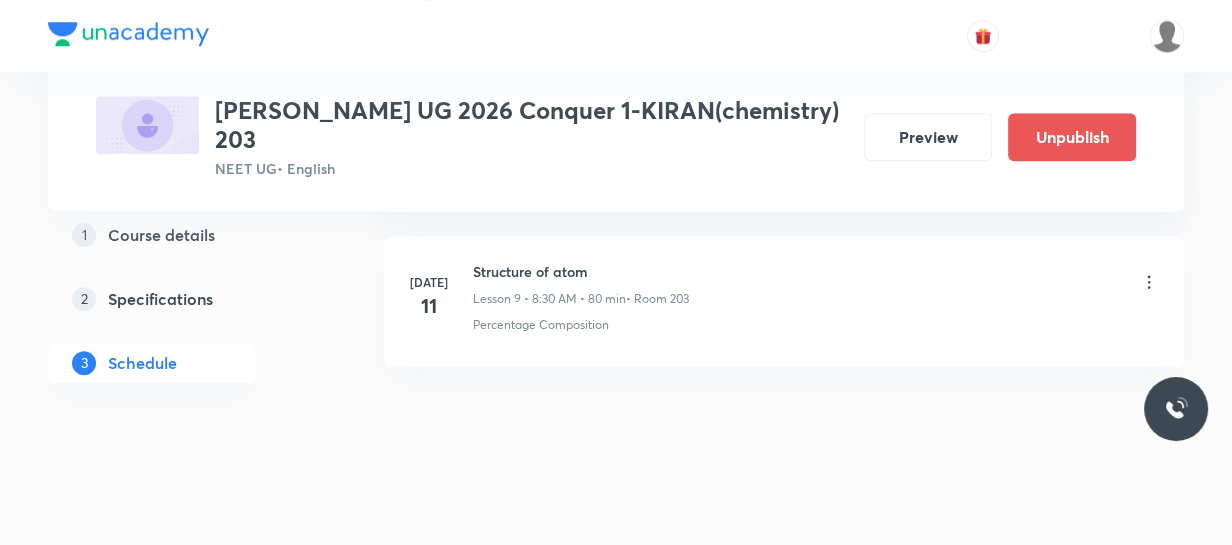 scroll, scrollTop: 1557, scrollLeft: 0, axis: vertical 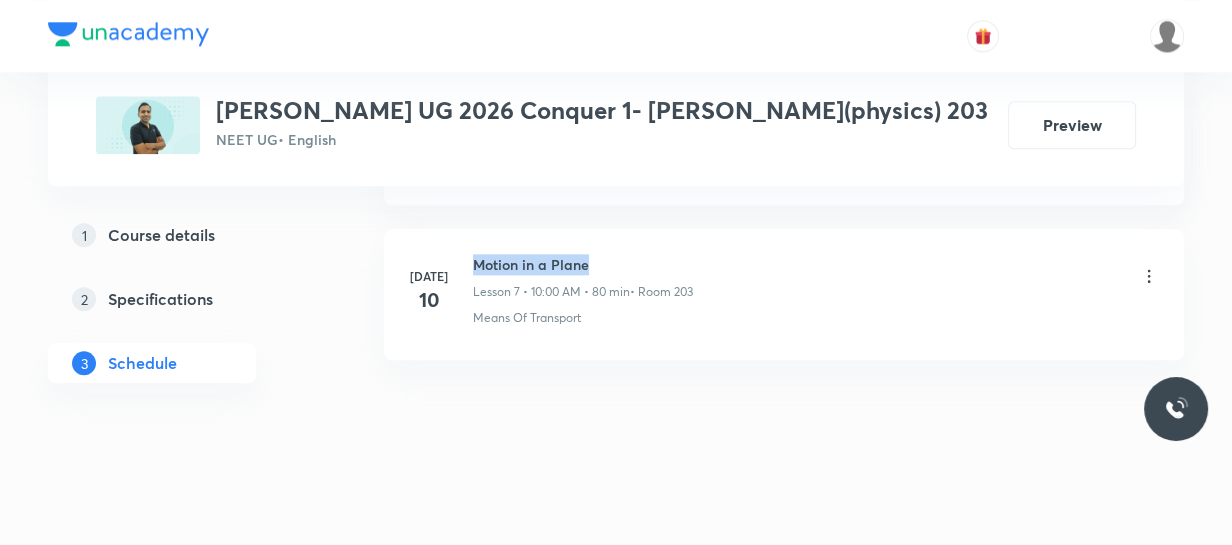 drag, startPoint x: 473, startPoint y: 258, endPoint x: 657, endPoint y: 260, distance: 184.01086 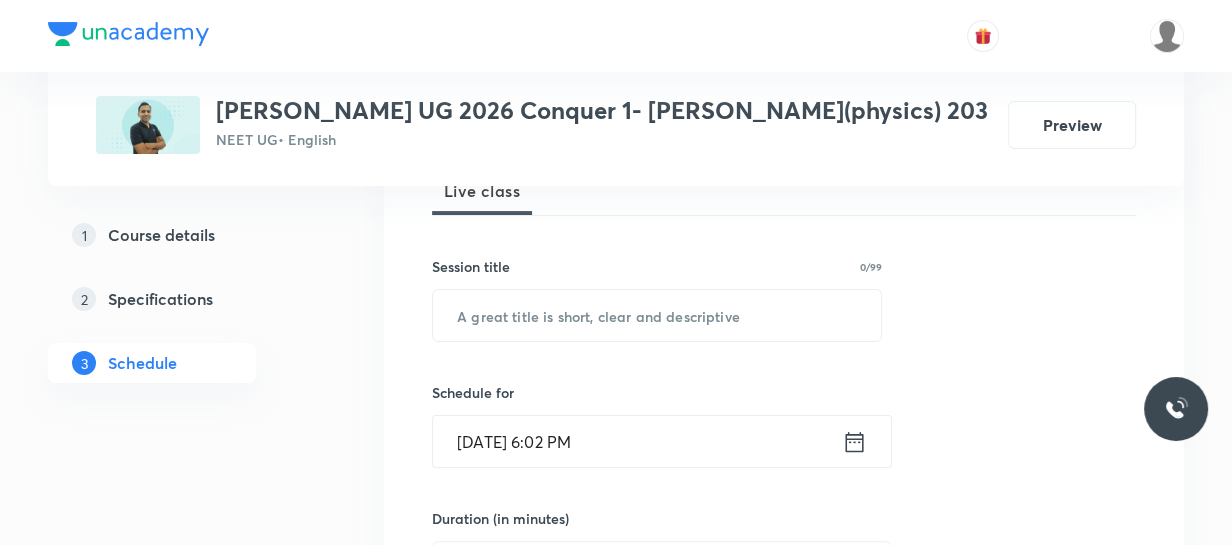 scroll, scrollTop: 322, scrollLeft: 0, axis: vertical 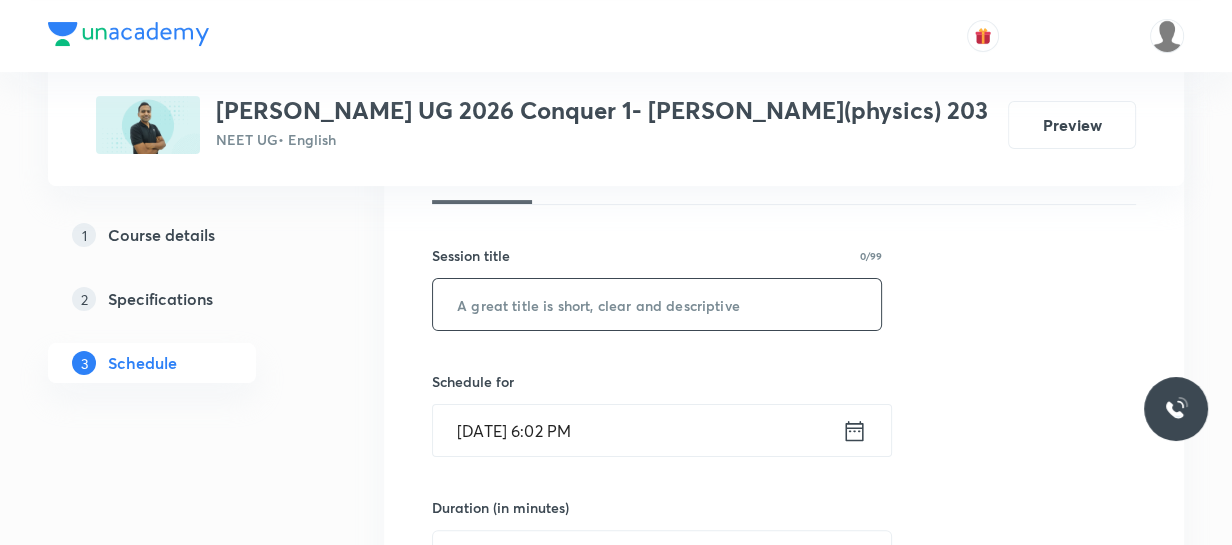 click at bounding box center [657, 304] 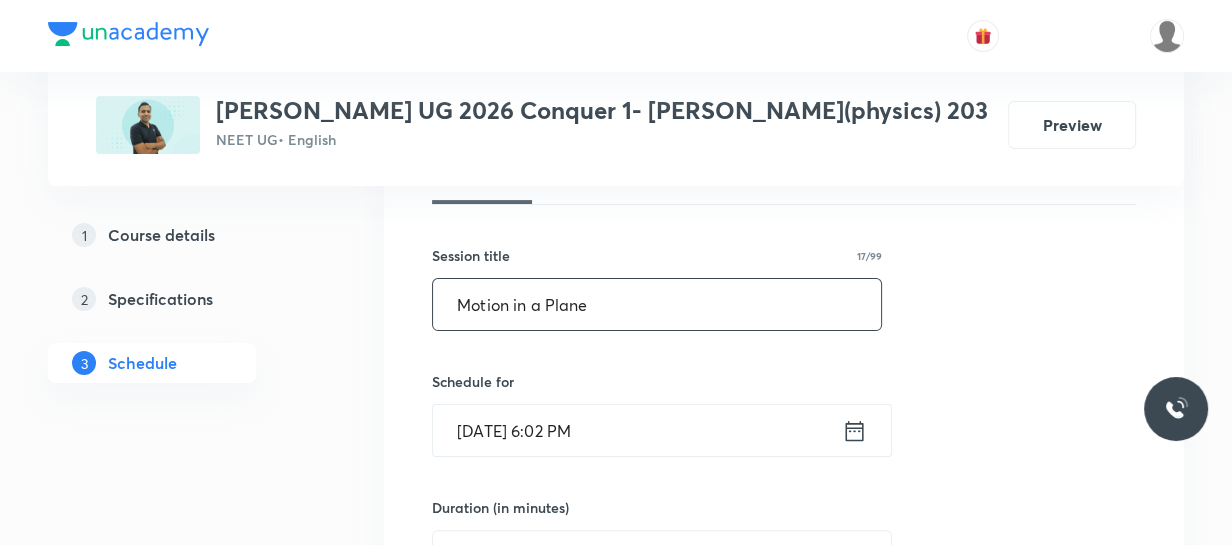 type on "Motion in a Plane" 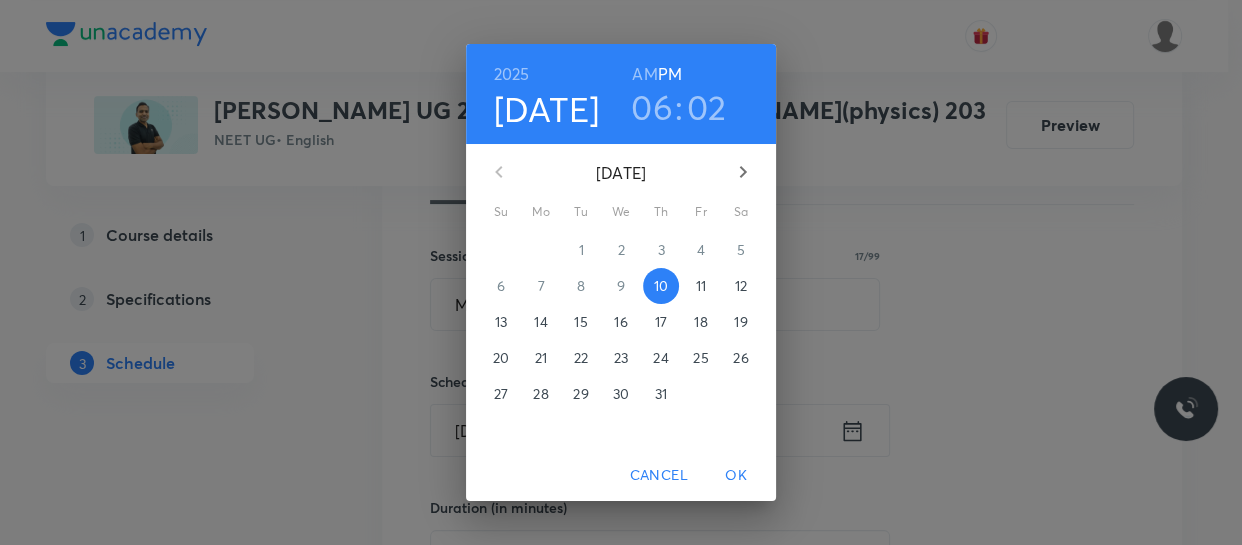 click on "11" at bounding box center [701, 286] 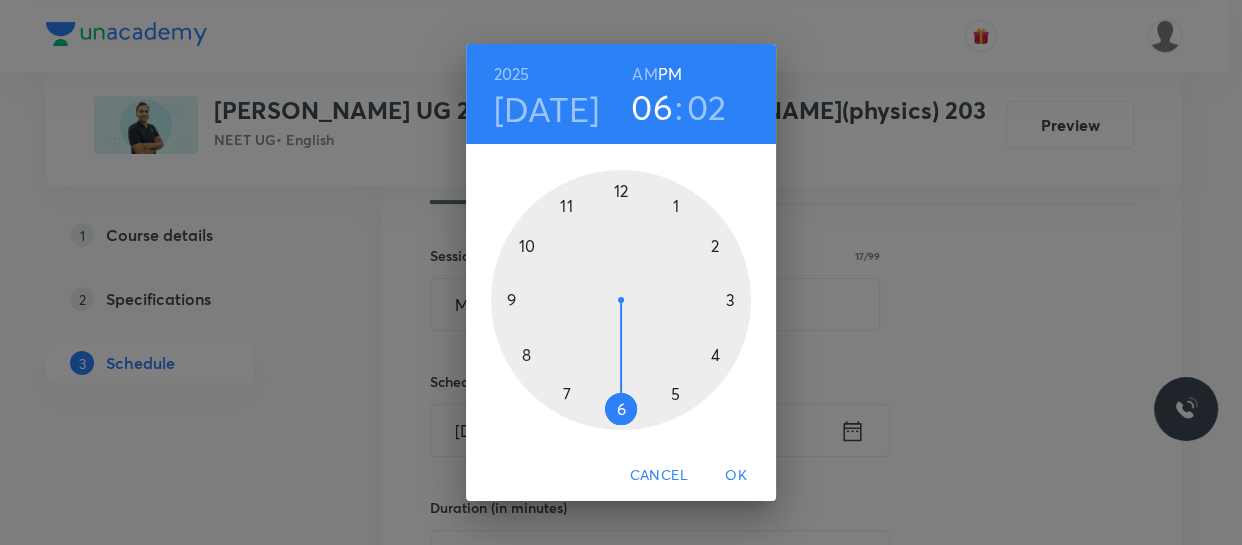 click at bounding box center [621, 300] 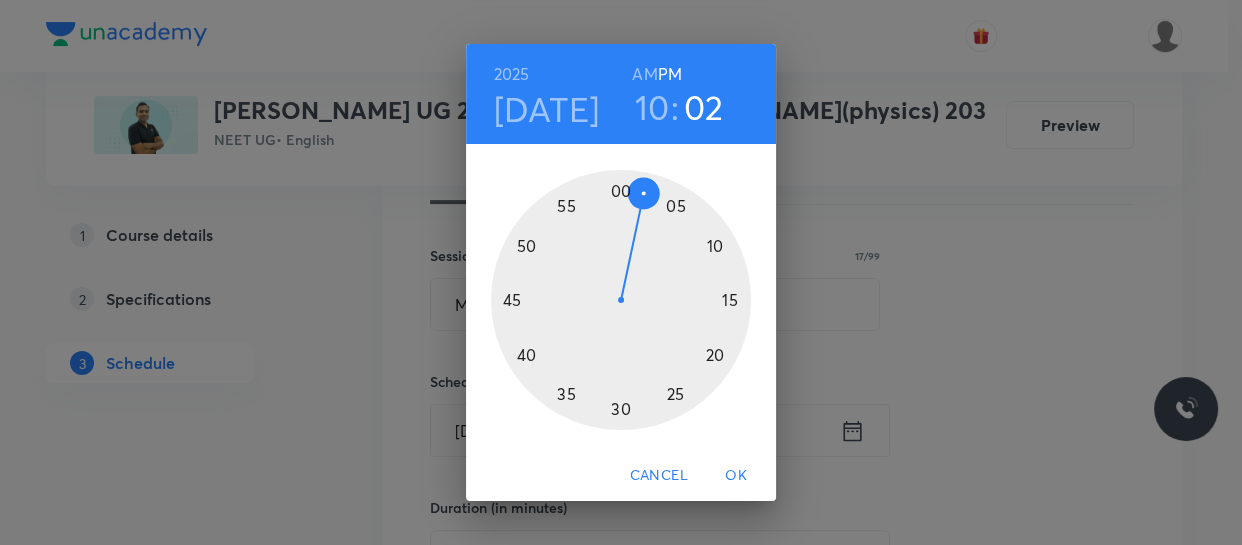 click on "AM" at bounding box center (644, 74) 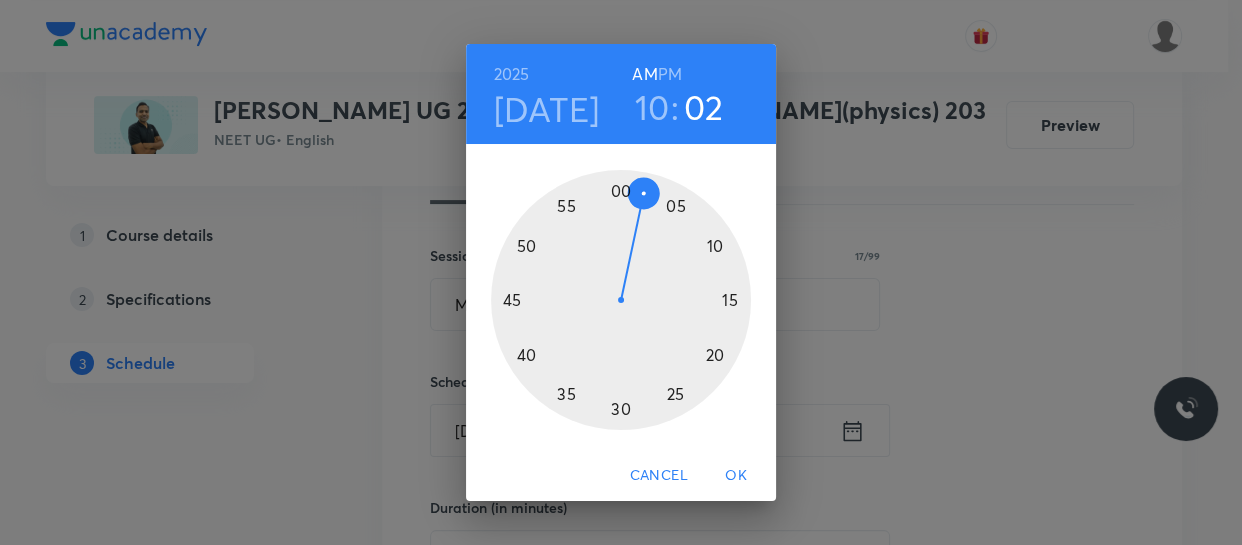 click at bounding box center [621, 300] 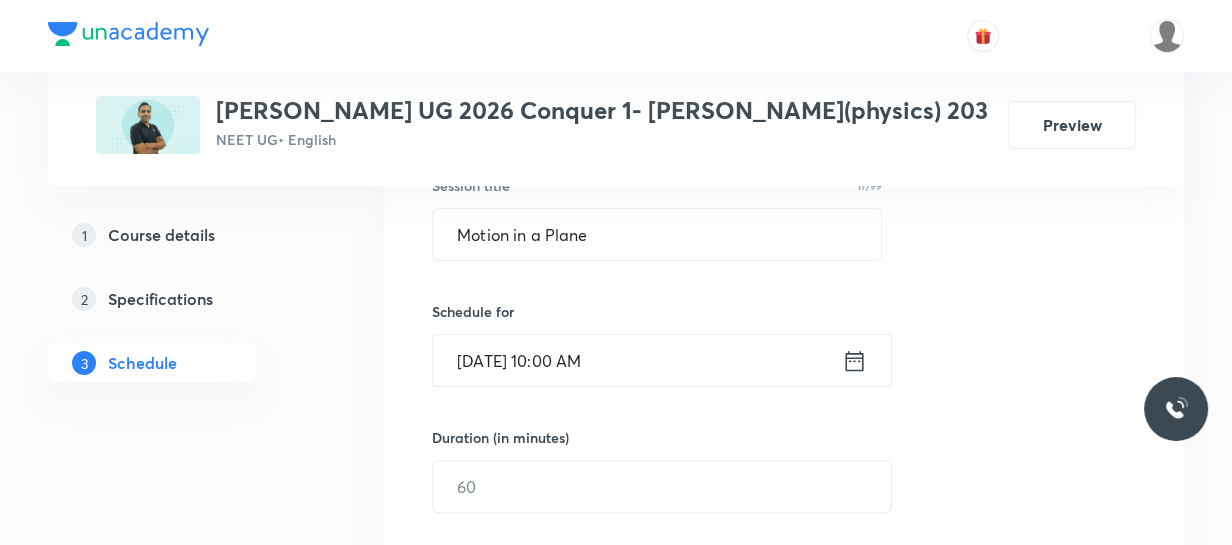 scroll, scrollTop: 413, scrollLeft: 0, axis: vertical 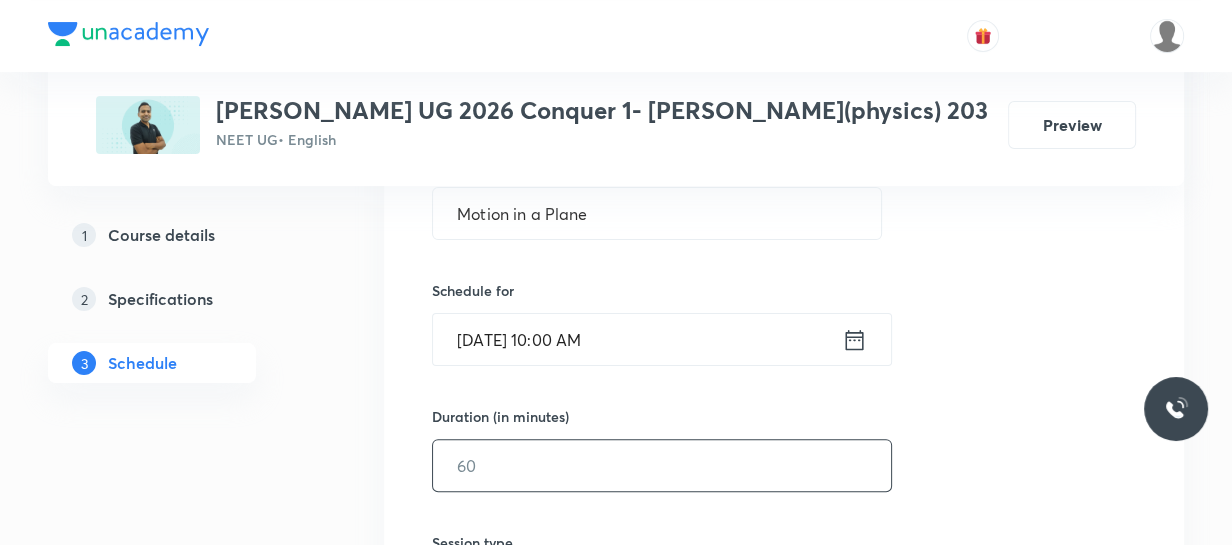 click at bounding box center [662, 465] 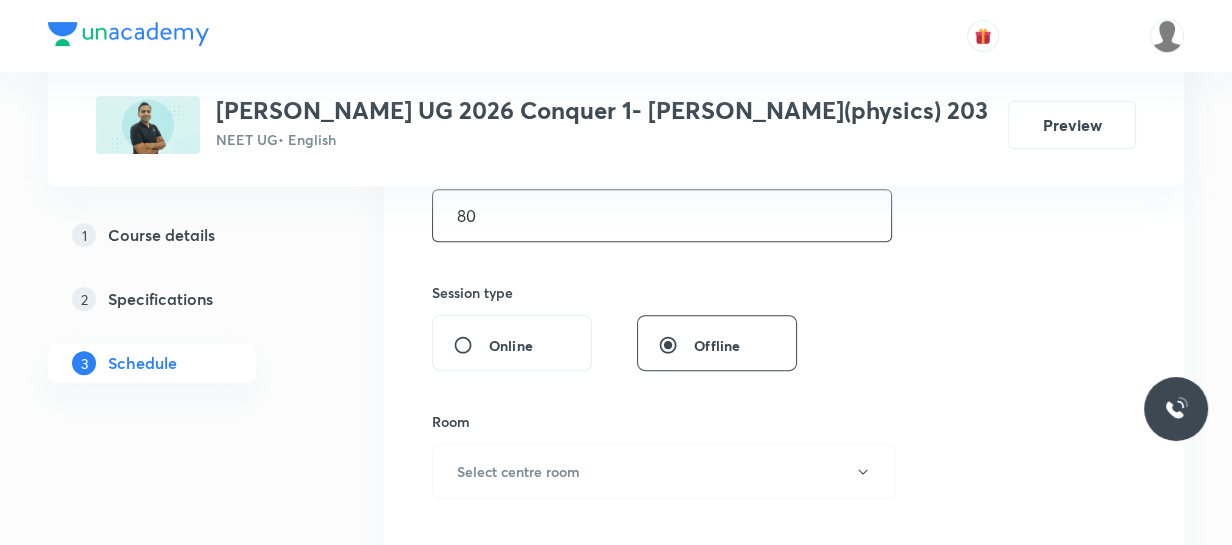 scroll, scrollTop: 686, scrollLeft: 0, axis: vertical 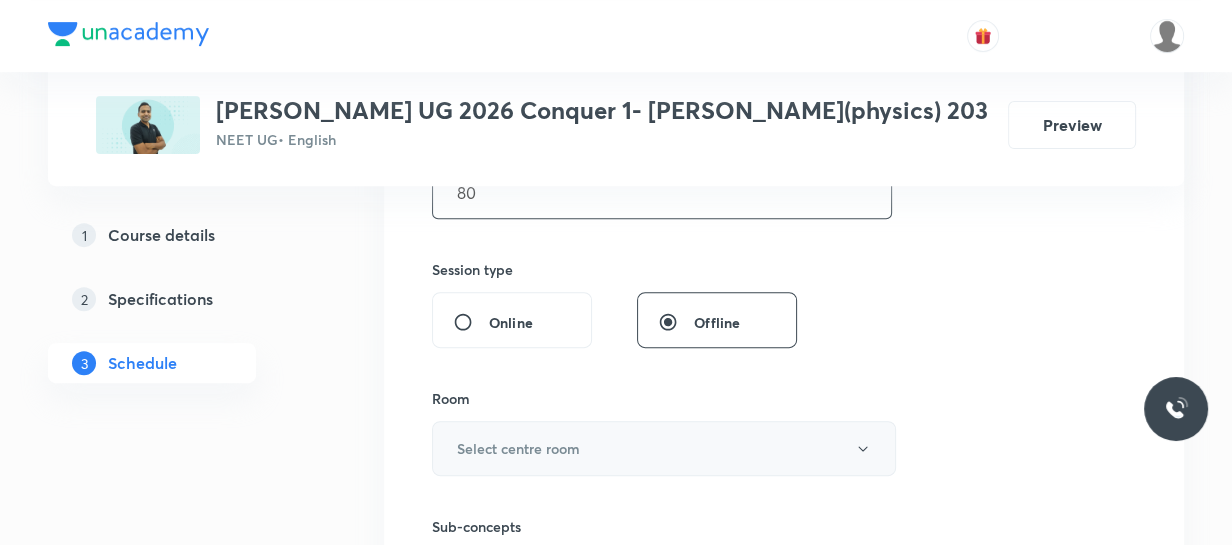type on "80" 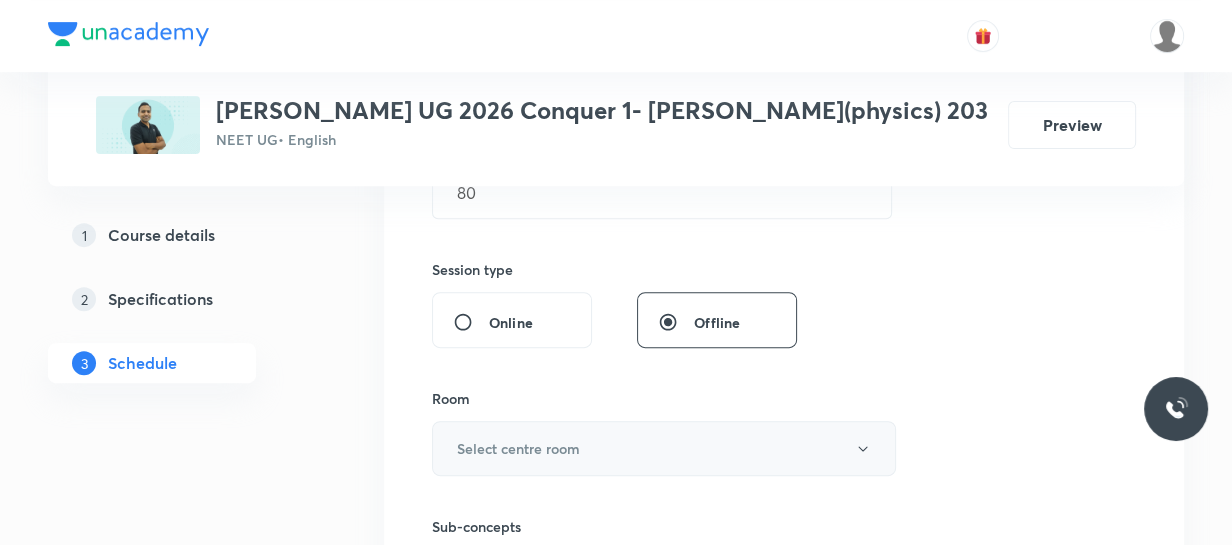 click on "Select centre room" at bounding box center (518, 448) 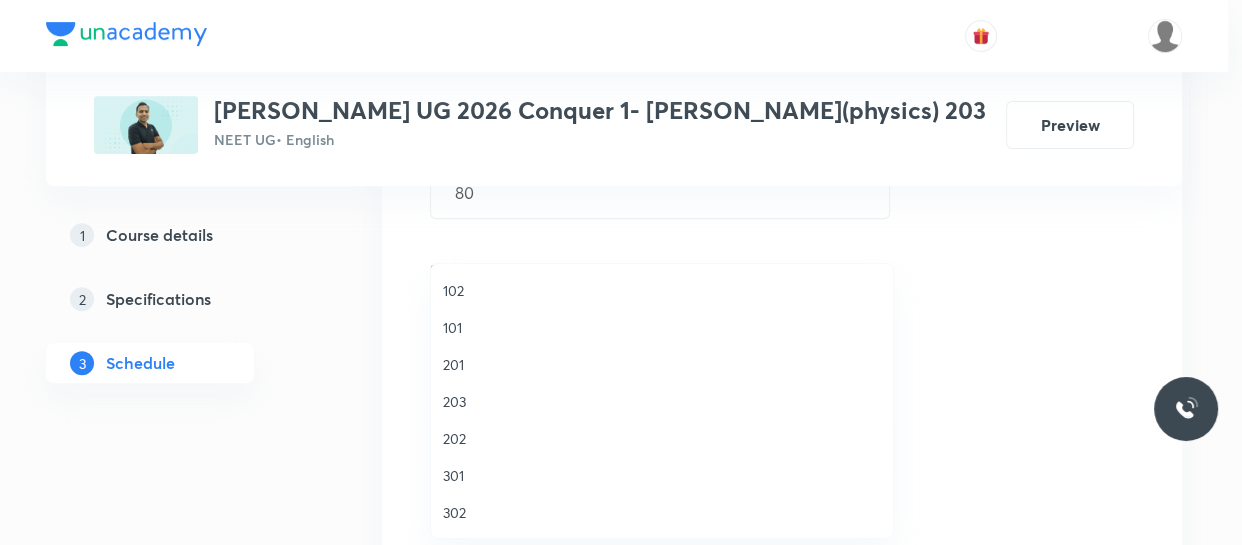 click on "203" at bounding box center [662, 401] 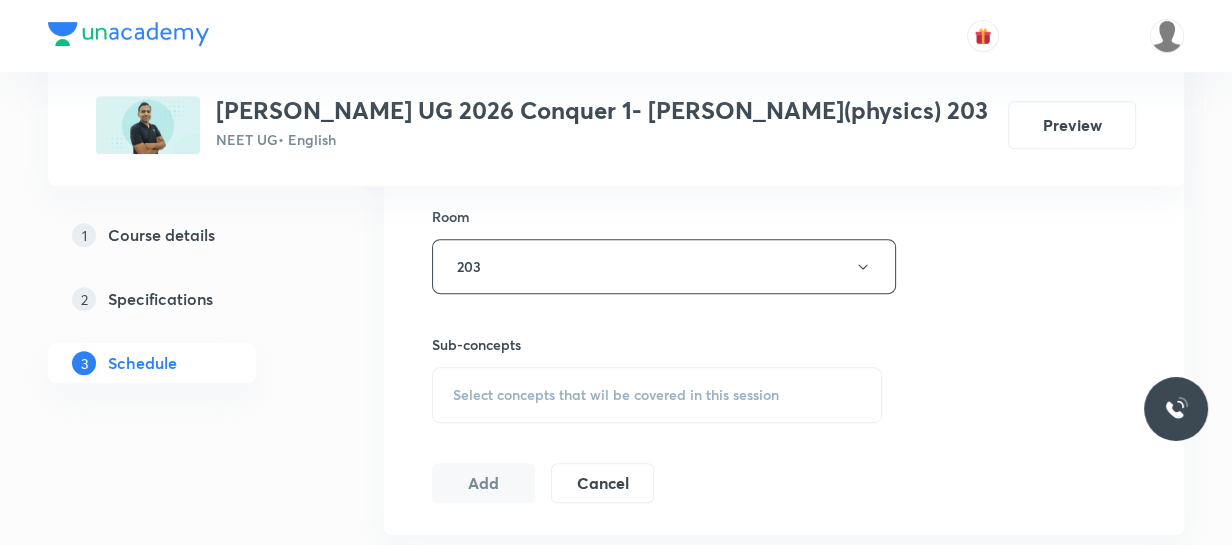 click on "Select concepts that wil be covered in this session" at bounding box center (616, 395) 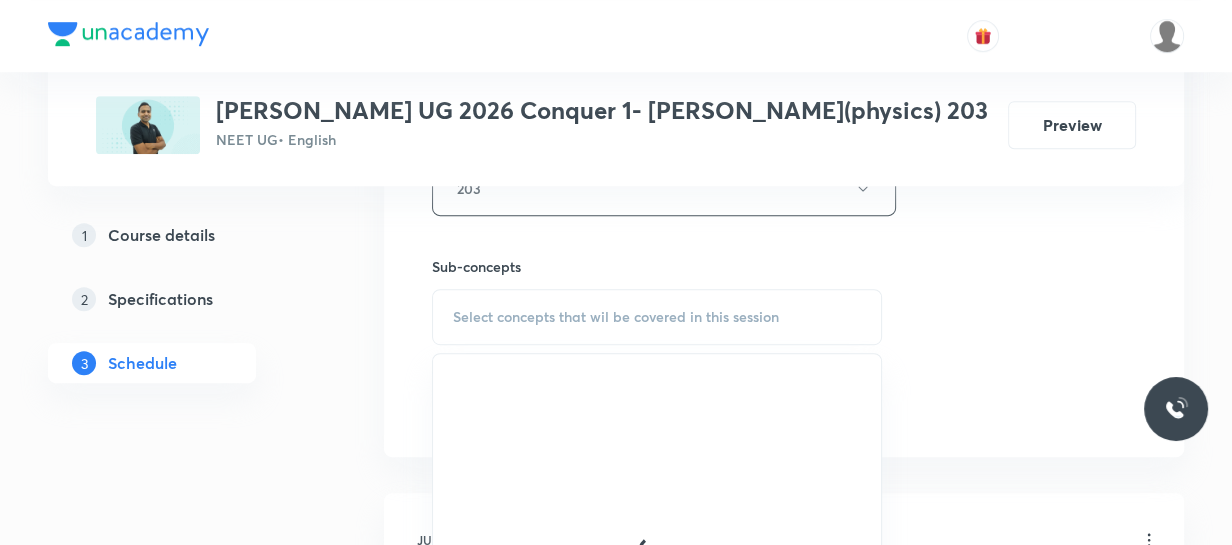 scroll, scrollTop: 1050, scrollLeft: 0, axis: vertical 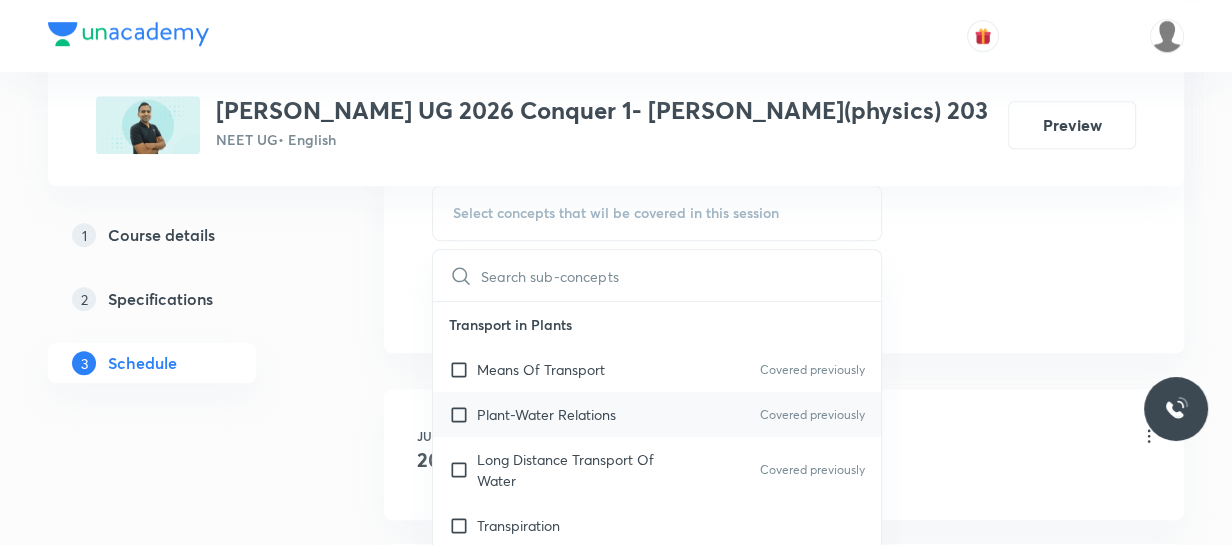 click on "Plant-Water Relations" at bounding box center [546, 414] 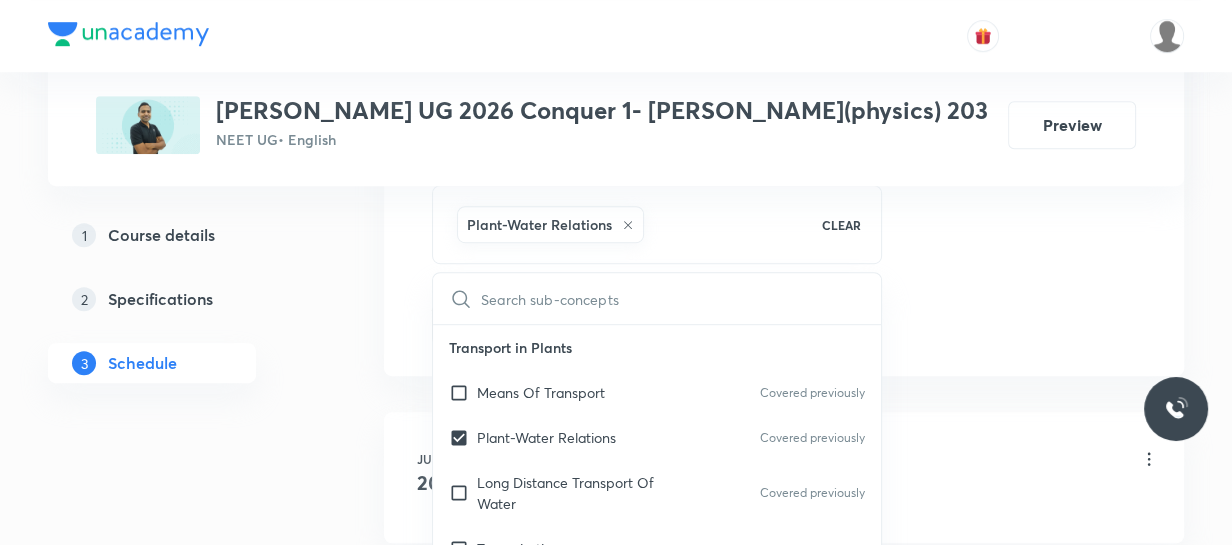 click on "Session  8 Live class Session title 17/99 Motion in a Plane ​ Schedule for Jul 11, 2025, 10:00 AM ​ Duration (in minutes) 80 ​   Session type Online Offline Room 203 Sub-concepts Plant-Water Relations CLEAR ​ Transport in Plants Means Of Transport Covered previously Plant-Water Relations Covered previously Long Distance Transport Of Water Covered previously Transpiration Uptake And Transport Of Mineral Nutrients Phloem Transport: Flow From Source To Sink Guttation Bleeding Phloem Transport (Food Transport) Mineral Nutrition Methods To Study The Mineral Requirements Of Plants Classification Of Mineral Nutrients Macroelements (Macronutrients) Microelements ( Micronutrients) Non-Essential Mineral Elements Essential Mineral Elements Mechanism Of Absorption Of Elements Translocation Of Solutes Soil As Reservoir Of Essential Elements Metabolism Of Nitrogen Mineral Toxicity Hydroponics( Goerick) Nitrogen Assimilation Photosynthesis What Do We Know? Early Experiments Where Does Photosynthesis Take Place? Add" at bounding box center [784, -137] 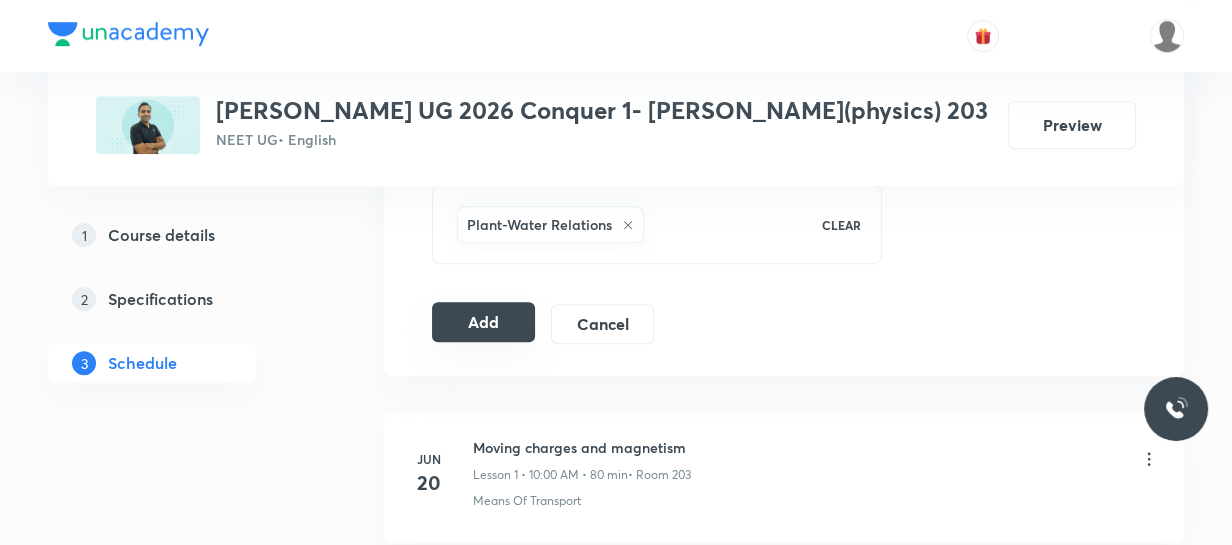 click on "Add" at bounding box center [483, 322] 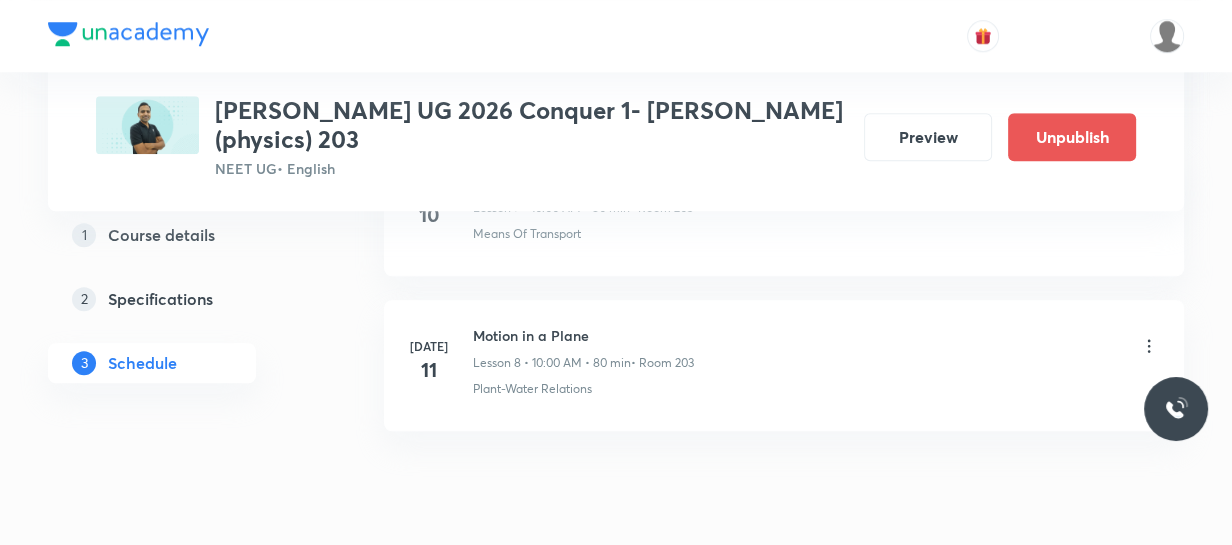 scroll, scrollTop: 1401, scrollLeft: 0, axis: vertical 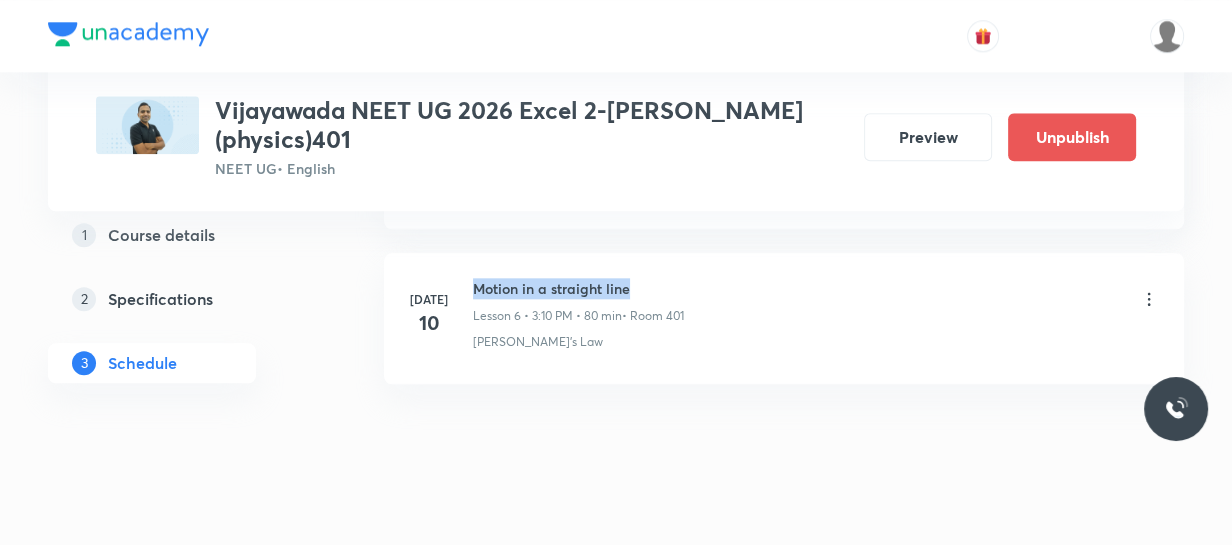 drag, startPoint x: 476, startPoint y: 260, endPoint x: 629, endPoint y: 260, distance: 153 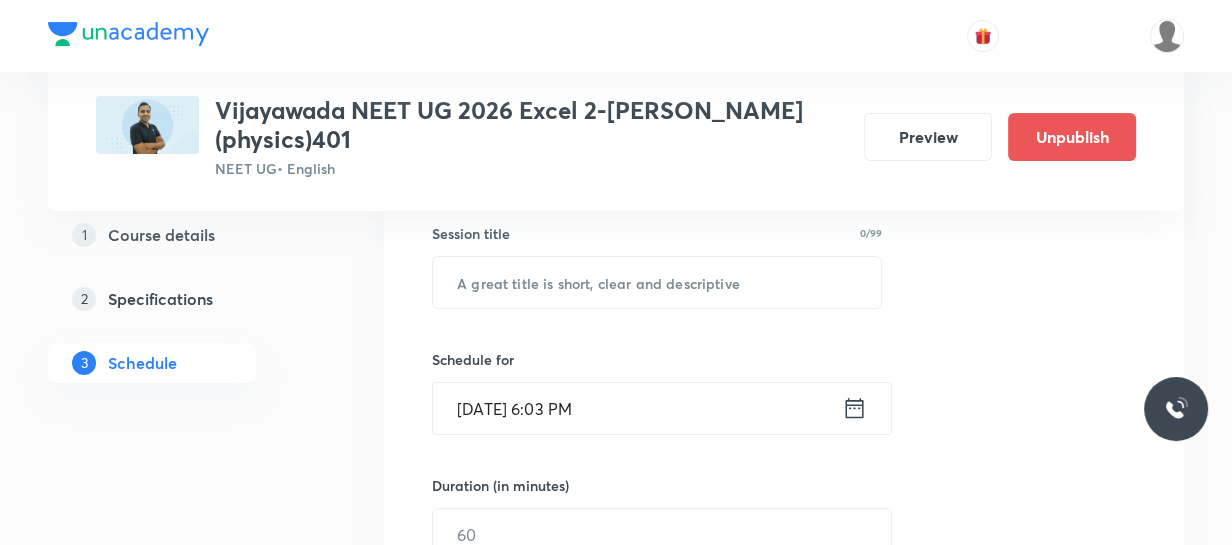 scroll, scrollTop: 350, scrollLeft: 0, axis: vertical 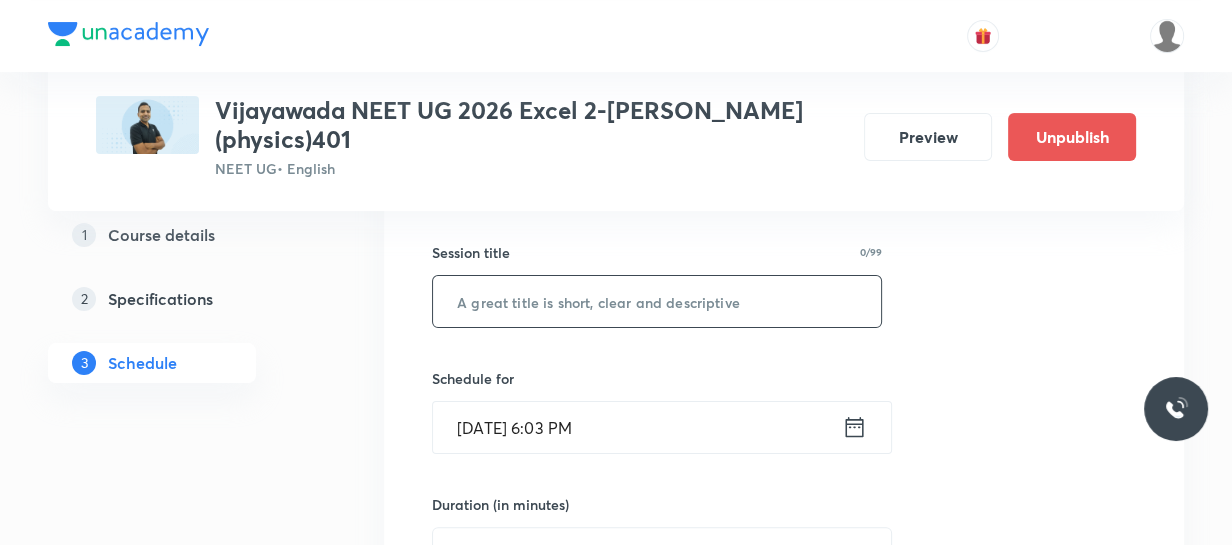 click at bounding box center (657, 301) 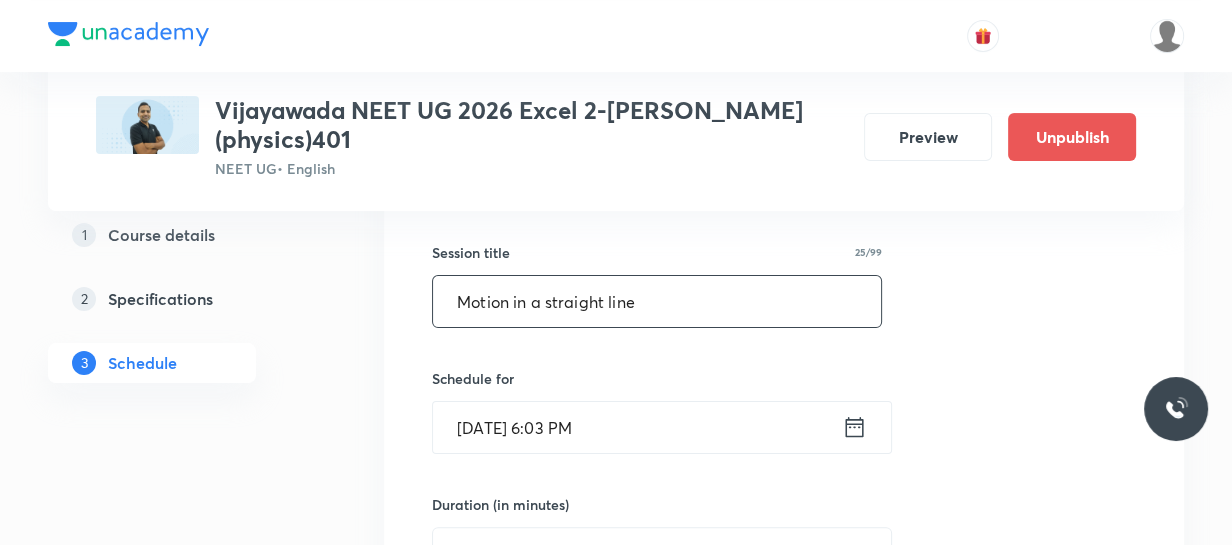 type on "Motion in a straight line" 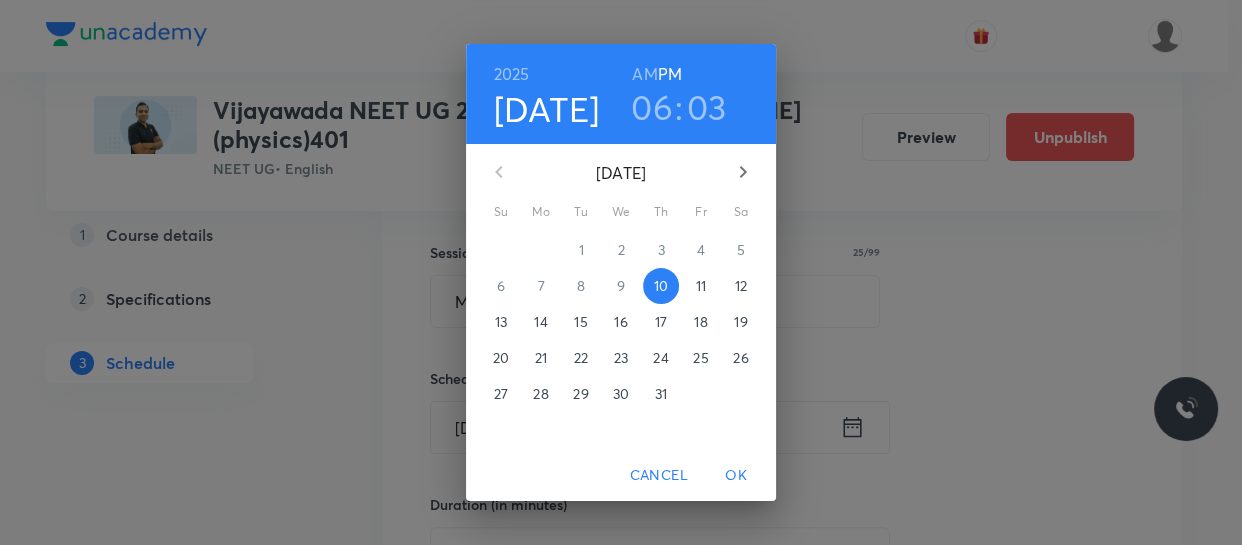 click on "11" at bounding box center [701, 286] 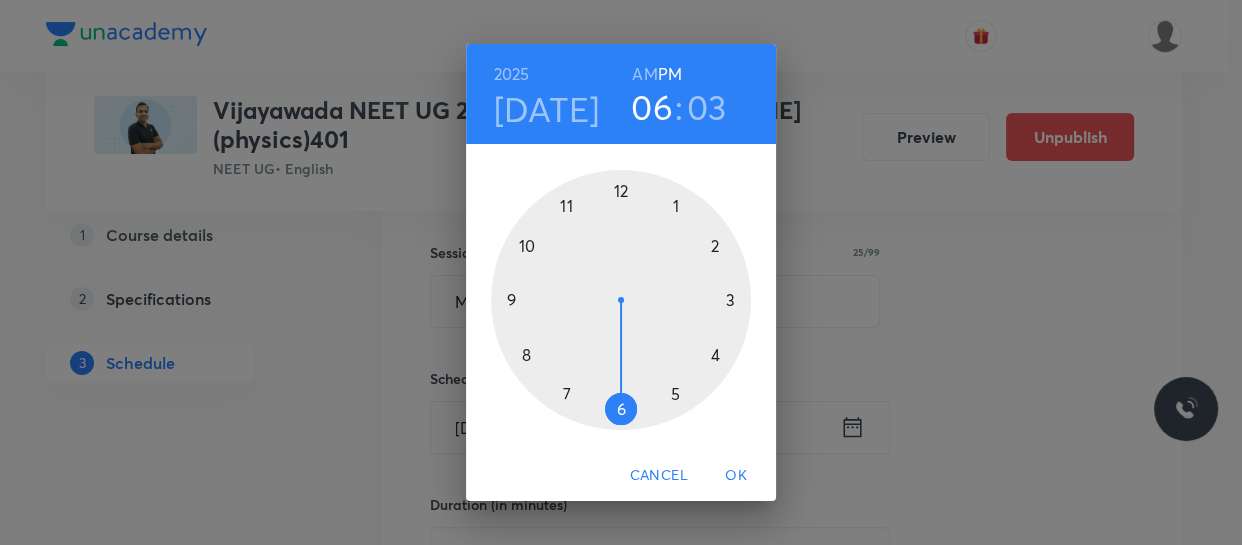 click at bounding box center (621, 300) 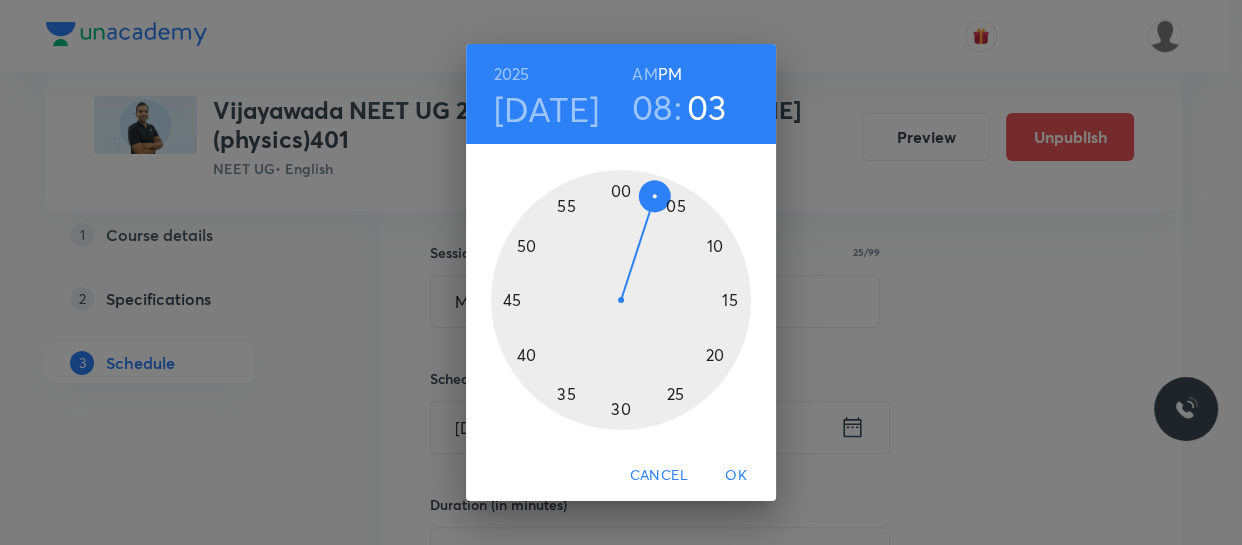 click on "AM" at bounding box center [644, 74] 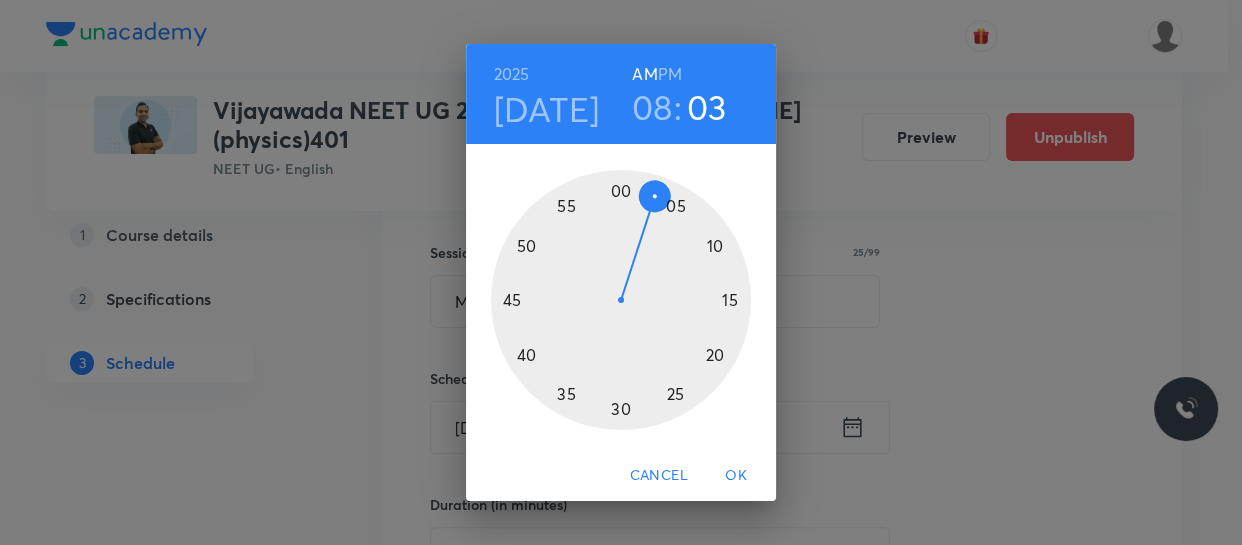 click at bounding box center [621, 300] 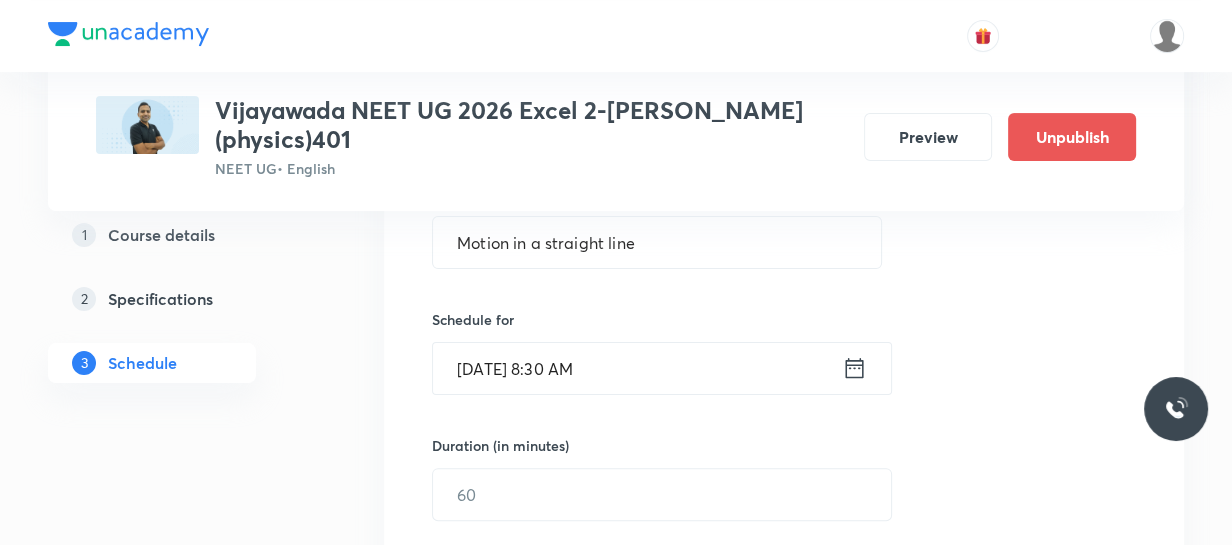 scroll, scrollTop: 440, scrollLeft: 0, axis: vertical 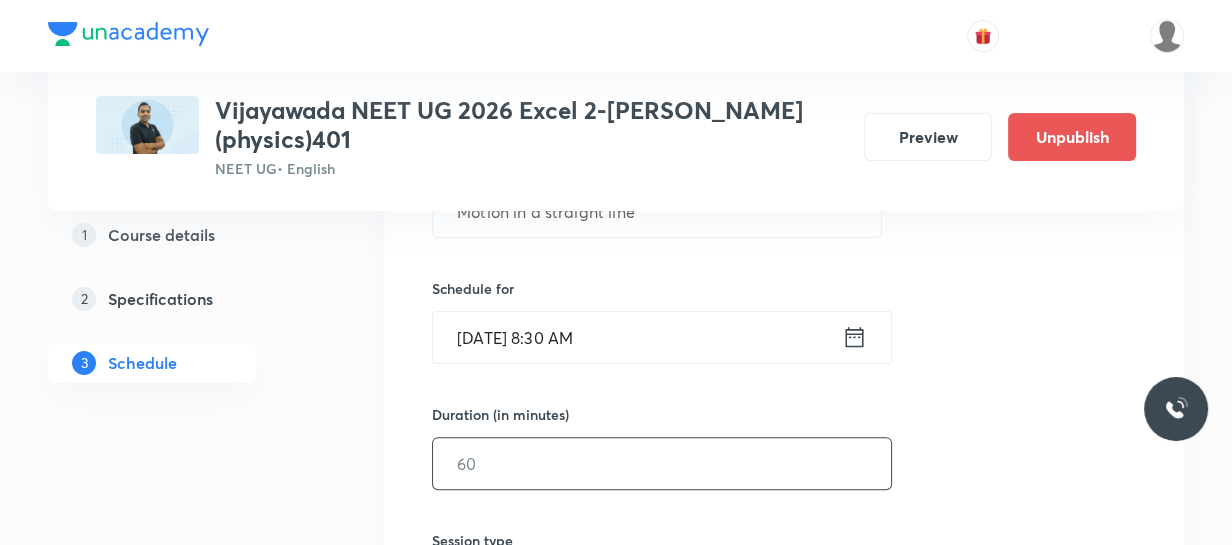 click at bounding box center [662, 463] 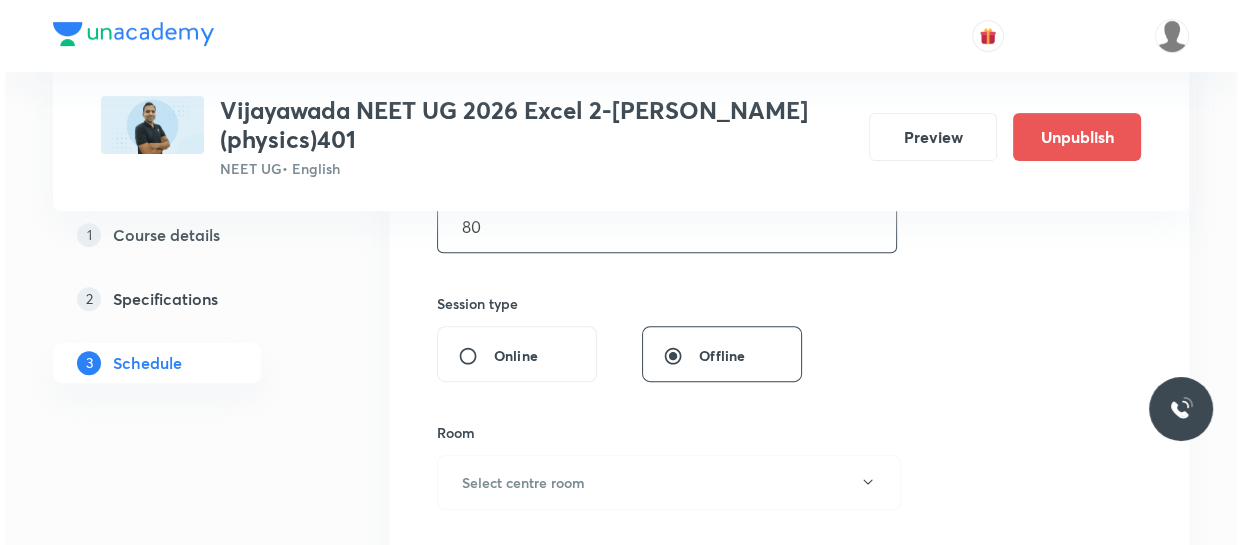 scroll, scrollTop: 713, scrollLeft: 0, axis: vertical 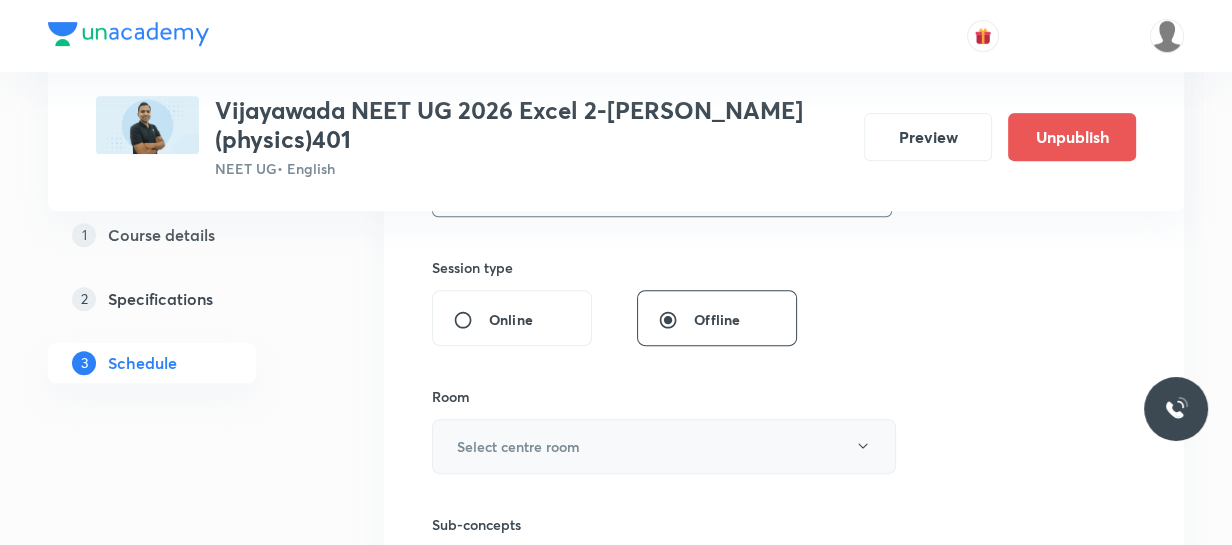 type on "80" 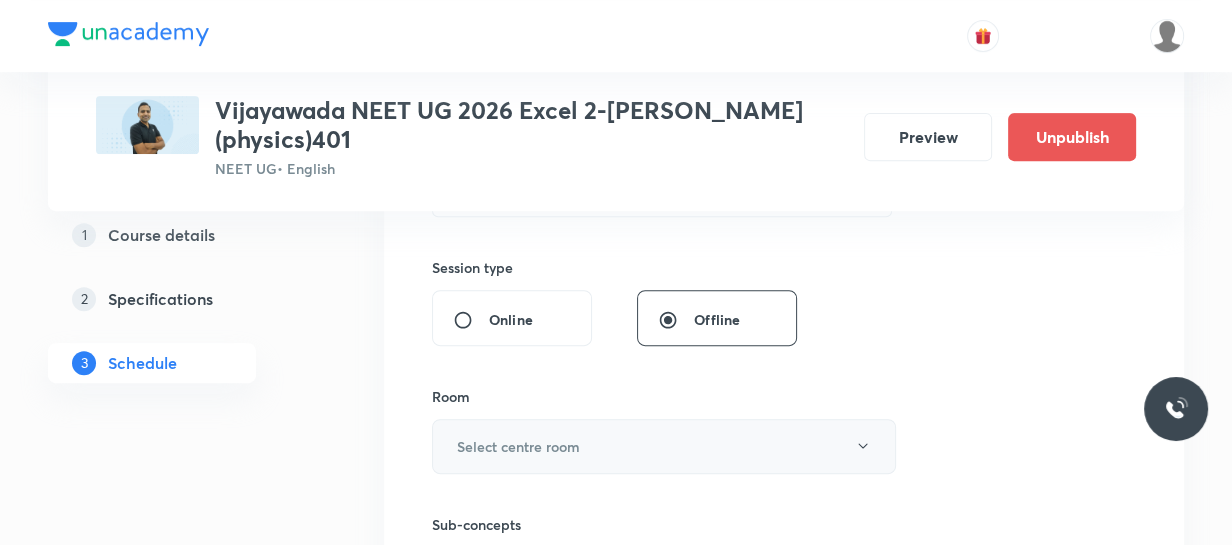 click on "Select centre room" at bounding box center [518, 446] 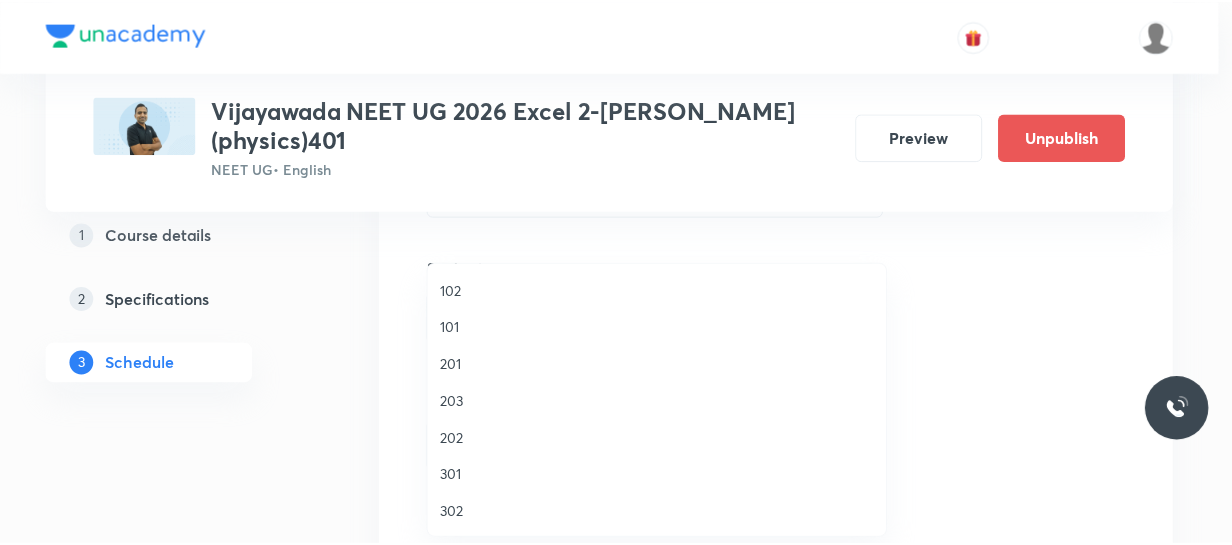 scroll, scrollTop: 90, scrollLeft: 0, axis: vertical 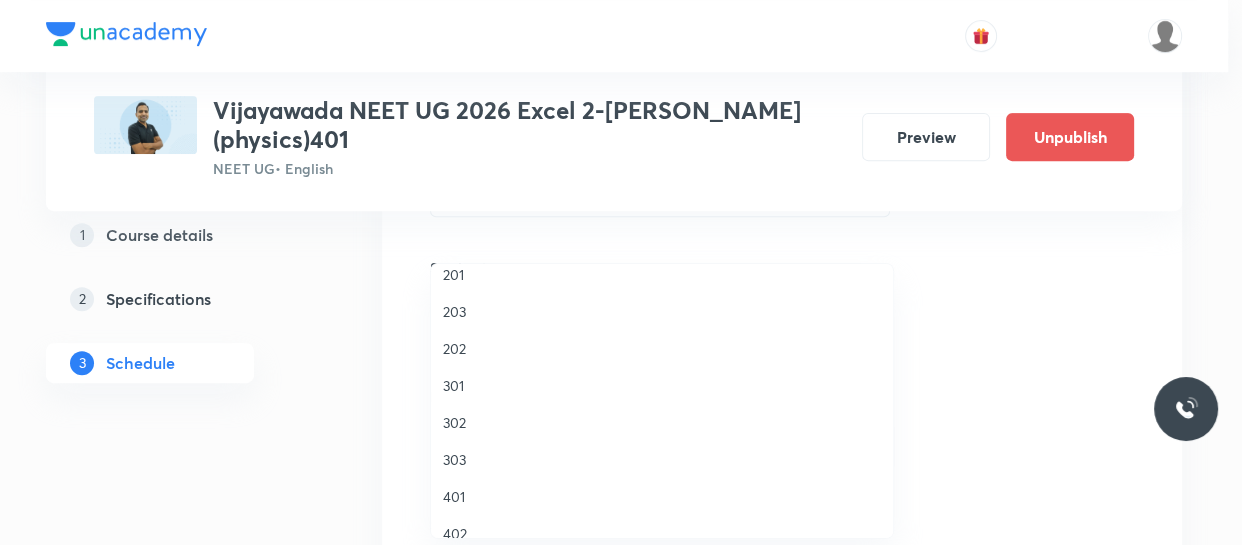 click on "401" at bounding box center [662, 496] 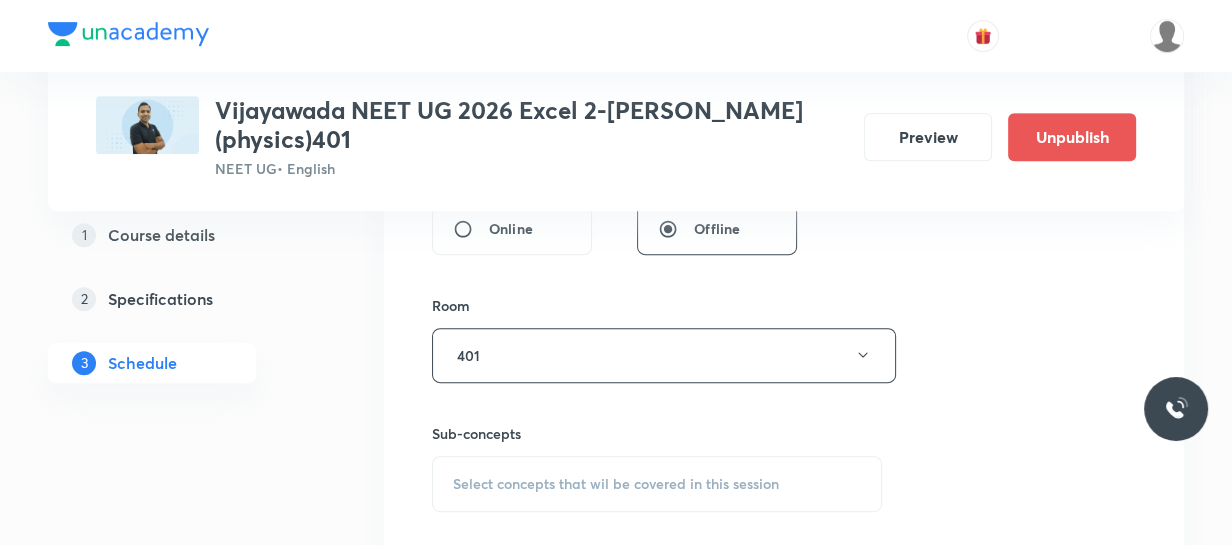 click on "Select concepts that wil be covered in this session" at bounding box center [616, 484] 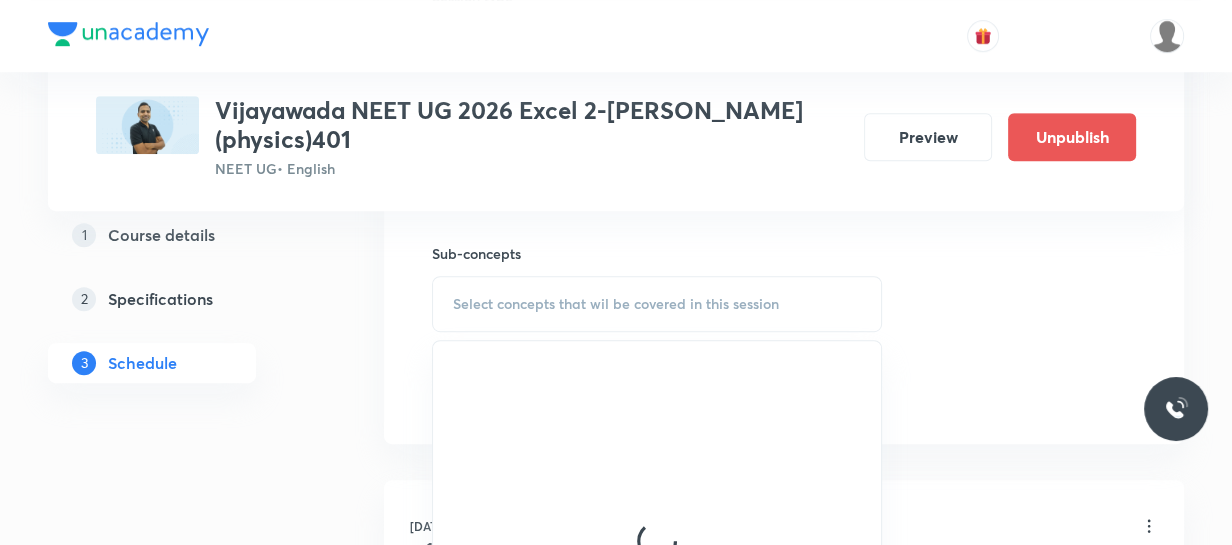 scroll, scrollTop: 986, scrollLeft: 0, axis: vertical 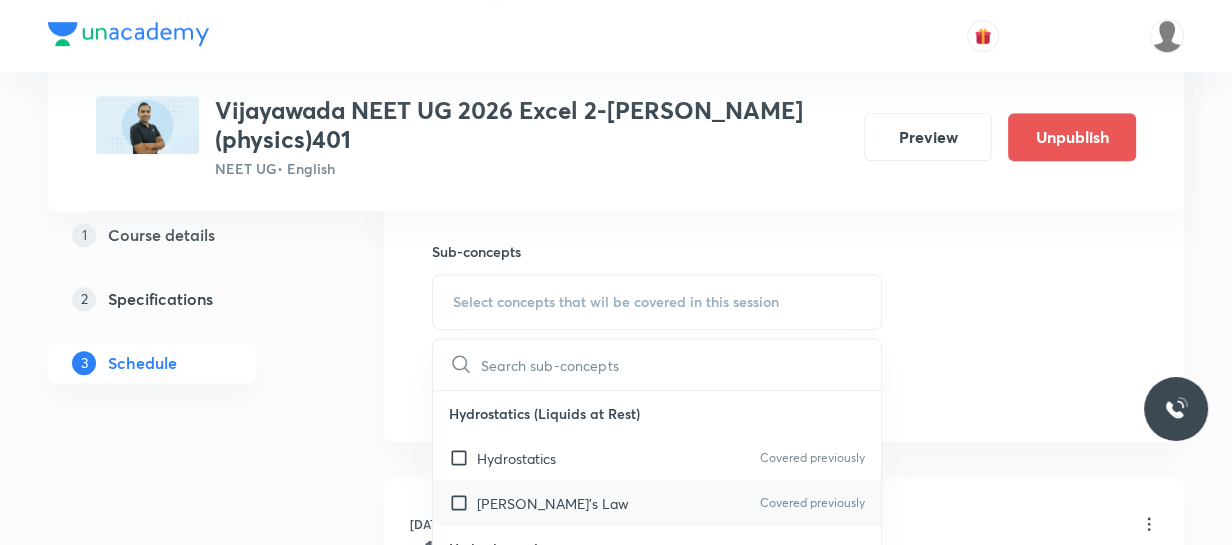 click on "Pascal's Law" at bounding box center (553, 503) 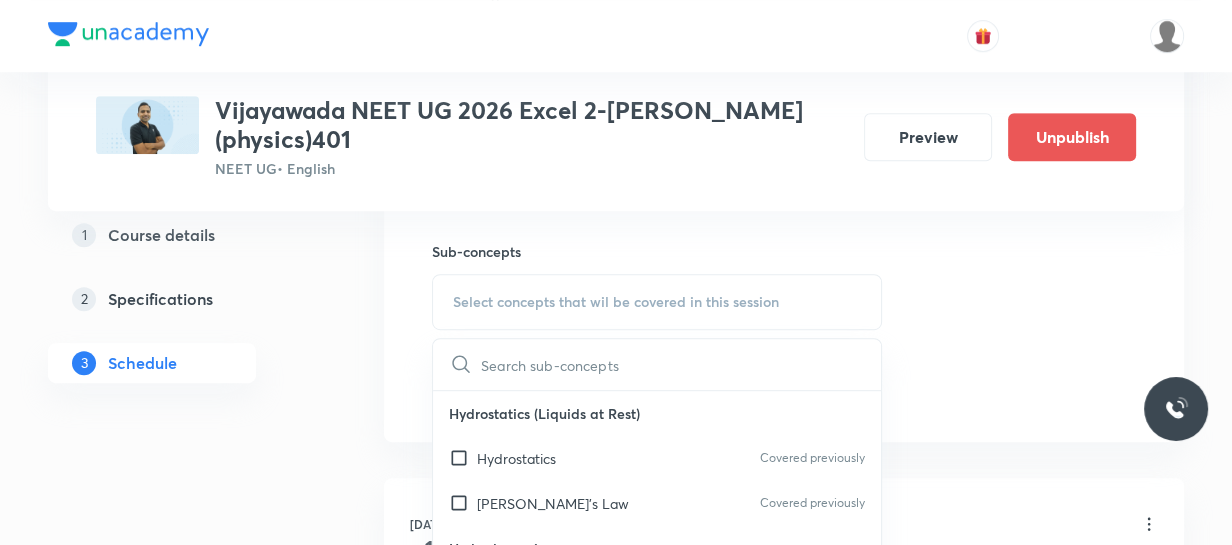 checkbox on "true" 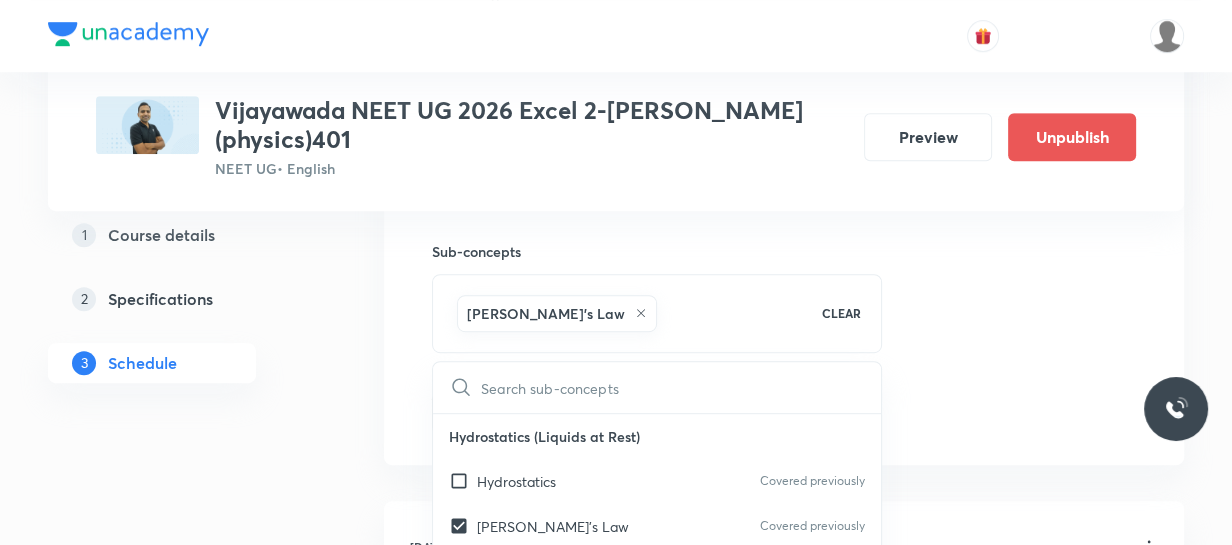 click on "Session  7 Live class Session title 25/99 Motion in a straight line ​ Schedule for Jul 11, 2025, 8:30 AM ​ Duration (in minutes) 80 ​   Session type Online Offline Room 401 Sub-concepts Pascal's Law CLEAR ​ Hydrostatics (Liquids at Rest) Hydrostatics Covered previously Pascal's Law Covered previously Hydrodynamics Hydrodynamics Principle of Continuity: The Continuity Equation Applications of Principle of Continuity  Energy Associated with a Moving Liquid Bernoulli's Equation  Proof of Bernoulli's Equation Venturi Meter Static Pressure and Dynamic Pressure Pitot Tube Velocity of Efflux: Torricelli's Theorem Horizontal Range of the Escaping Liquid  Force of Reaction Due to Ejection of Liquid  Surface Tension & Energy Surface Tension Surface Energy  Angle of Contact Excess Pressure Inside a Curved Surface Excess Pressure Inside a Liquid Drop and a Bubble Capillarity Determination of a Capillary Rise Solids Elastic Behaviour of Solids Some Definitions  Stress Strain Analogy of a Rod as a Spring  Viscosity" at bounding box center [784, -48] 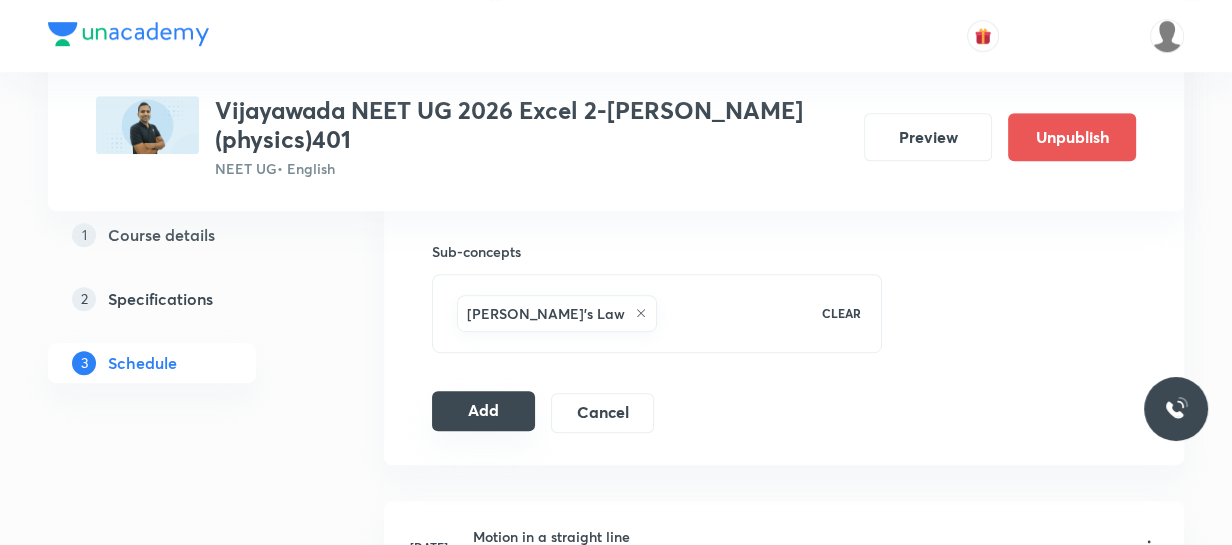 click on "Add" at bounding box center (483, 411) 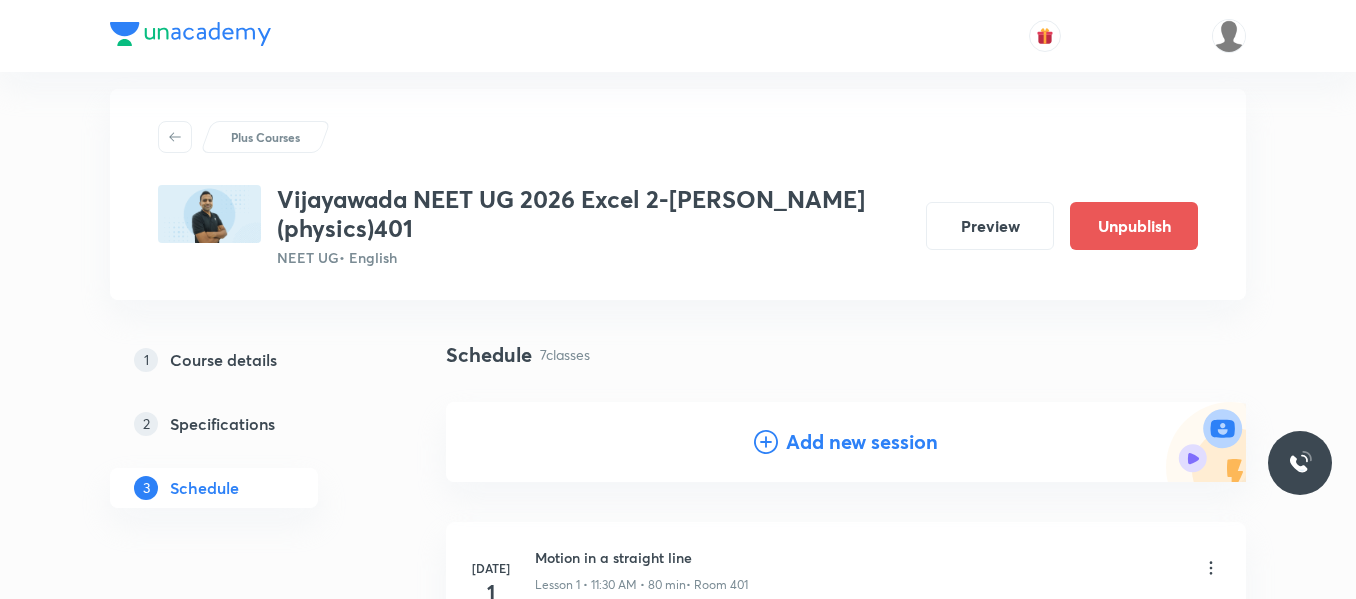 scroll, scrollTop: 0, scrollLeft: 0, axis: both 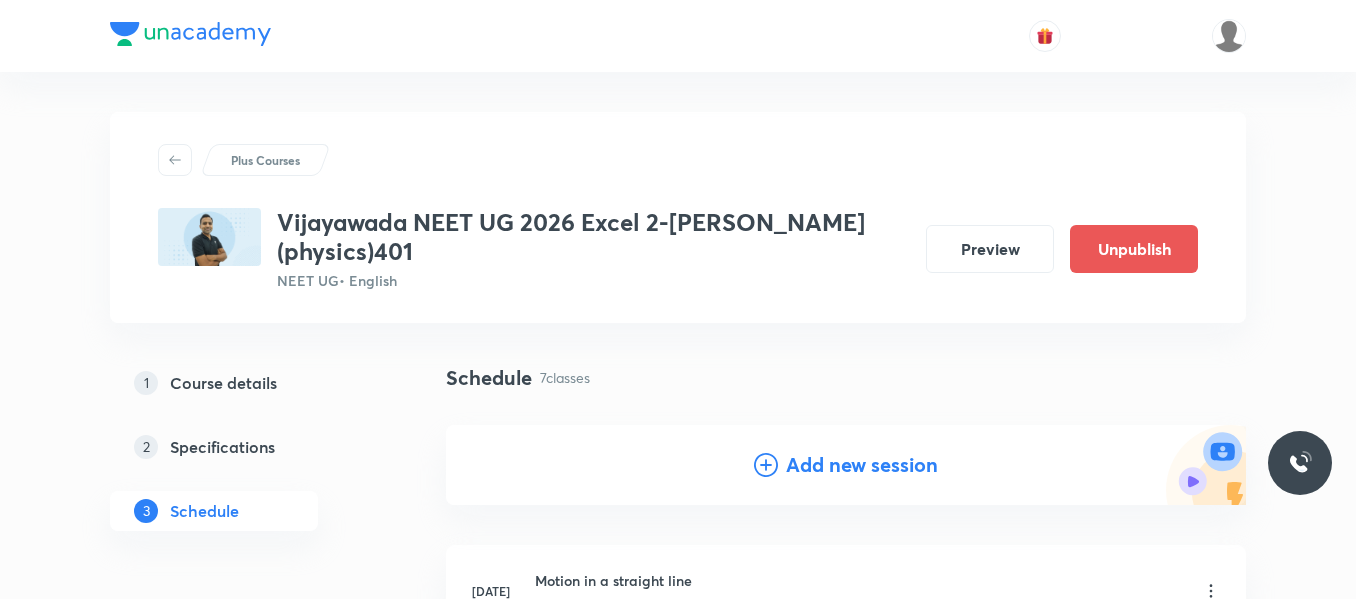 click 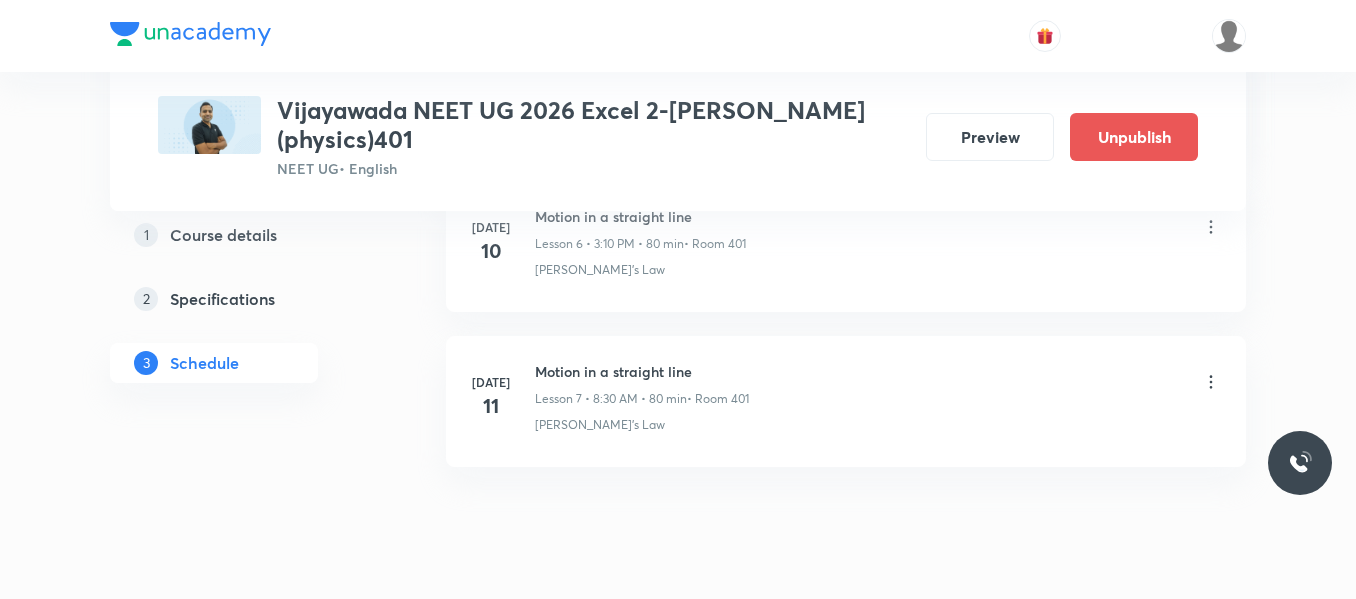 scroll, scrollTop: 2089, scrollLeft: 0, axis: vertical 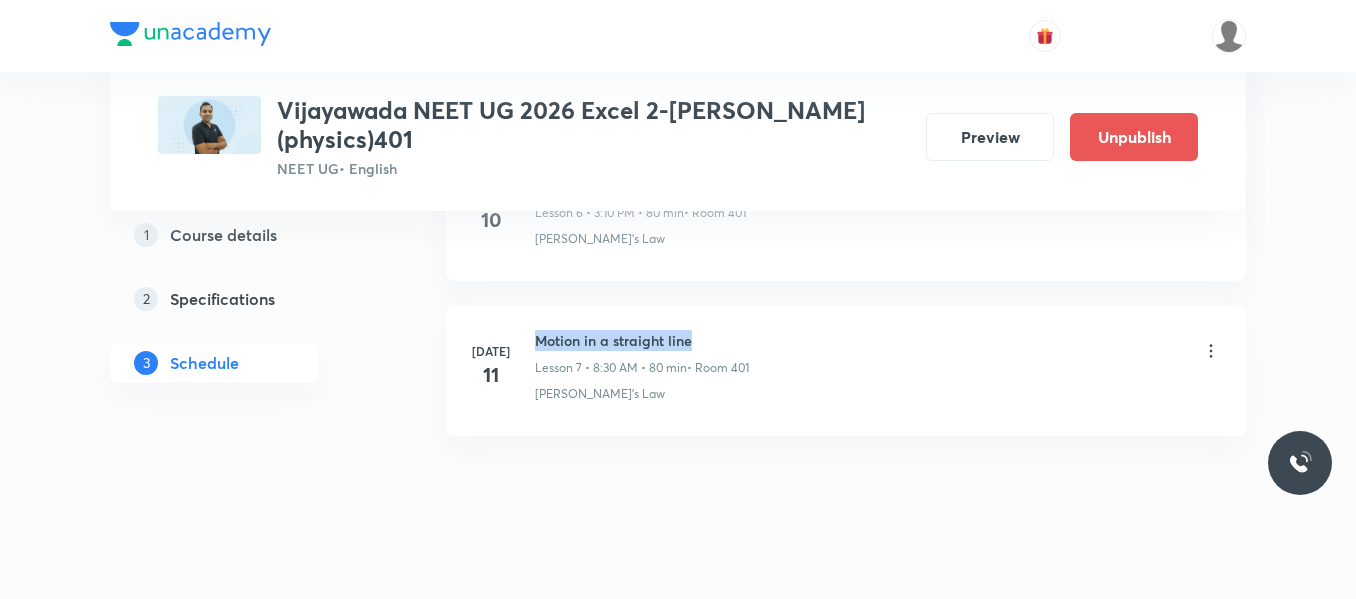 drag, startPoint x: 534, startPoint y: 312, endPoint x: 702, endPoint y: 307, distance: 168.07439 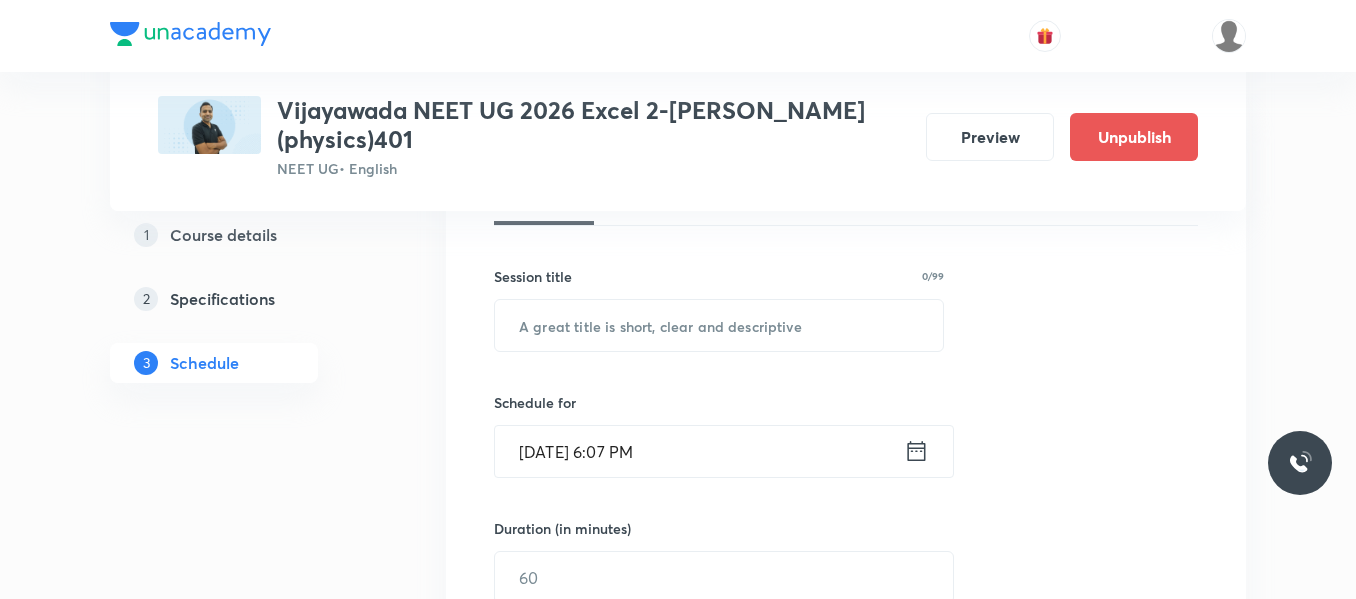 scroll, scrollTop: 289, scrollLeft: 0, axis: vertical 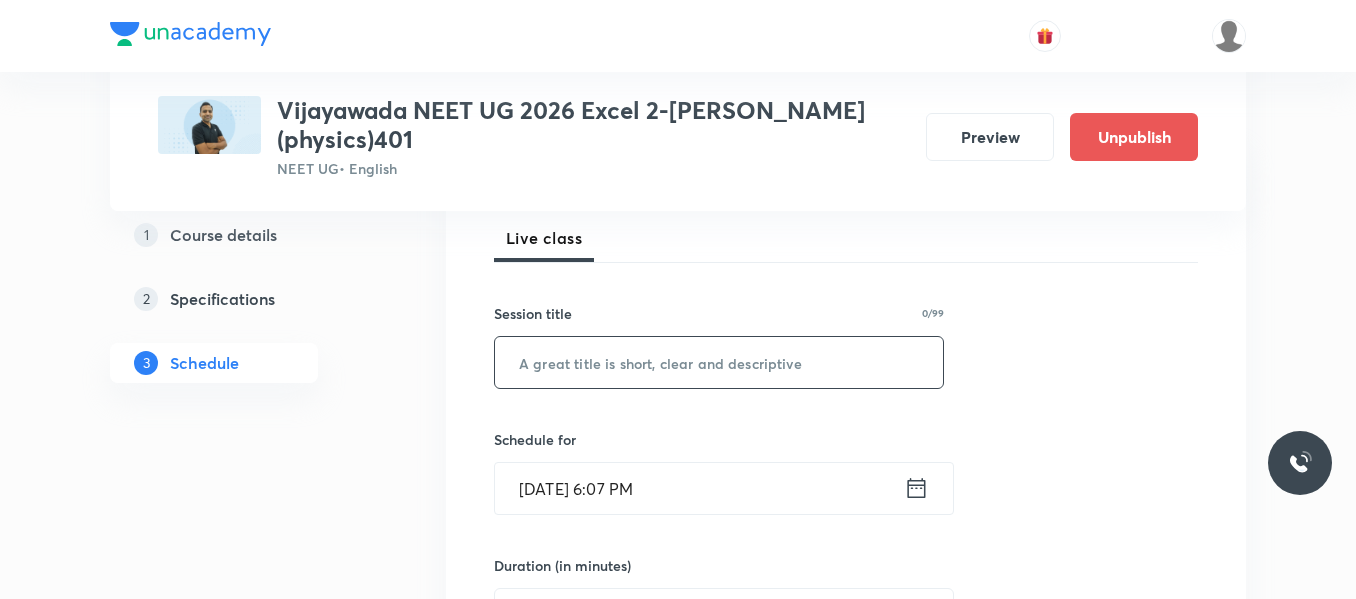 click at bounding box center (719, 362) 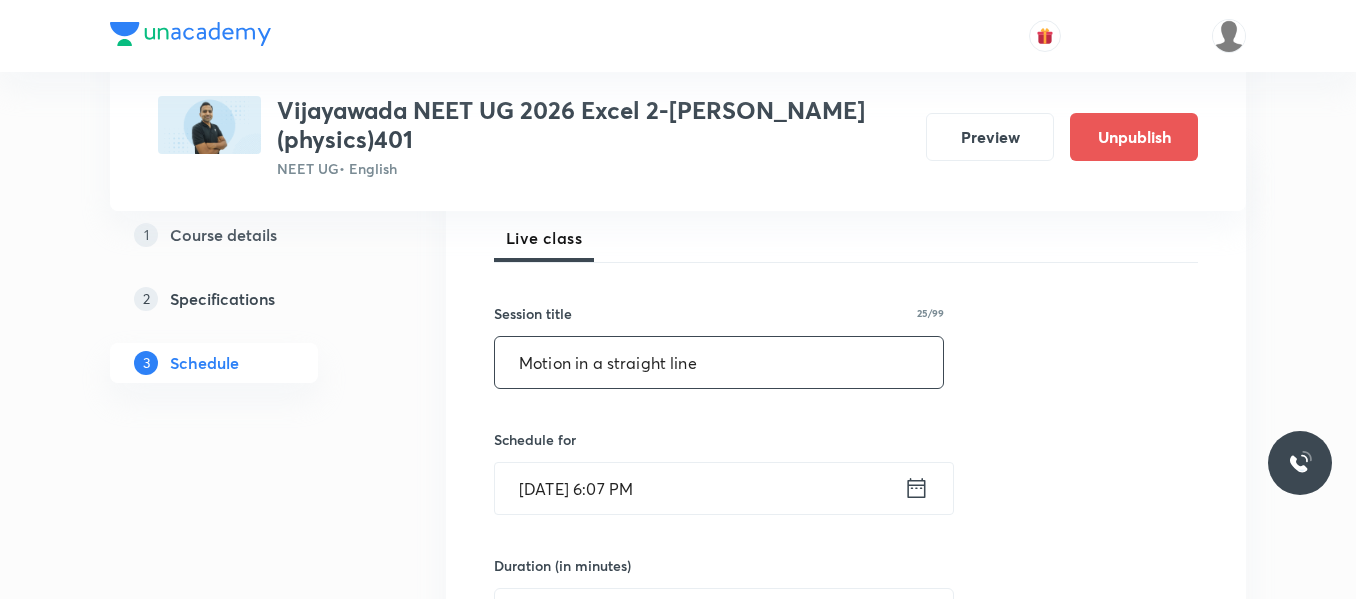 type on "Motion in a straight line" 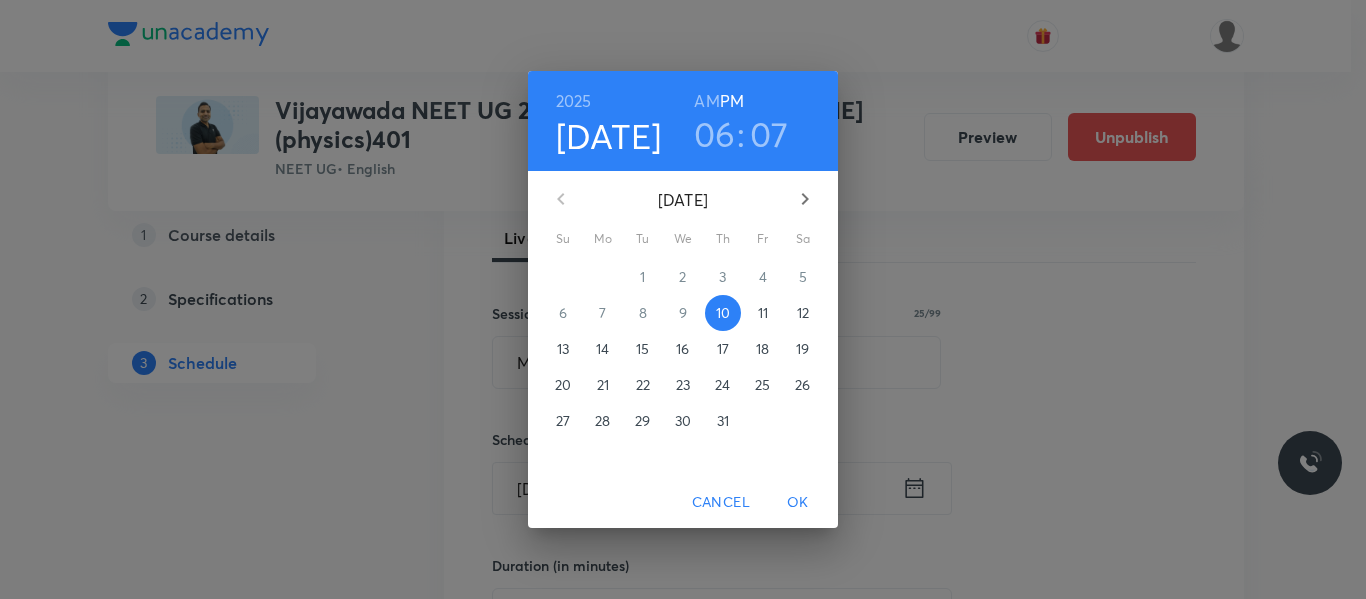click on "11" at bounding box center [763, 313] 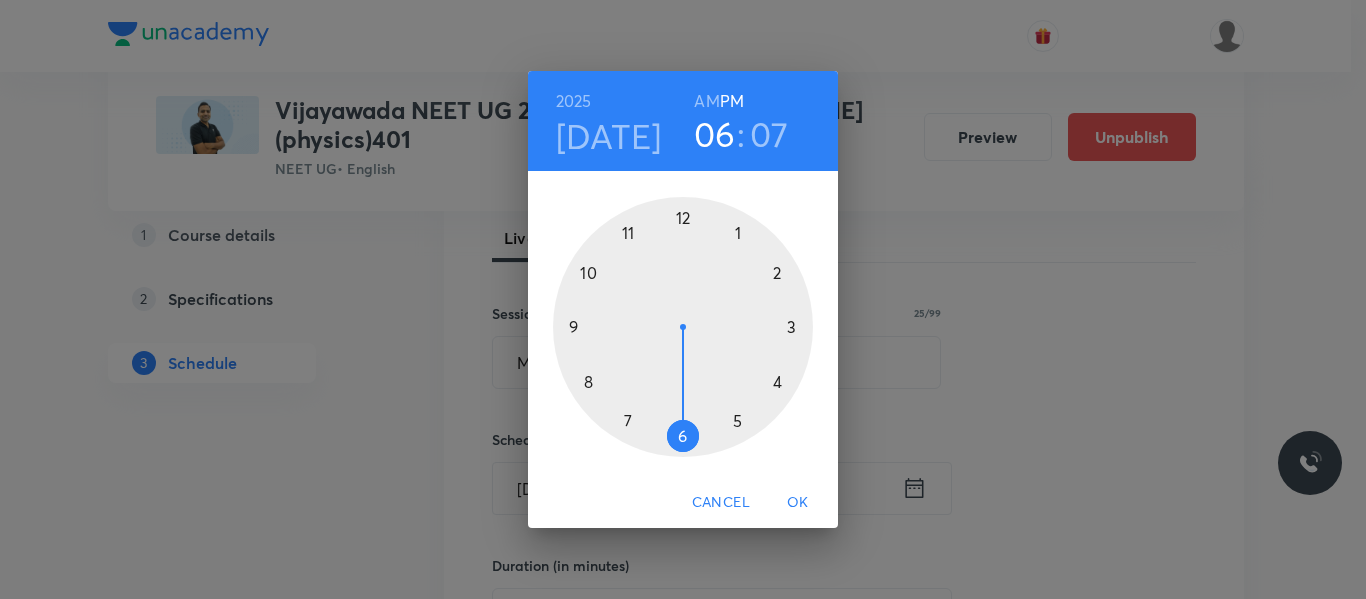 click at bounding box center [683, 327] 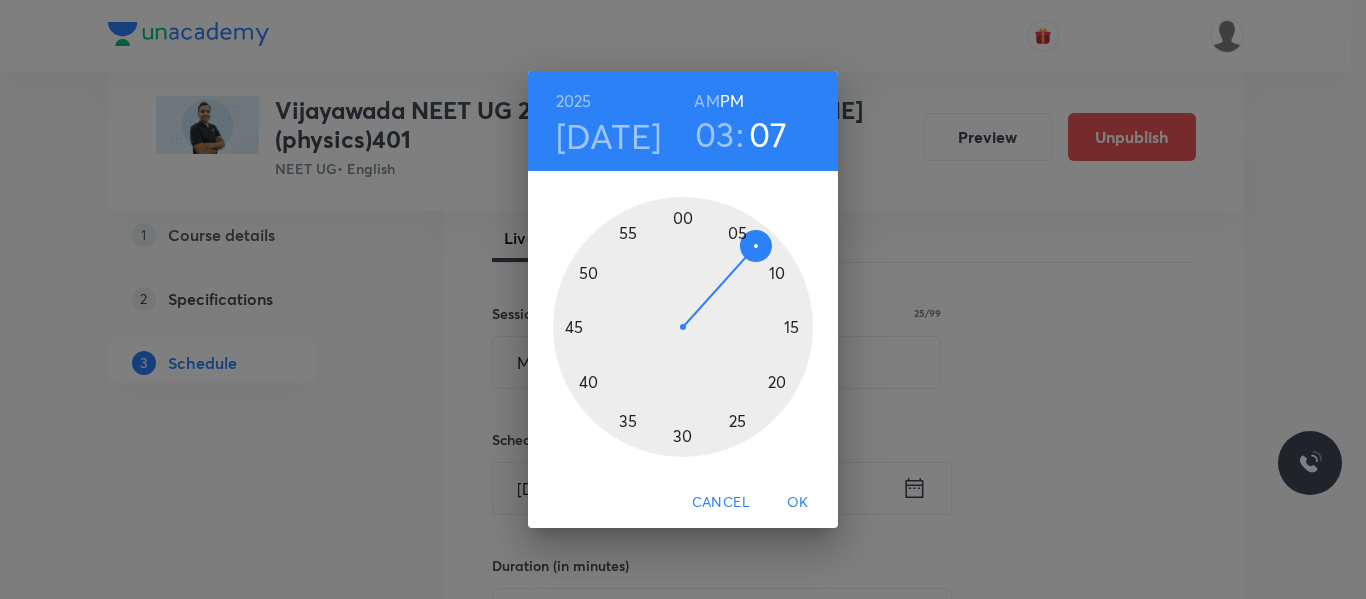 drag, startPoint x: 774, startPoint y: 273, endPoint x: 764, endPoint y: 278, distance: 11.18034 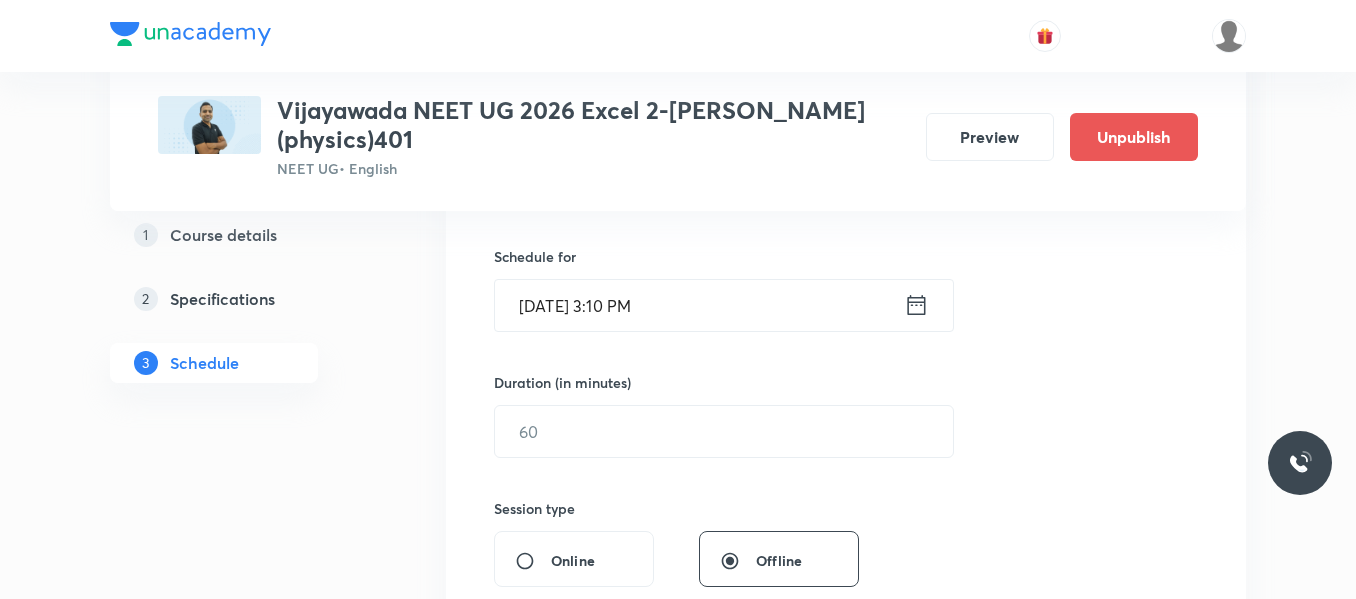 scroll, scrollTop: 489, scrollLeft: 0, axis: vertical 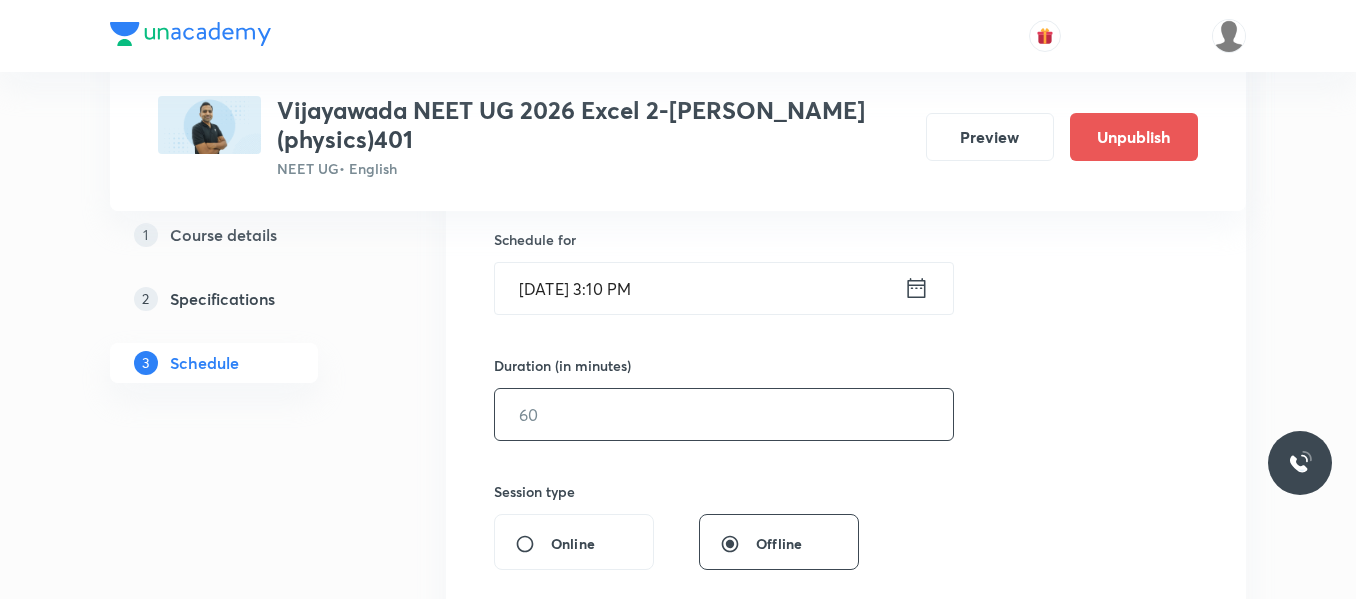 click at bounding box center (724, 414) 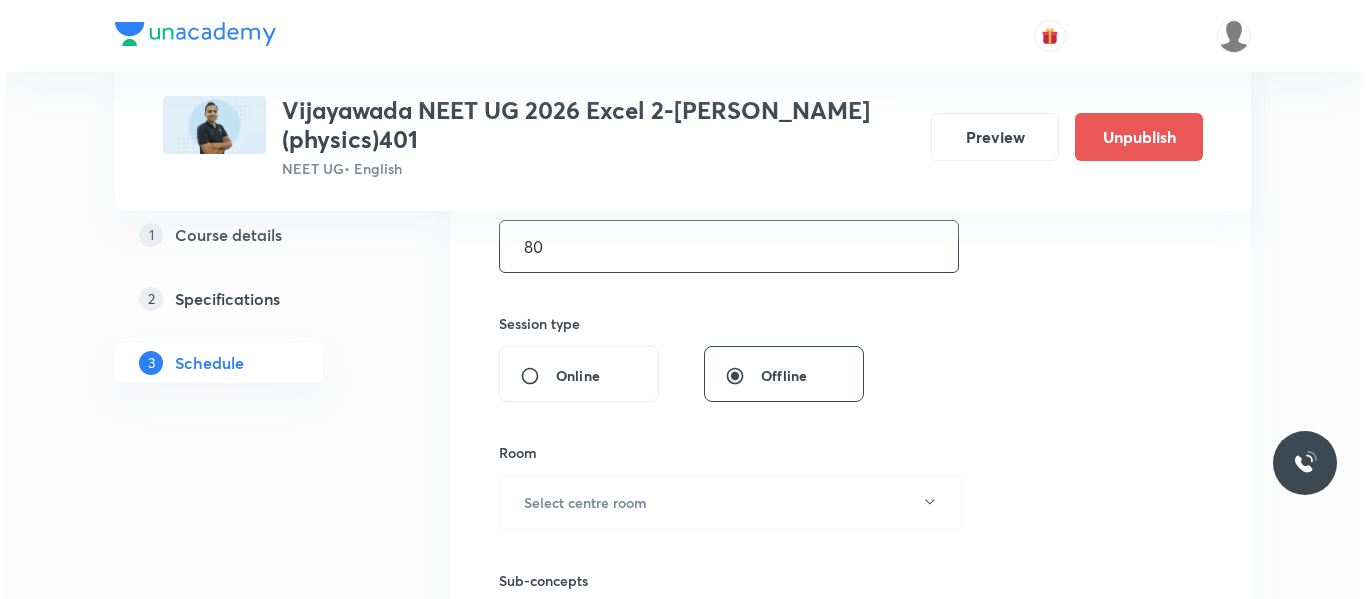 scroll, scrollTop: 689, scrollLeft: 0, axis: vertical 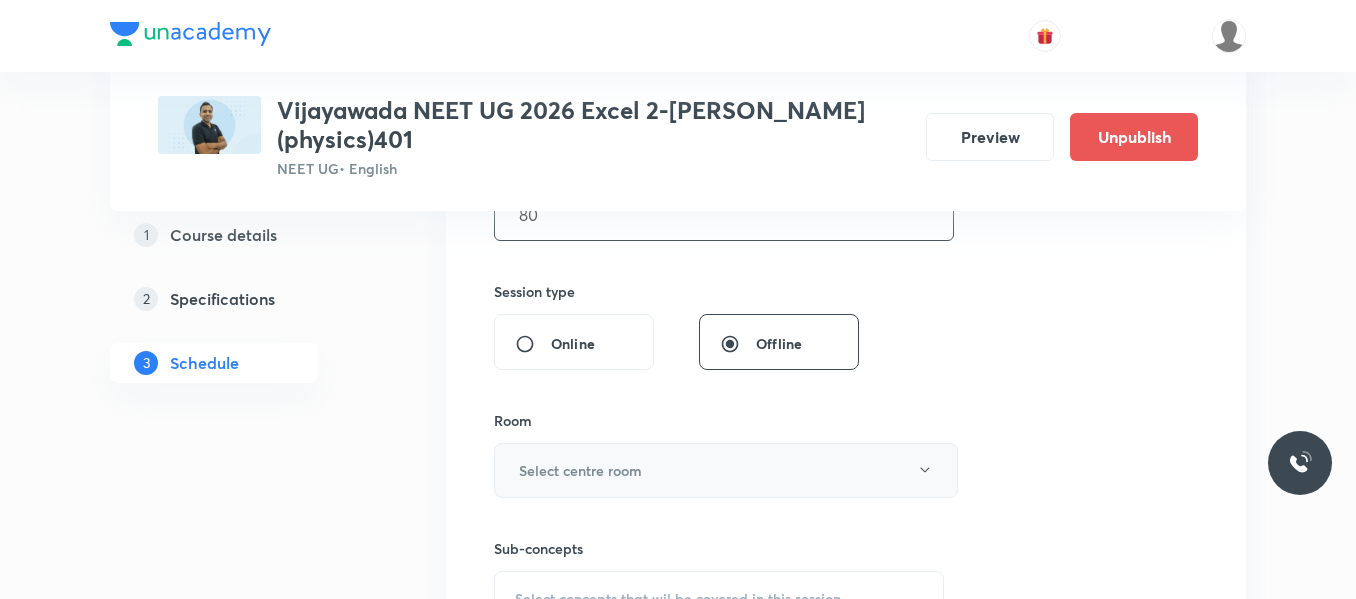 type on "80" 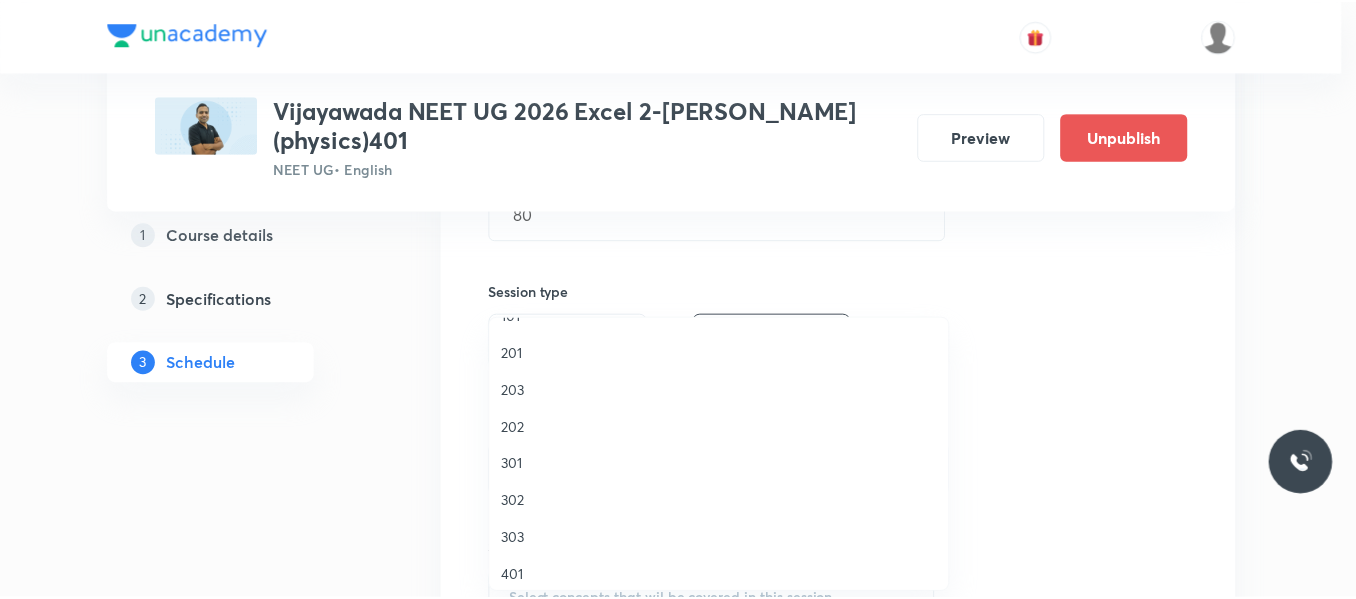 scroll, scrollTop: 100, scrollLeft: 0, axis: vertical 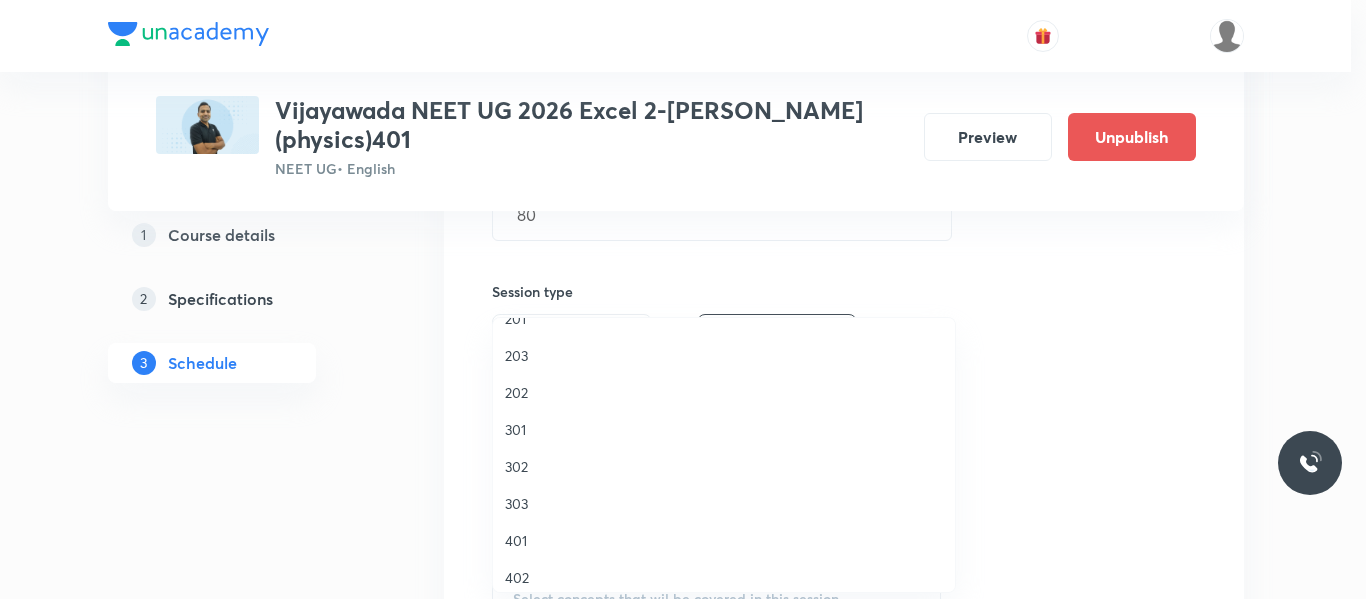 click on "401" at bounding box center (724, 540) 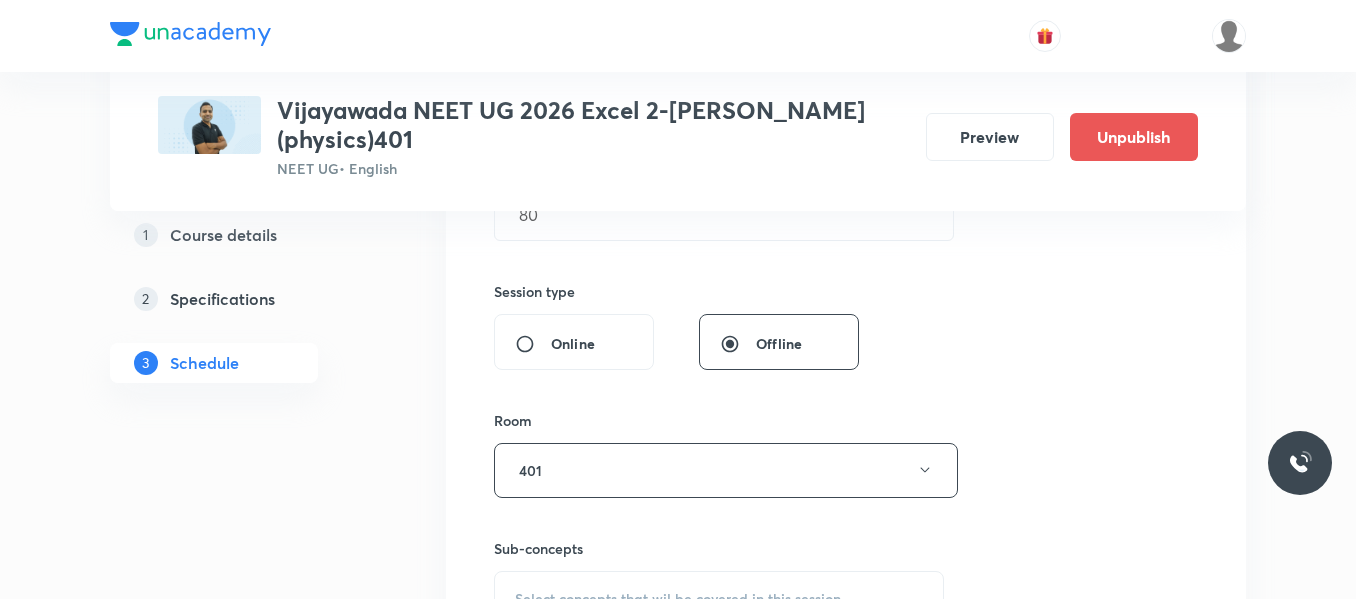scroll, scrollTop: 789, scrollLeft: 0, axis: vertical 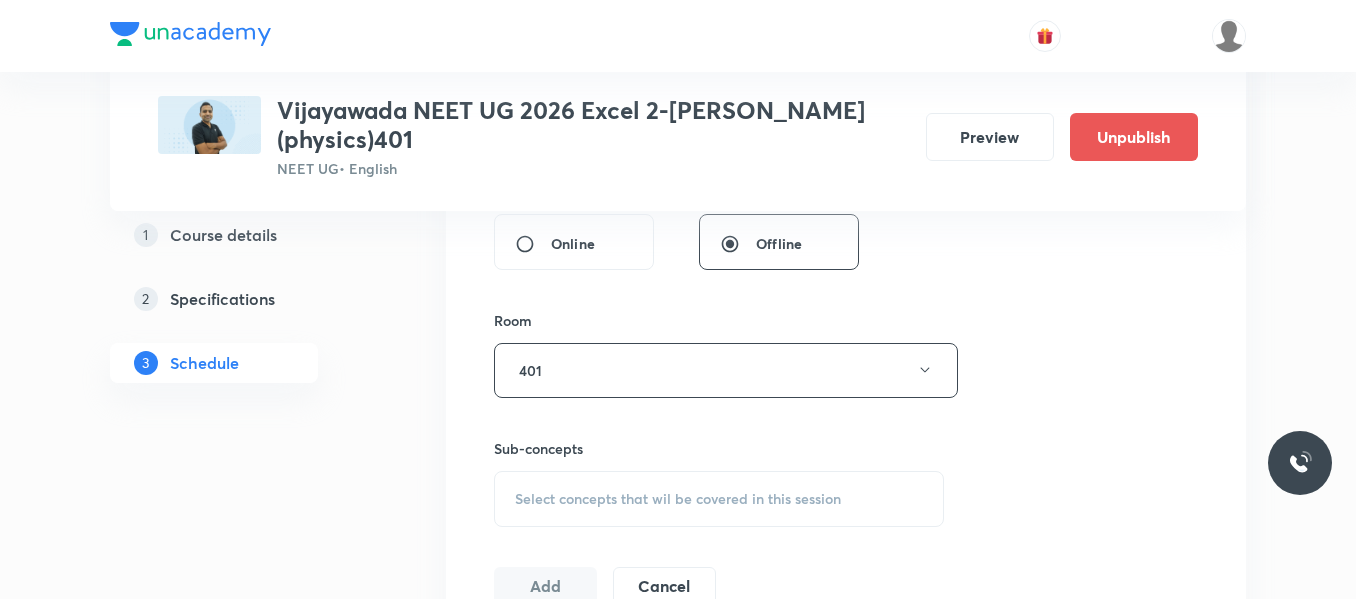 click on "Select concepts that wil be covered in this session" at bounding box center (678, 499) 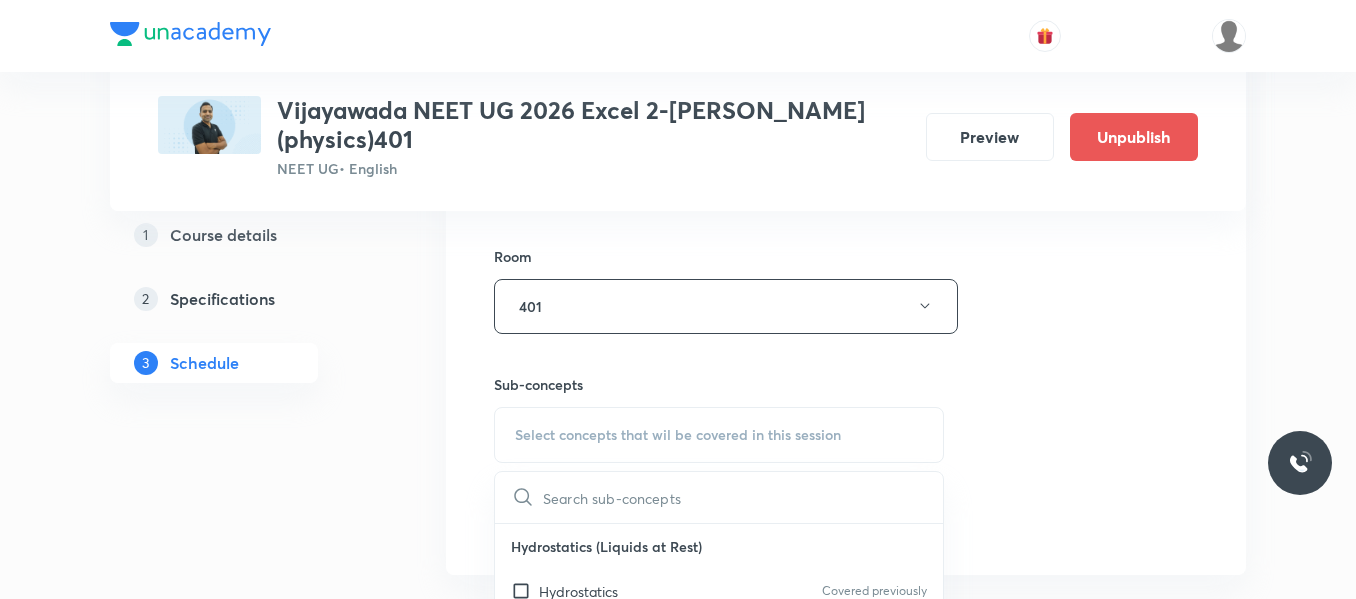 scroll, scrollTop: 889, scrollLeft: 0, axis: vertical 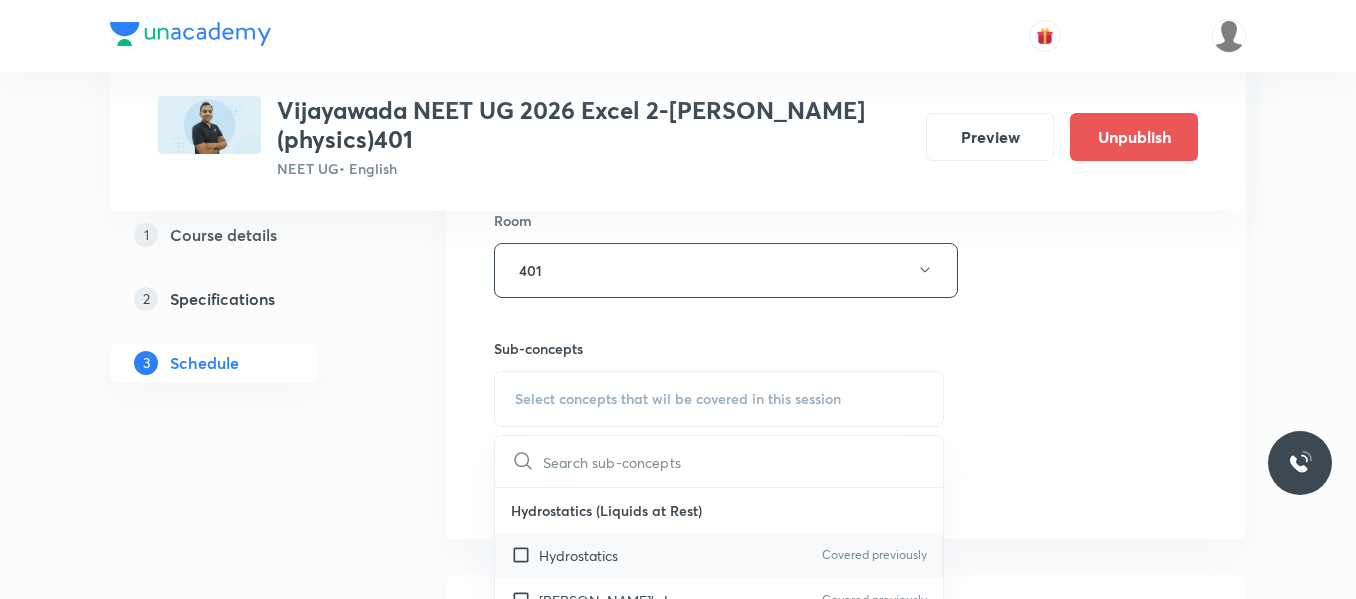click on "Hydrostatics" at bounding box center [578, 555] 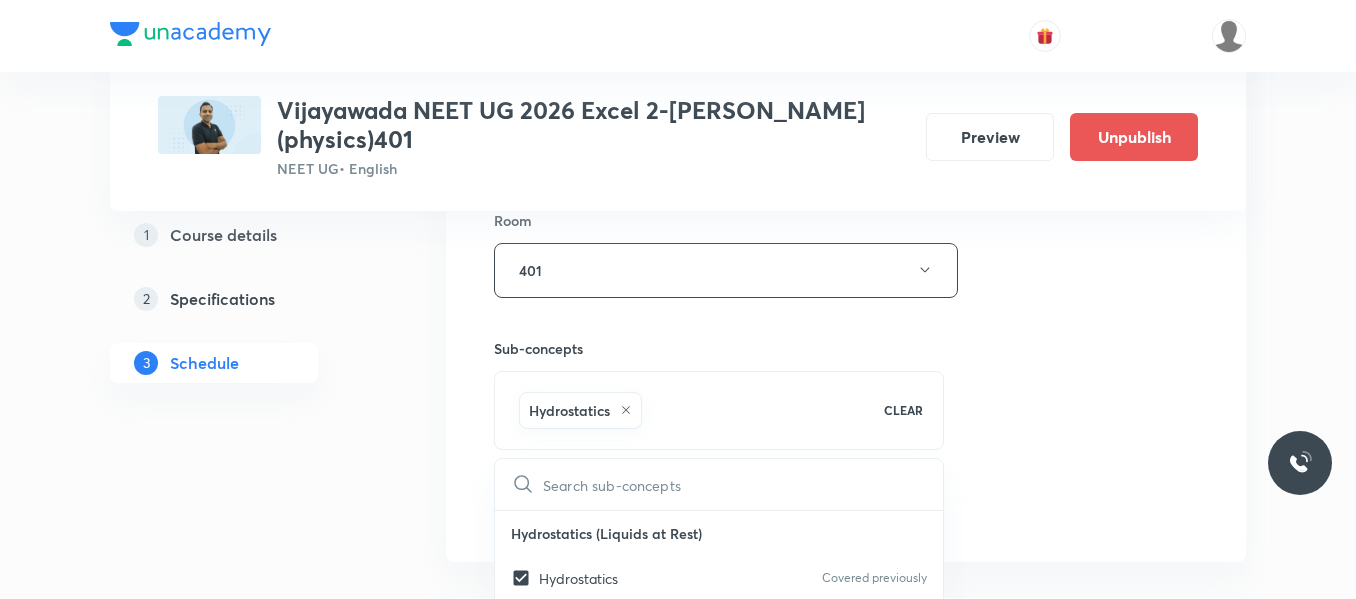click on "Session  8 Live class Session title 25/99 Motion in a straight line ​ Schedule for Jul 11, 2025, 3:10 PM ​ Duration (in minutes) 80 ​   Session type Online Offline Room 401 Sub-concepts Hydrostatics CLEAR ​ Hydrostatics (Liquids at Rest) Hydrostatics Covered previously Pascal's Law Covered previously Hydrodynamics Hydrodynamics Principle of Continuity: The Continuity Equation Applications of Principle of Continuity  Energy Associated with a Moving Liquid Bernoulli's Equation  Proof of Bernoulli's Equation Venturi Meter Static Pressure and Dynamic Pressure Pitot Tube Velocity of Efflux: Torricelli's Theorem Horizontal Range of the Escaping Liquid  Force of Reaction Due to Ejection of Liquid  Surface Tension & Energy Surface Tension Surface Energy  Angle of Contact Excess Pressure Inside a Curved Surface Excess Pressure Inside a Liquid Drop and a Bubble Capillarity Determination of a Capillary Rise Solids Elastic Behaviour of Solids Some Definitions  Stress Strain Analogy of a Rod as a Spring  Viscosity" at bounding box center (846, 49) 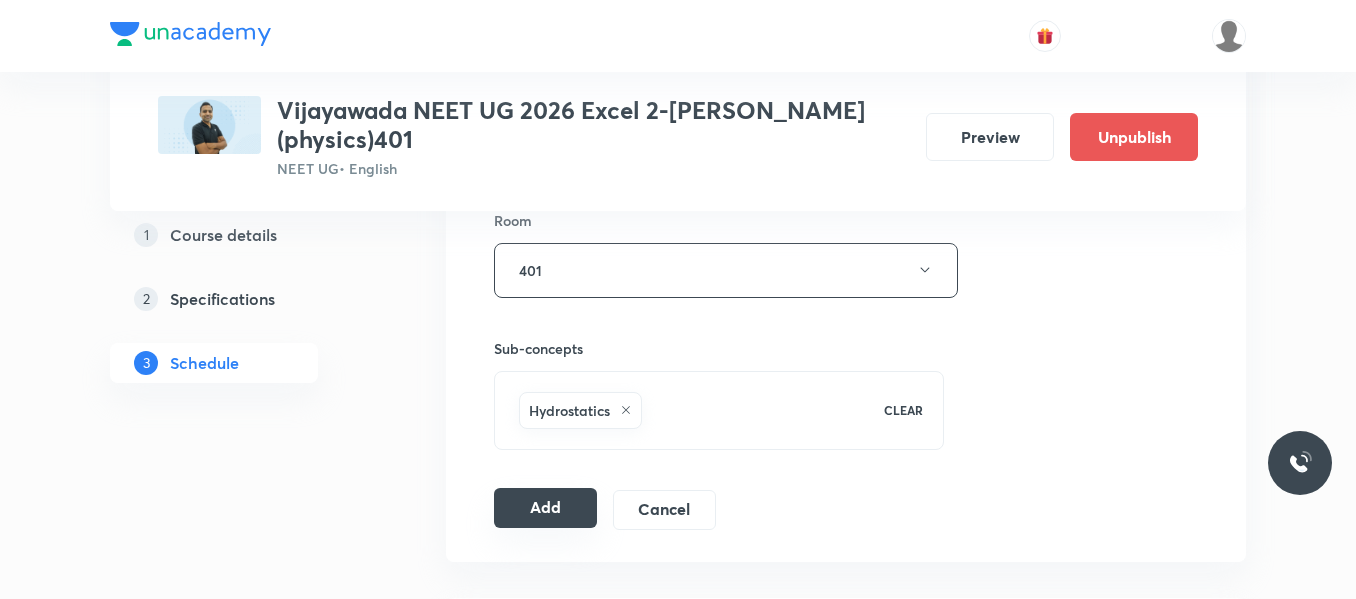 click on "Add" at bounding box center (545, 508) 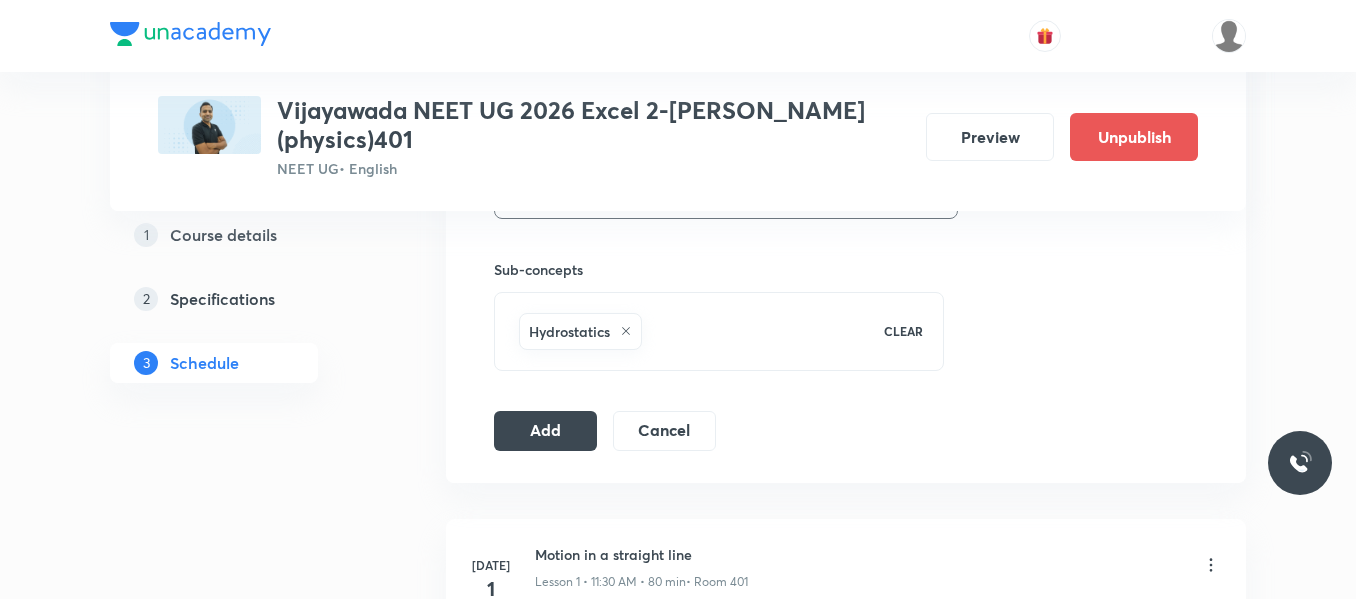 scroll, scrollTop: 989, scrollLeft: 0, axis: vertical 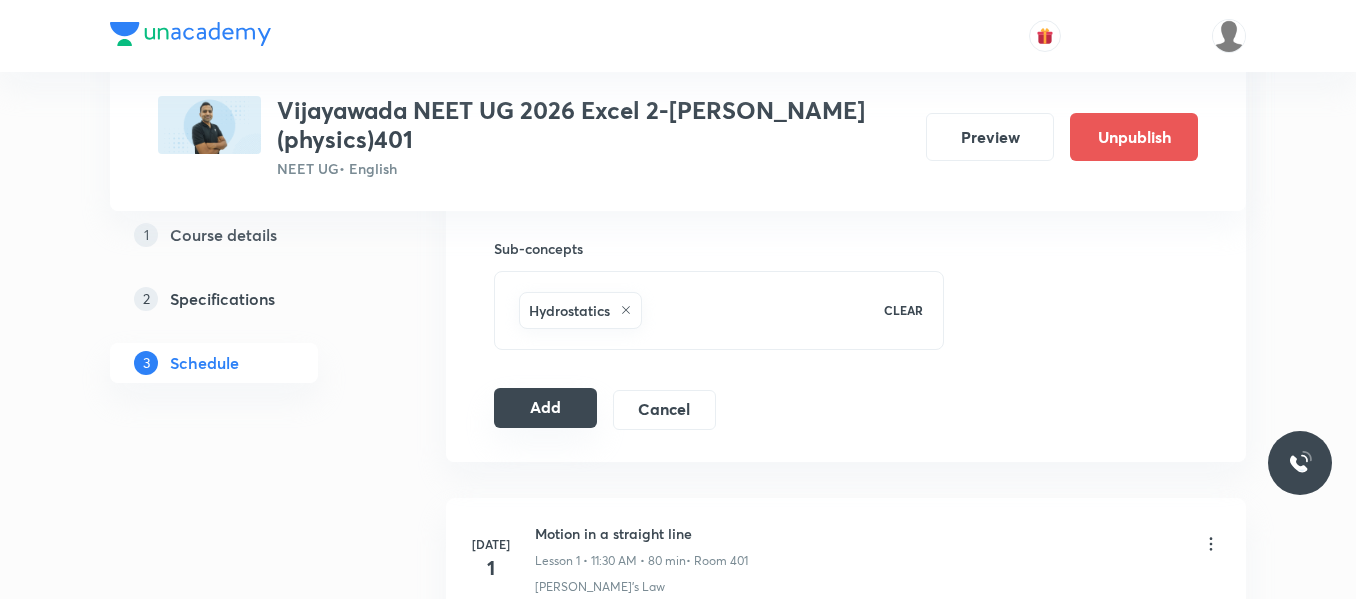click on "Add" at bounding box center (545, 408) 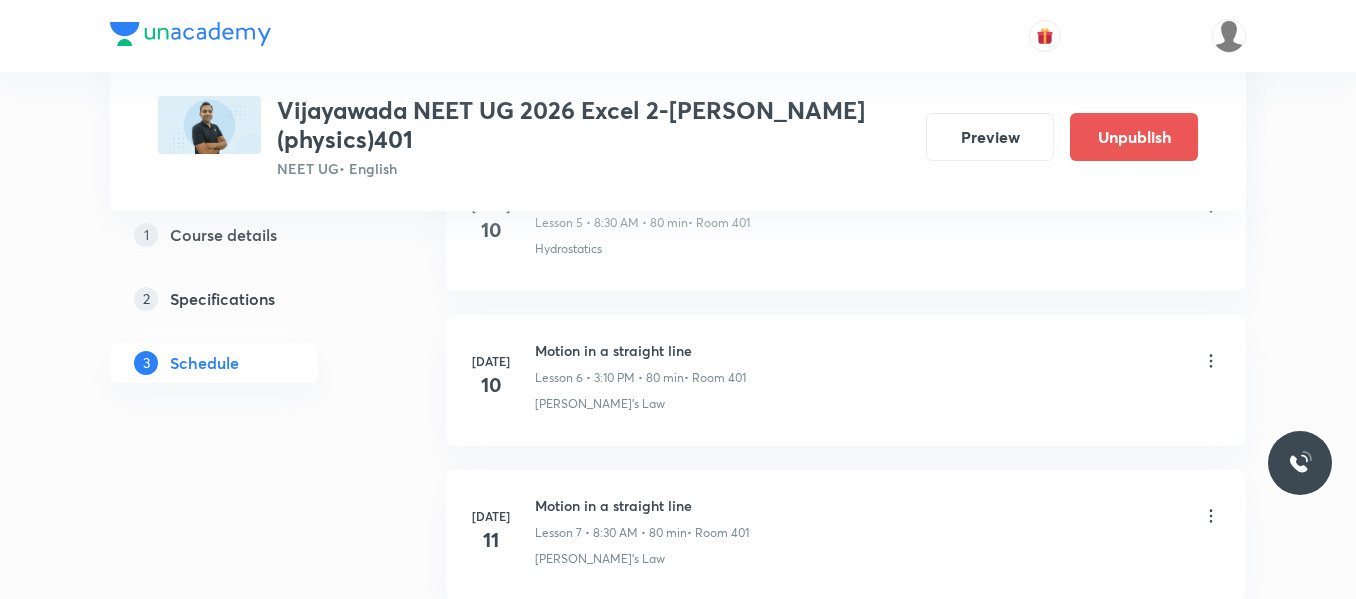 scroll, scrollTop: 1912, scrollLeft: 0, axis: vertical 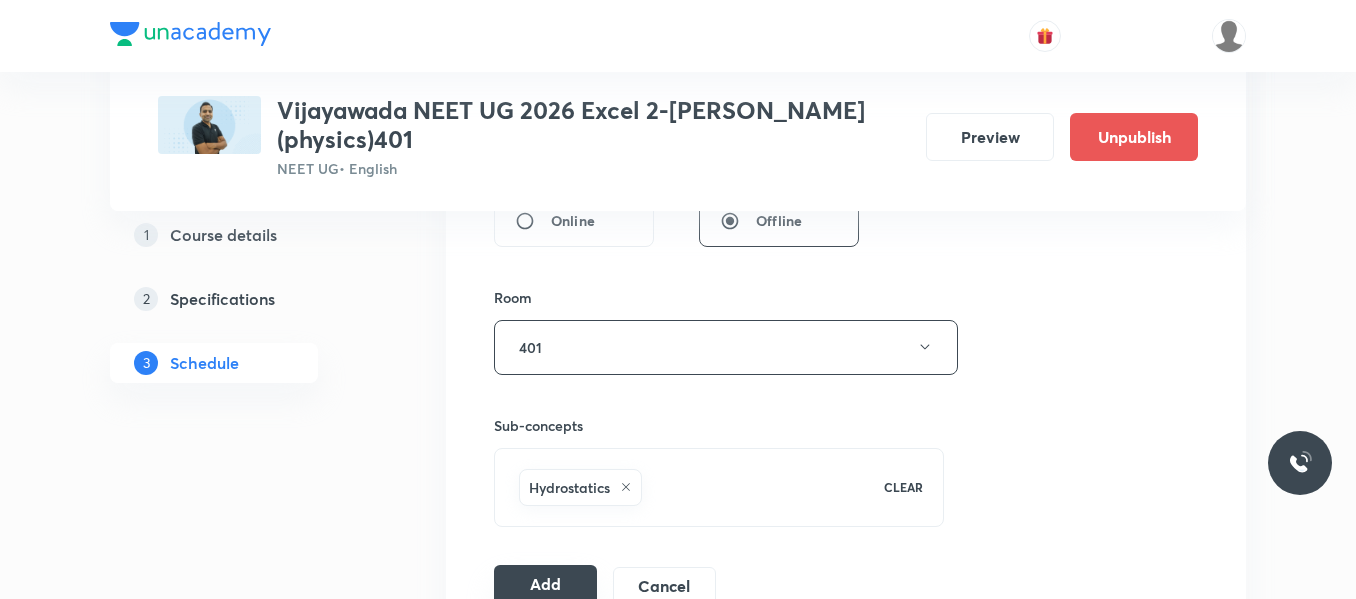 click on "Add" at bounding box center [545, 585] 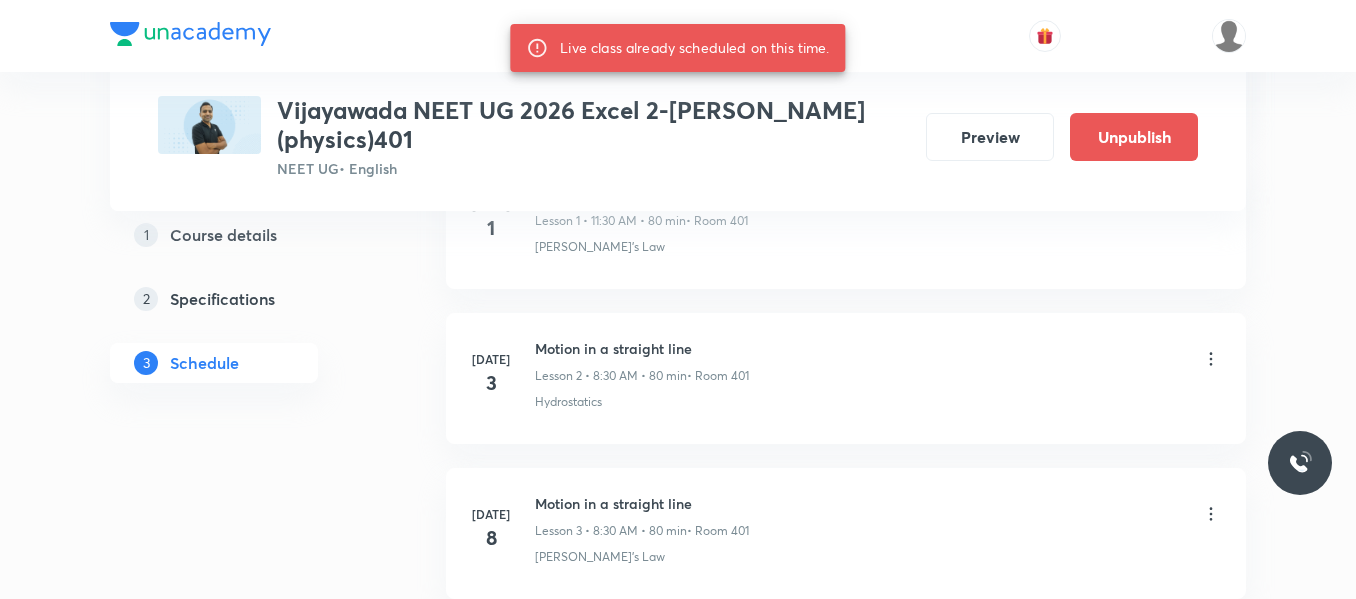 scroll, scrollTop: 1812, scrollLeft: 0, axis: vertical 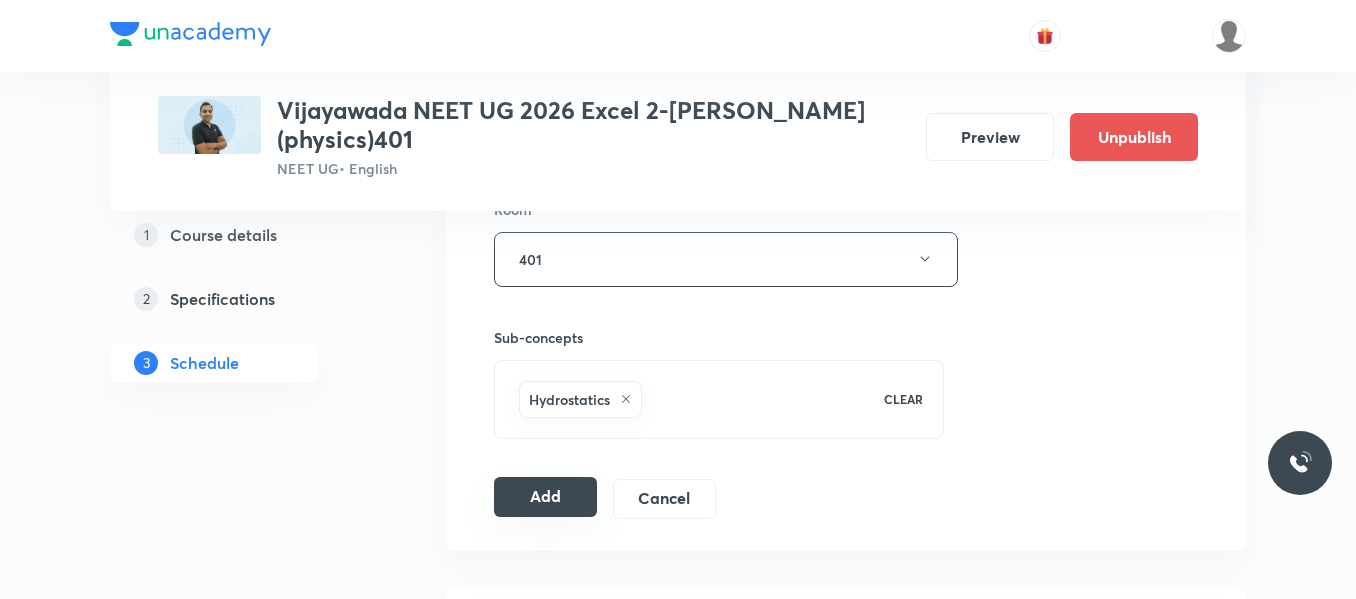 click on "Add" at bounding box center [545, 497] 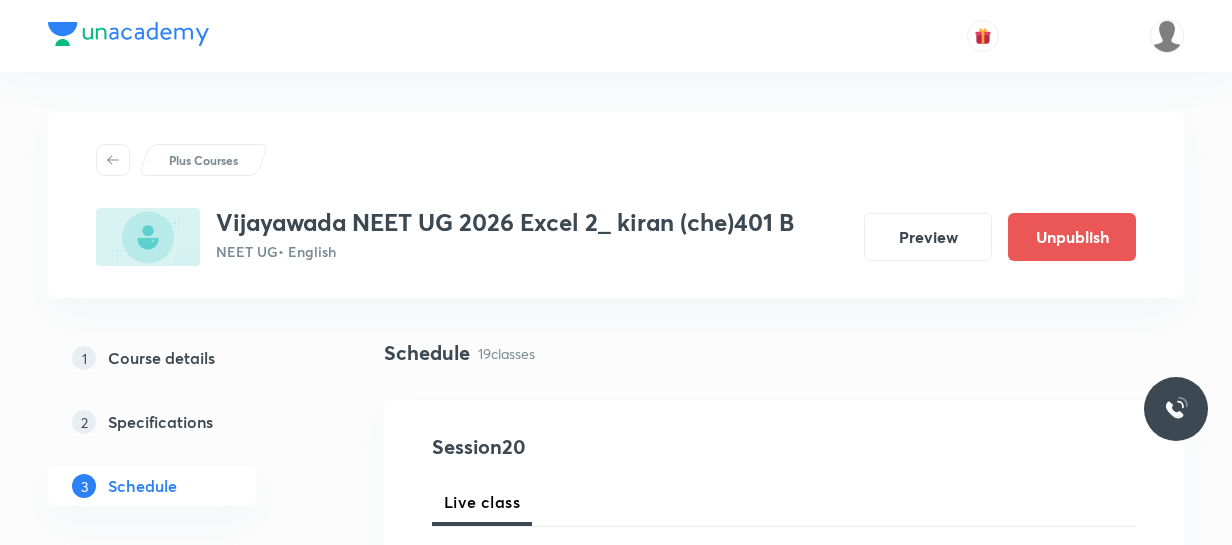 scroll, scrollTop: 272, scrollLeft: 0, axis: vertical 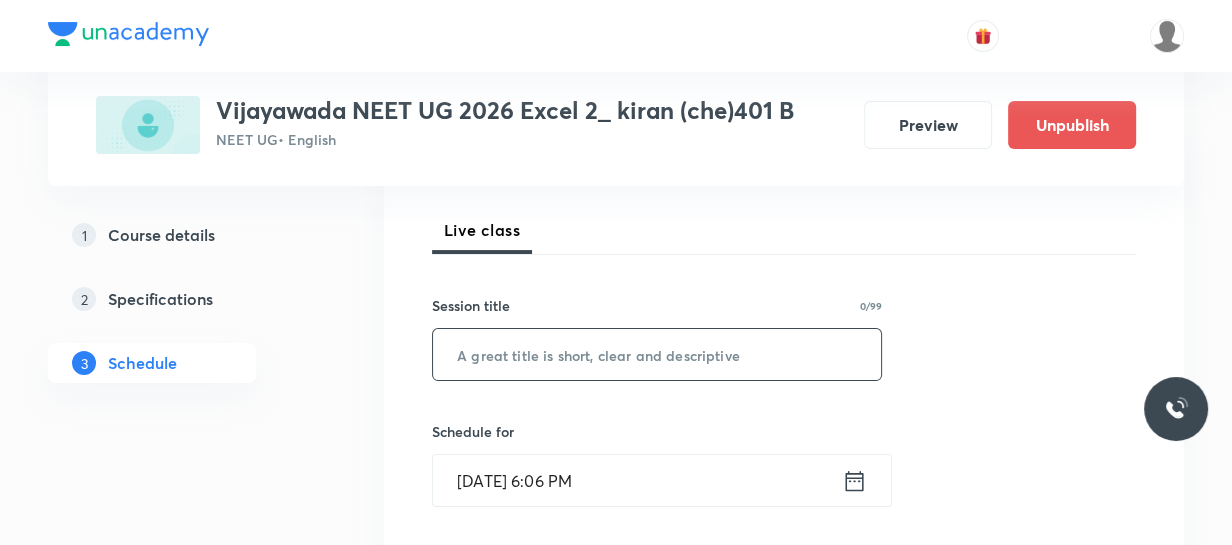 click at bounding box center (657, 354) 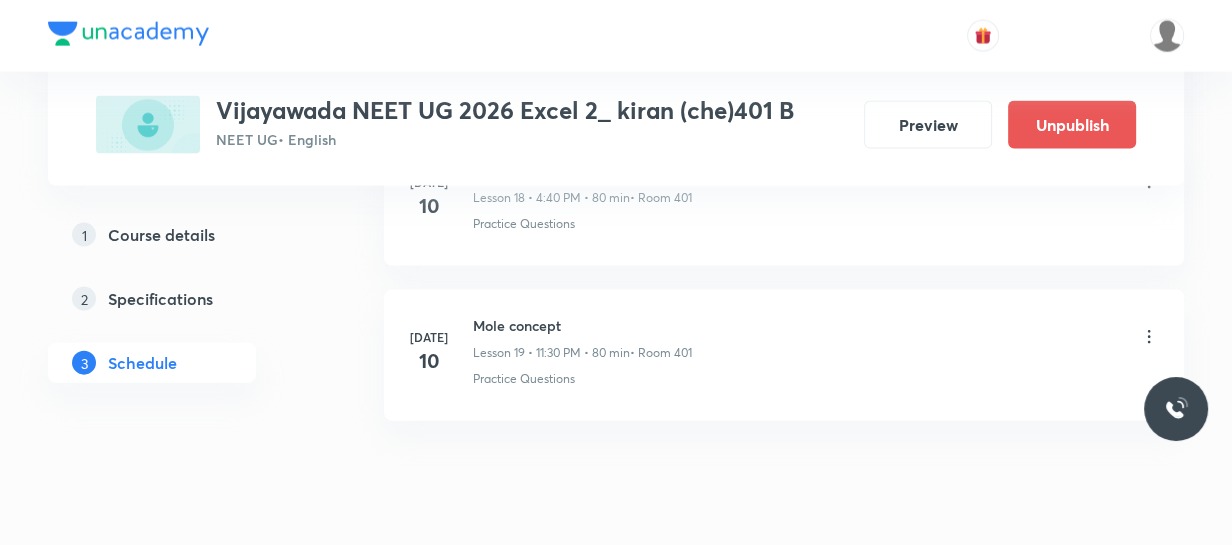 scroll, scrollTop: 3907, scrollLeft: 0, axis: vertical 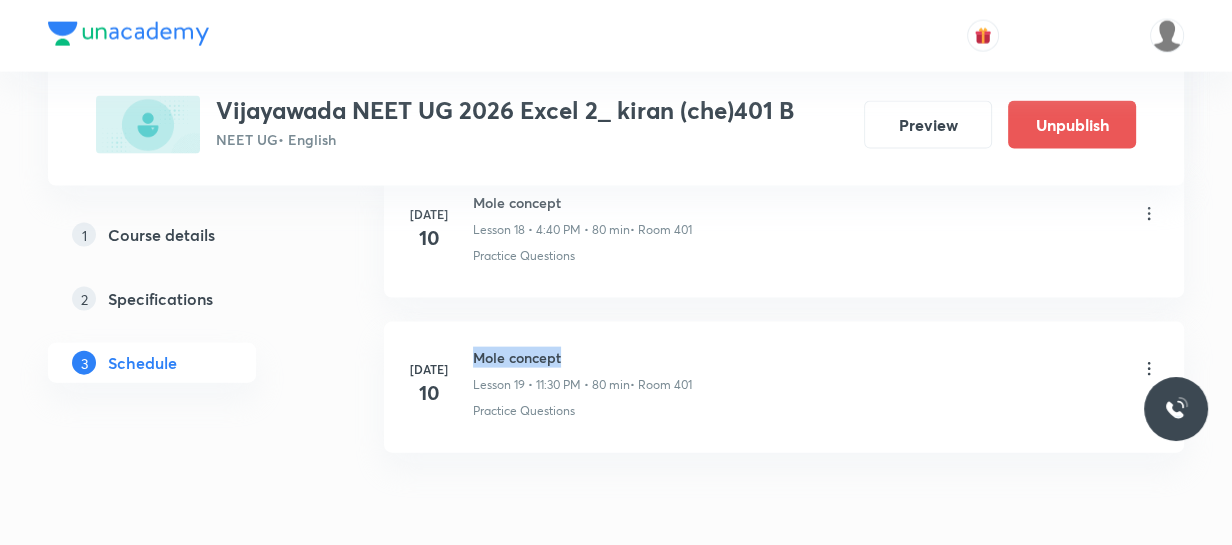 drag, startPoint x: 474, startPoint y: 351, endPoint x: 688, endPoint y: 351, distance: 214 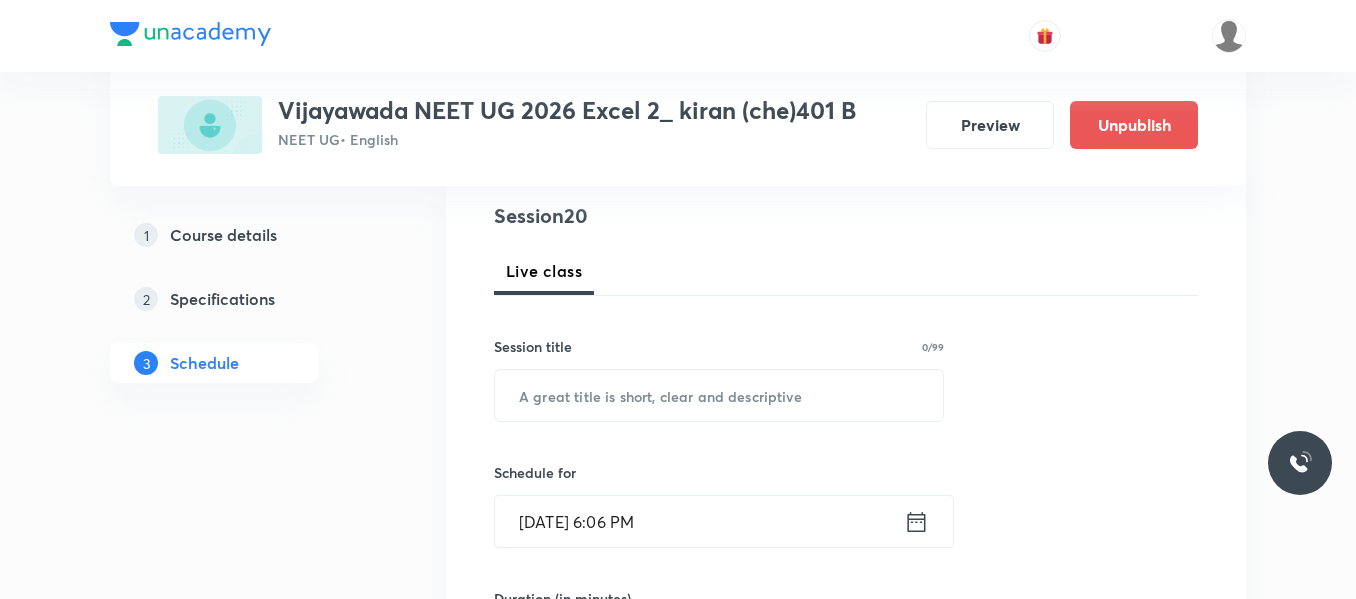 scroll, scrollTop: 232, scrollLeft: 0, axis: vertical 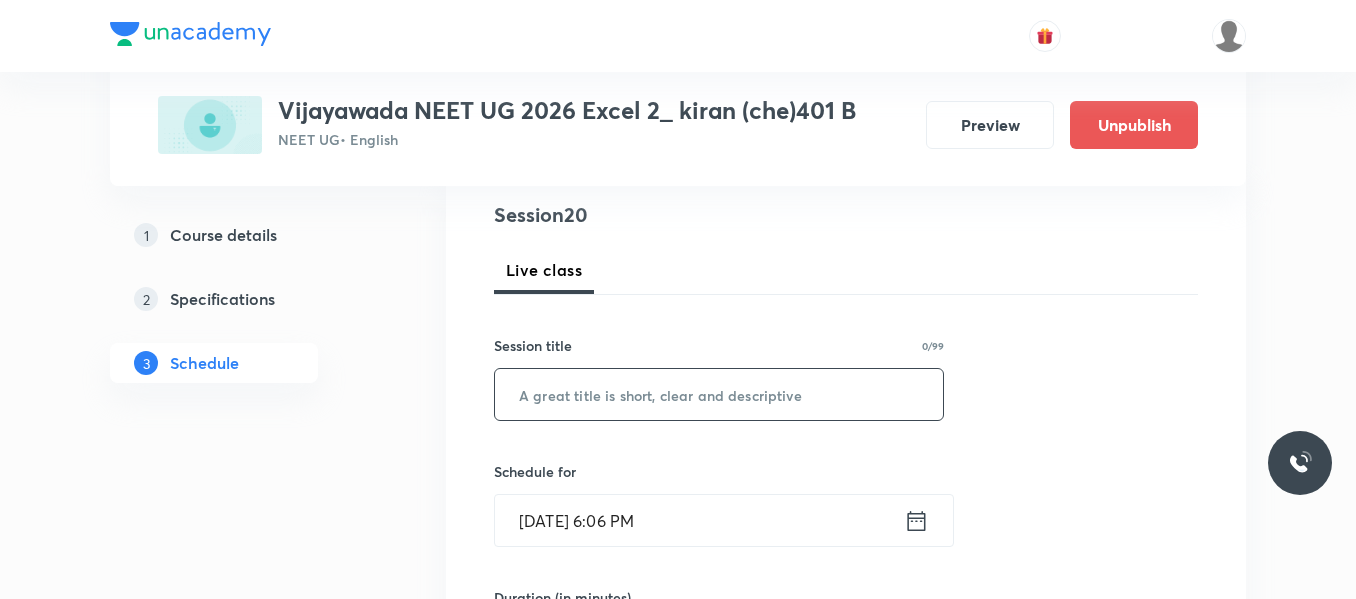 click at bounding box center (719, 394) 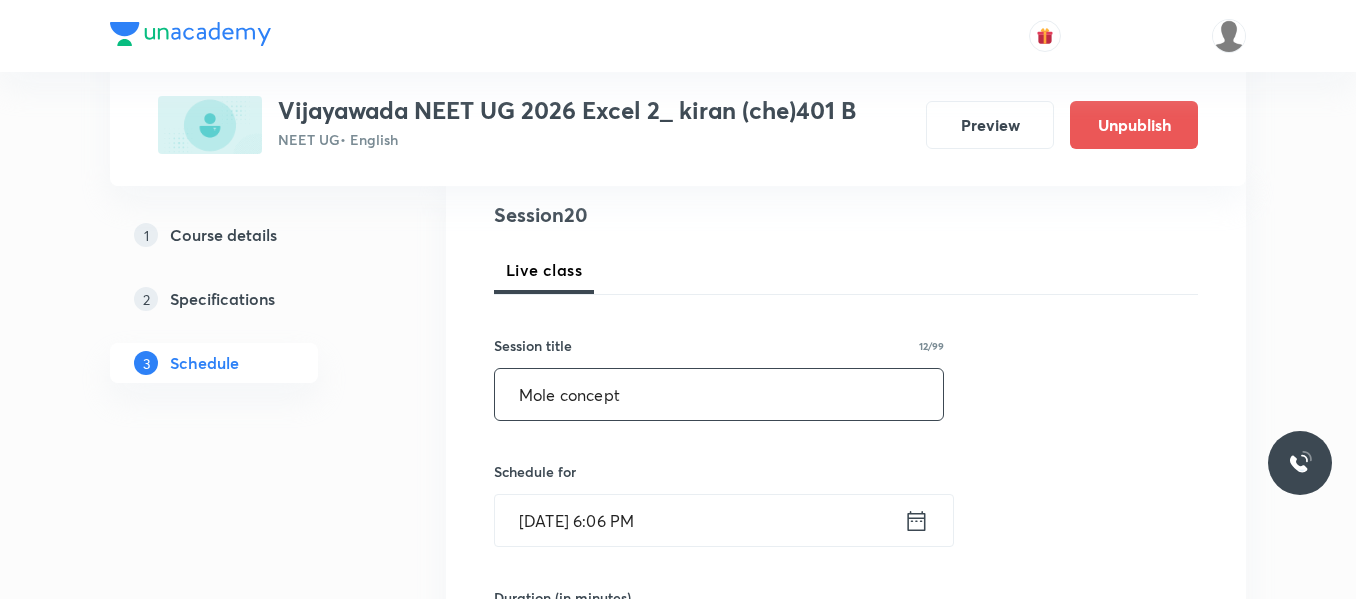 type on "Mole concept" 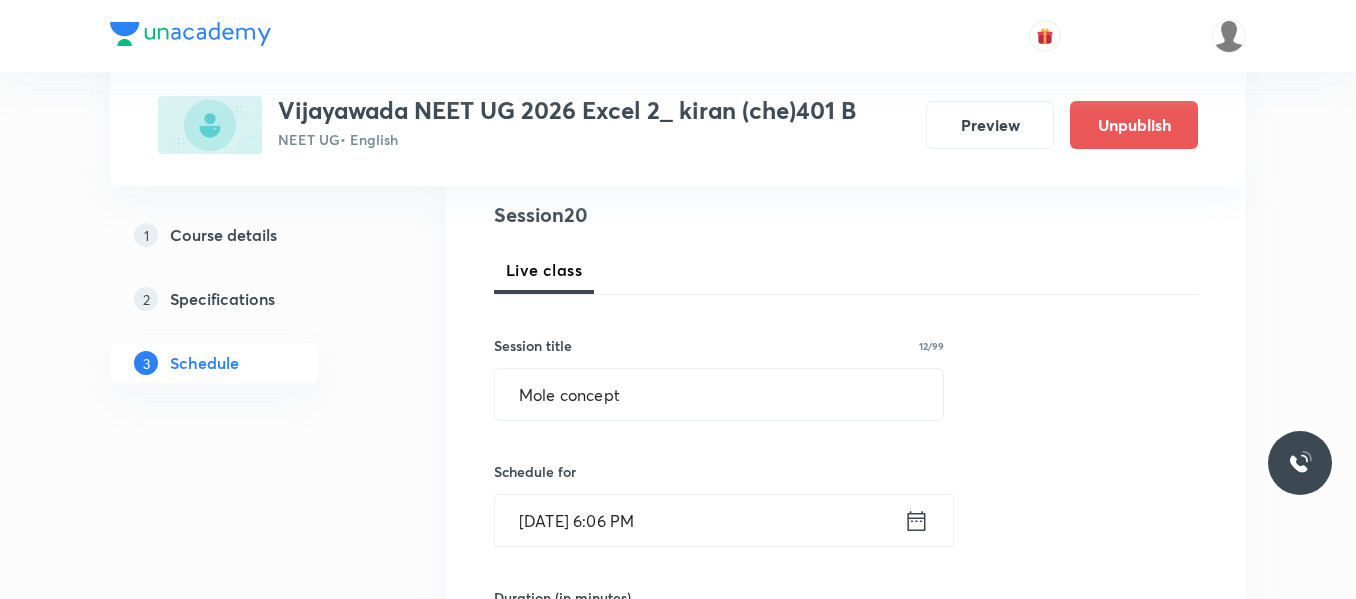 click 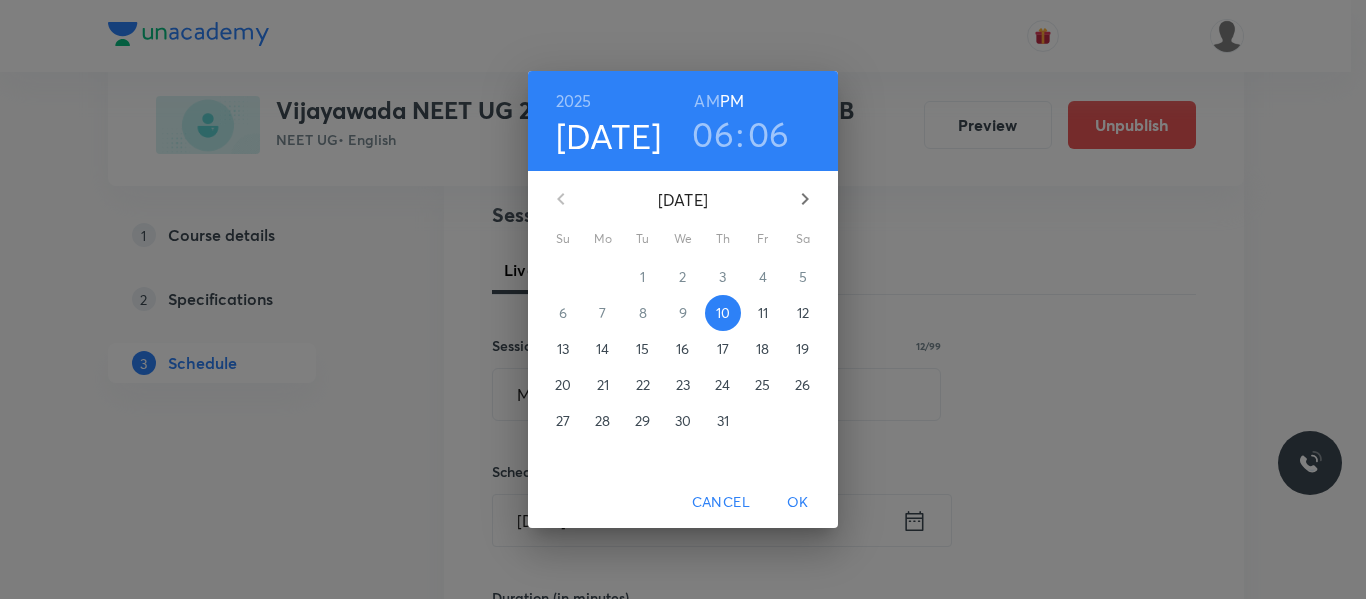 click on "11" at bounding box center (763, 313) 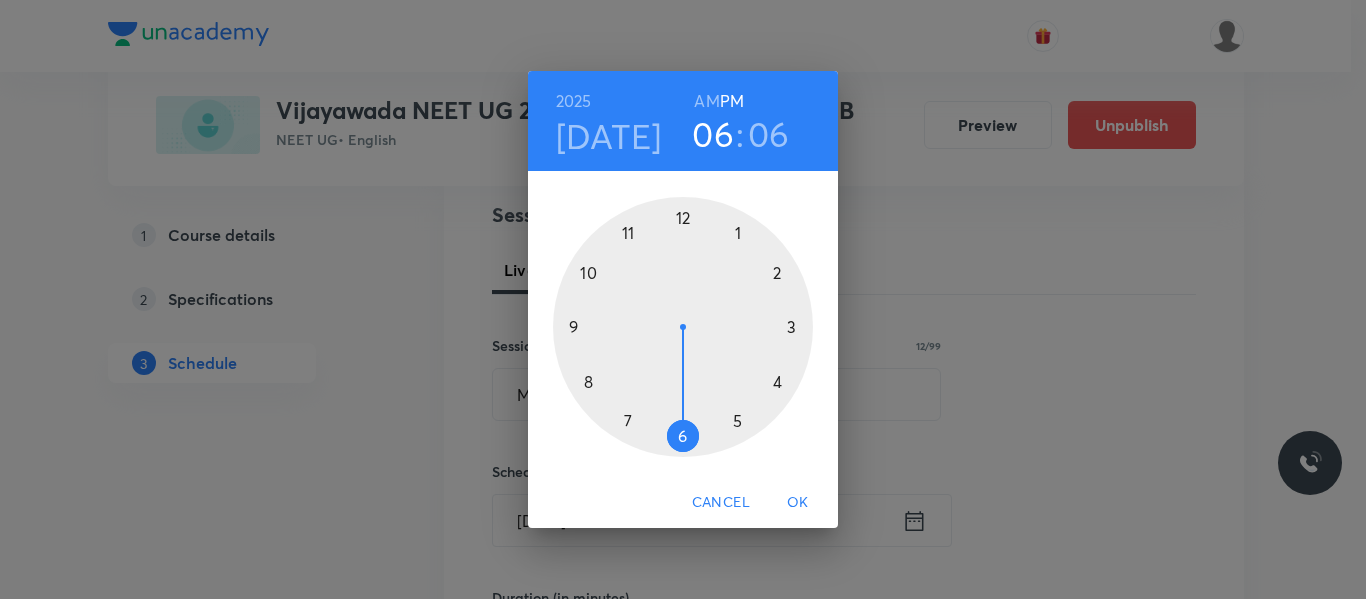 click at bounding box center [683, 327] 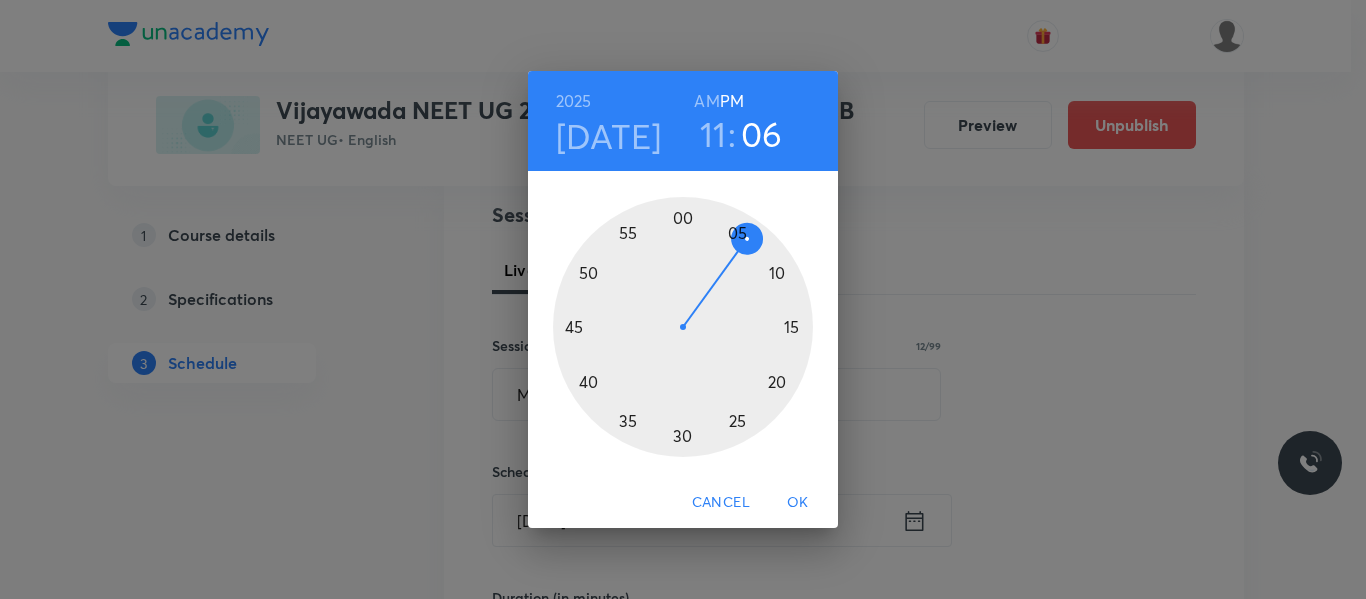 click on "AM" at bounding box center (706, 101) 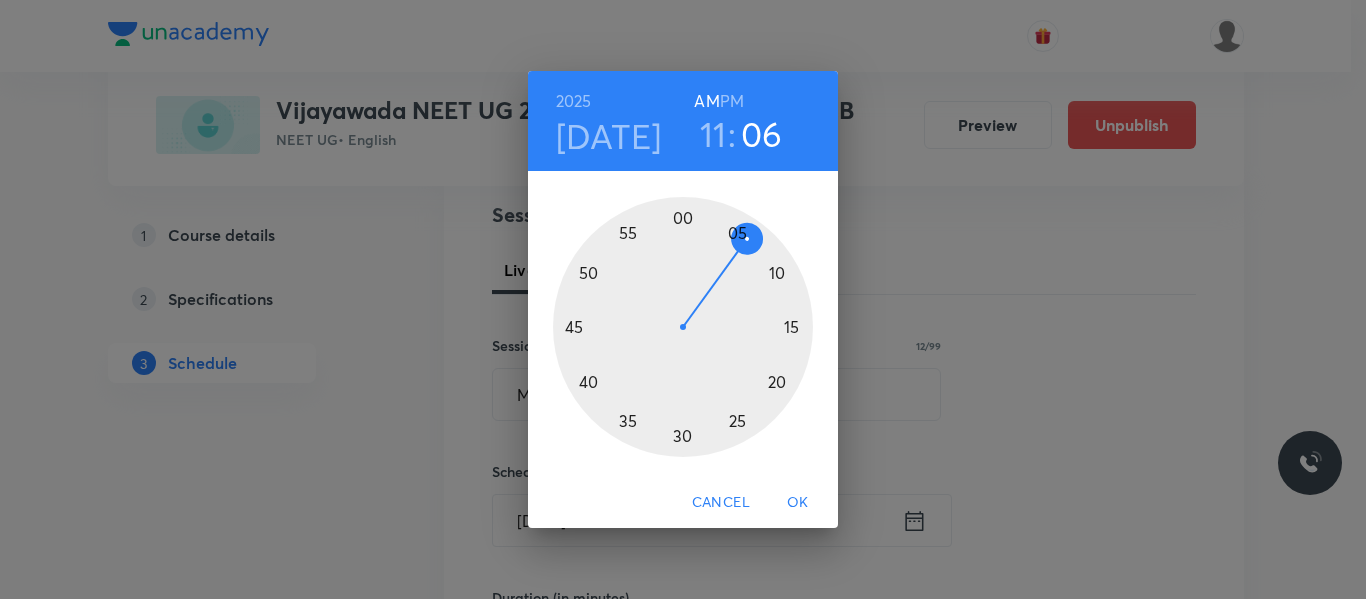 click at bounding box center [683, 327] 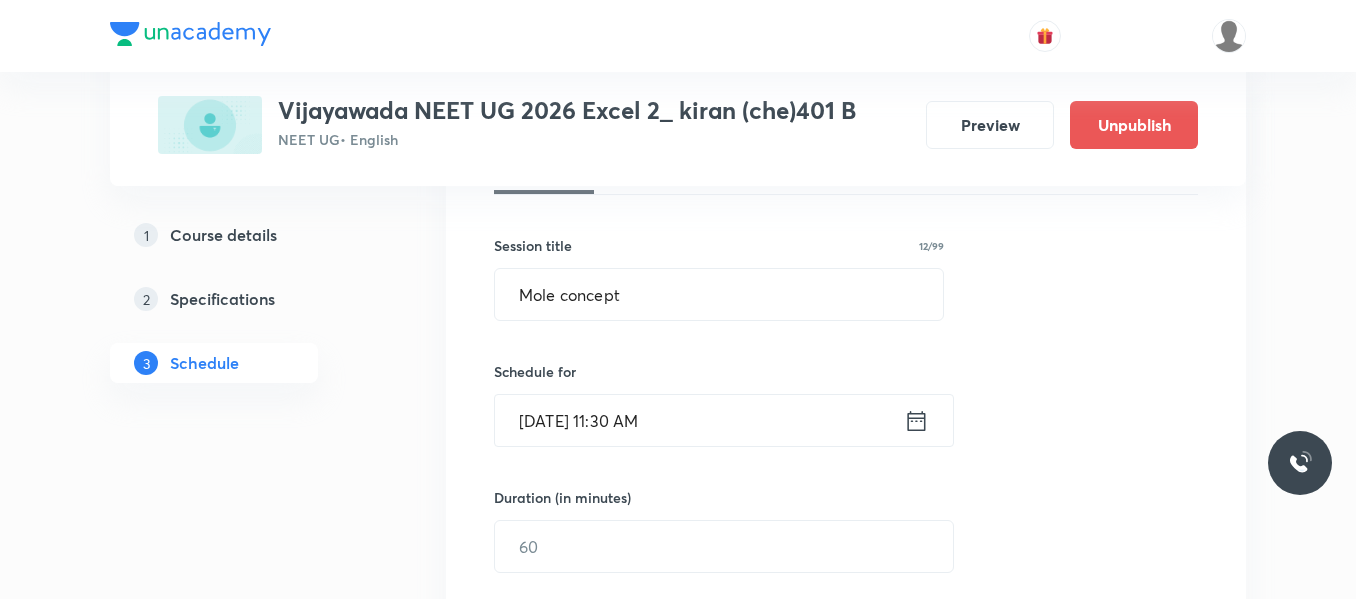 scroll, scrollTop: 532, scrollLeft: 0, axis: vertical 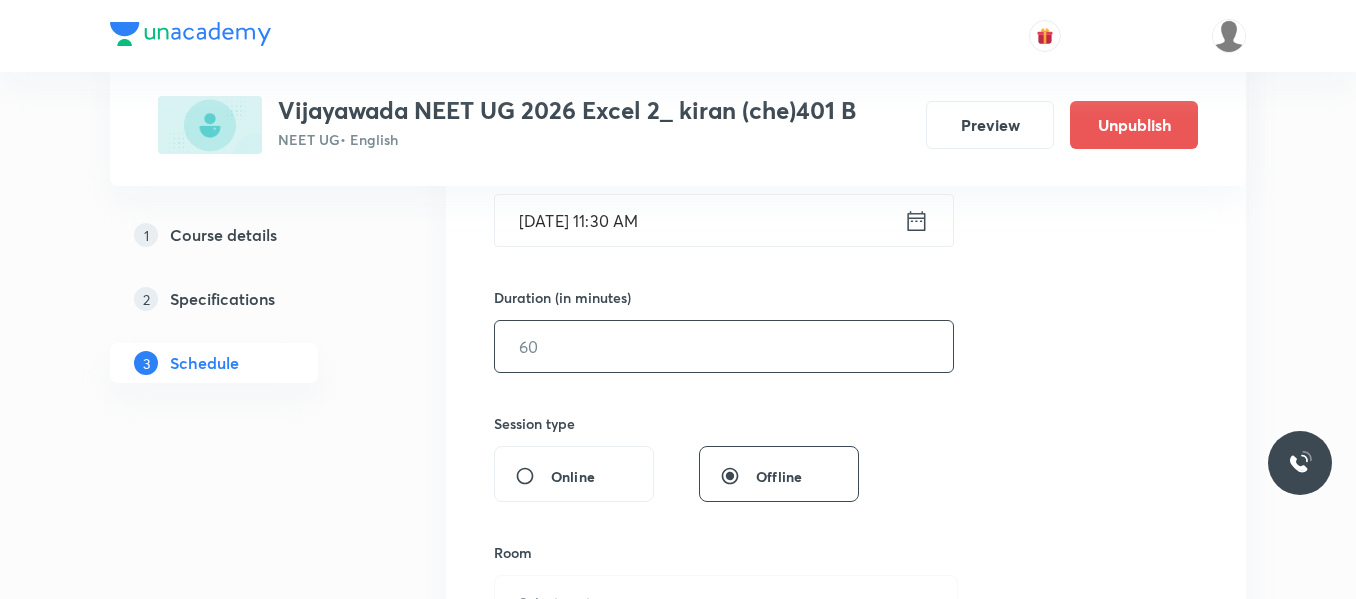 click at bounding box center (724, 346) 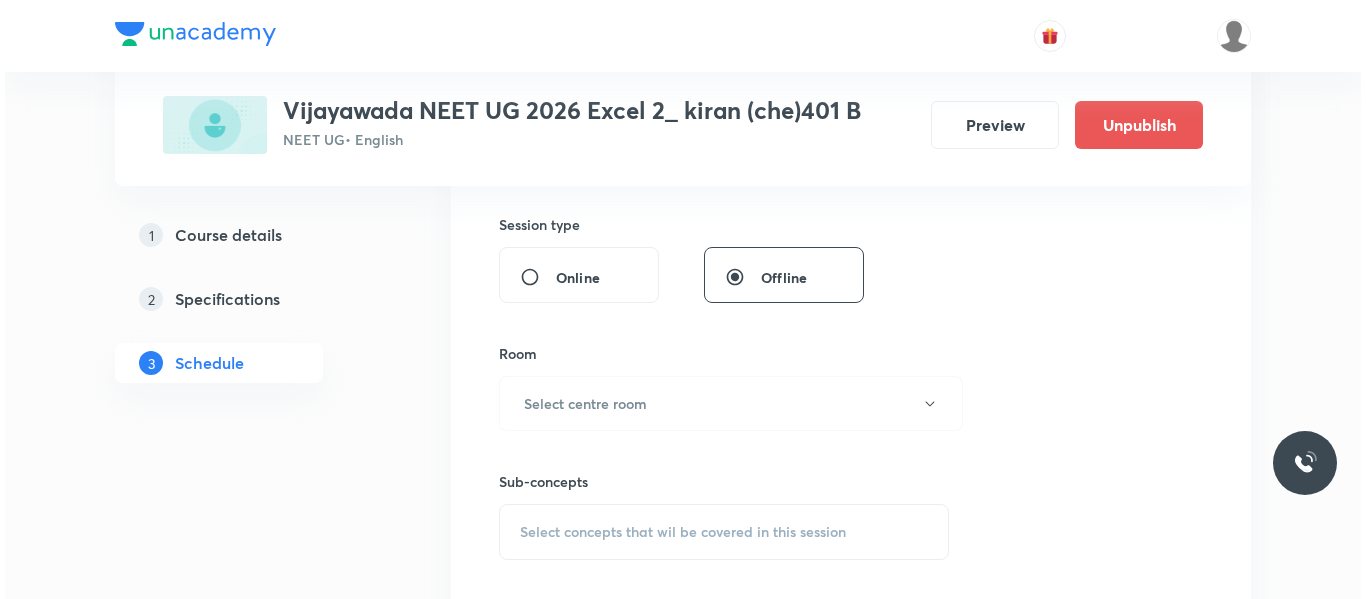 scroll, scrollTop: 732, scrollLeft: 0, axis: vertical 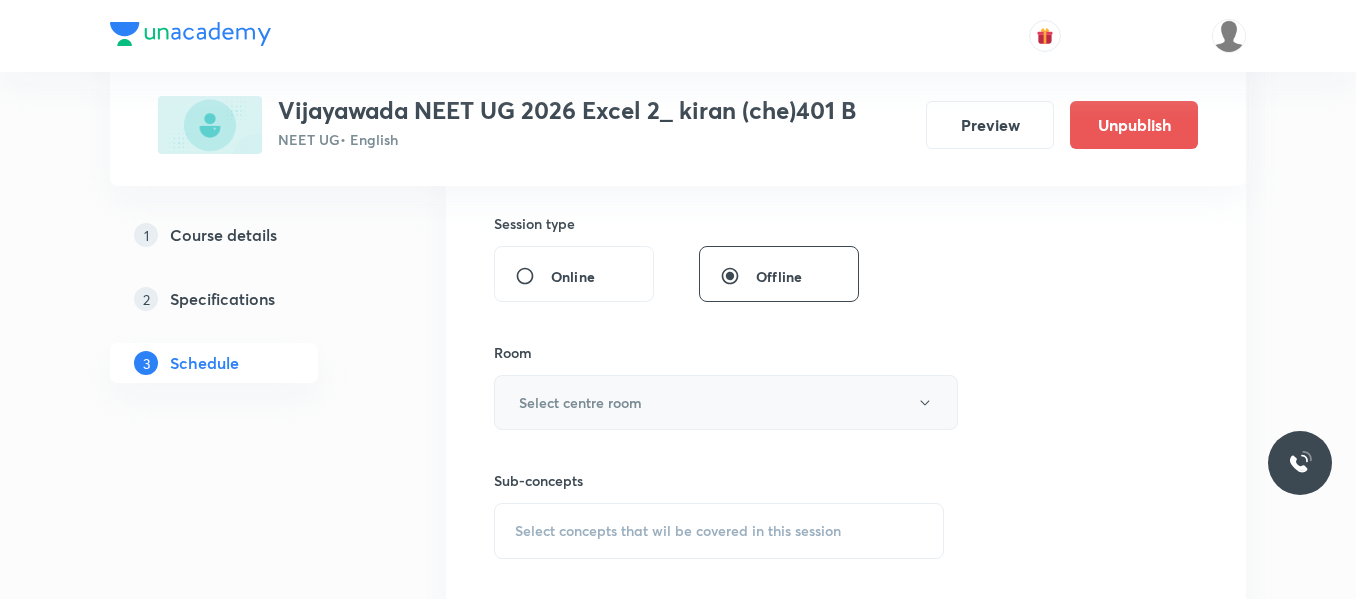 type on "80" 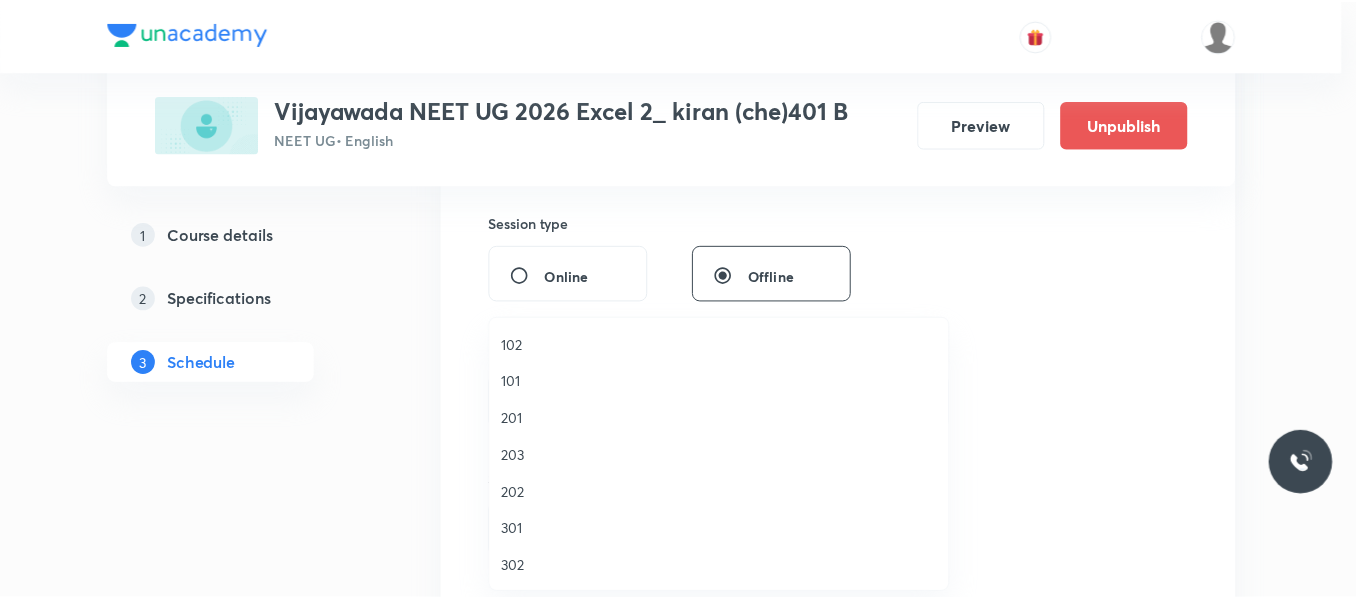 scroll, scrollTop: 100, scrollLeft: 0, axis: vertical 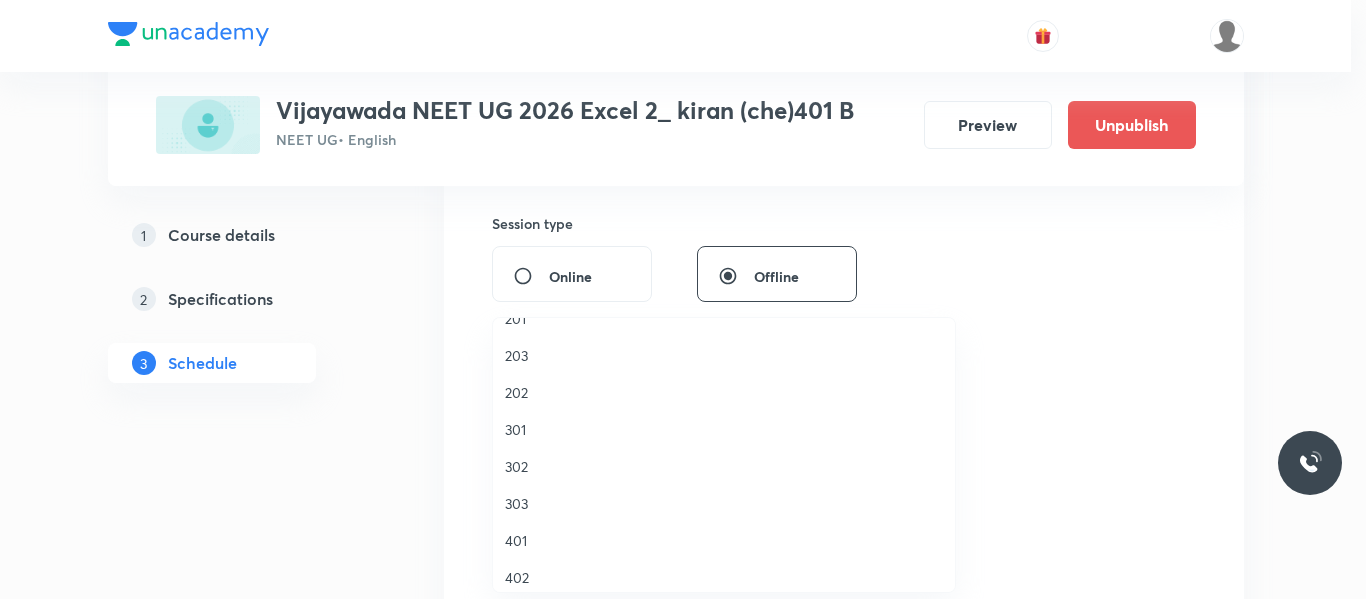 click on "401" at bounding box center [724, 540] 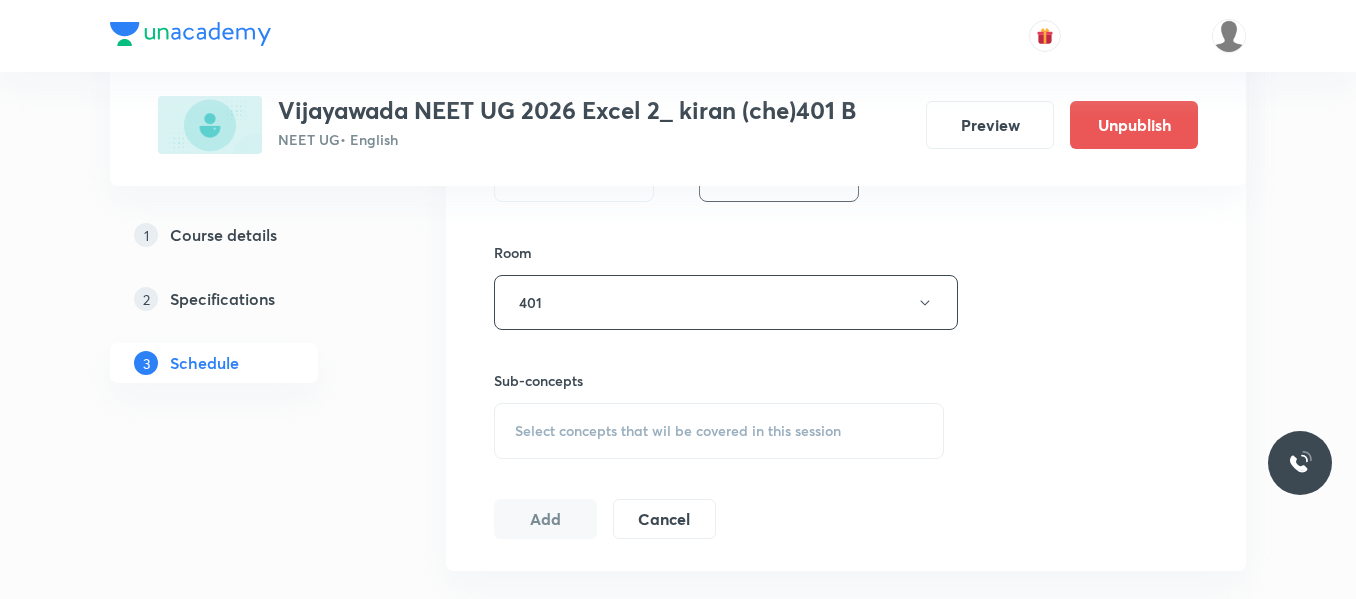 click on "Select concepts that wil be covered in this session" at bounding box center [678, 431] 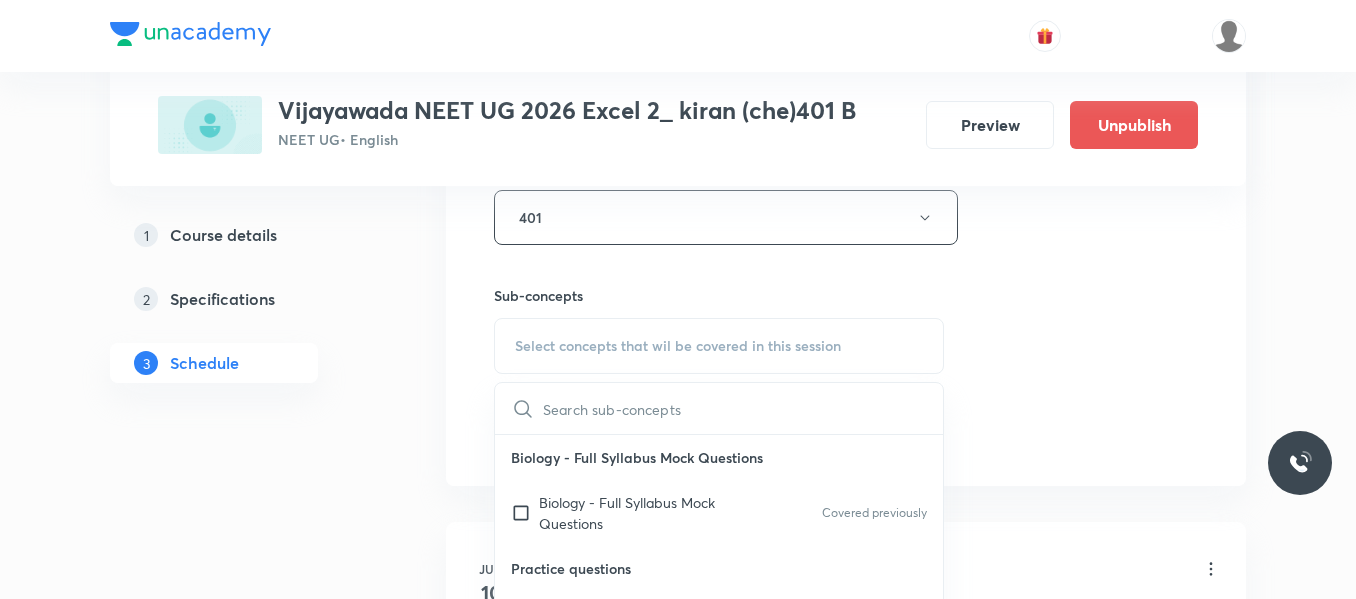 scroll, scrollTop: 1032, scrollLeft: 0, axis: vertical 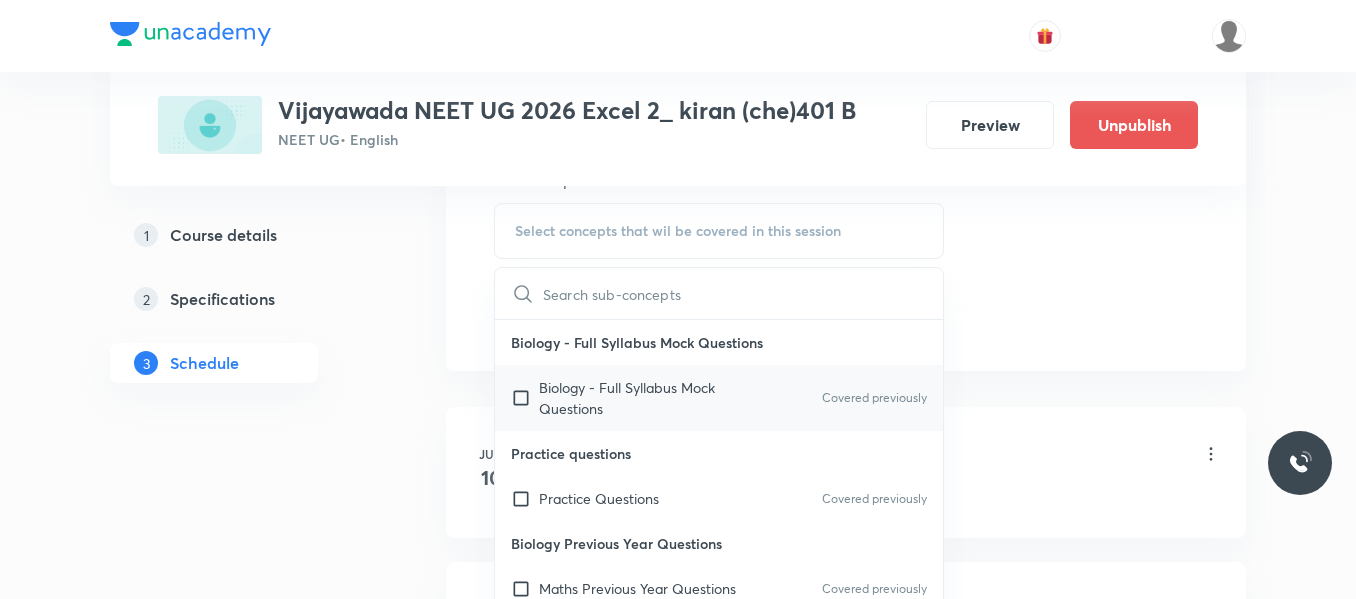 click on "Biology - Full Syllabus Mock Questions" at bounding box center [640, 398] 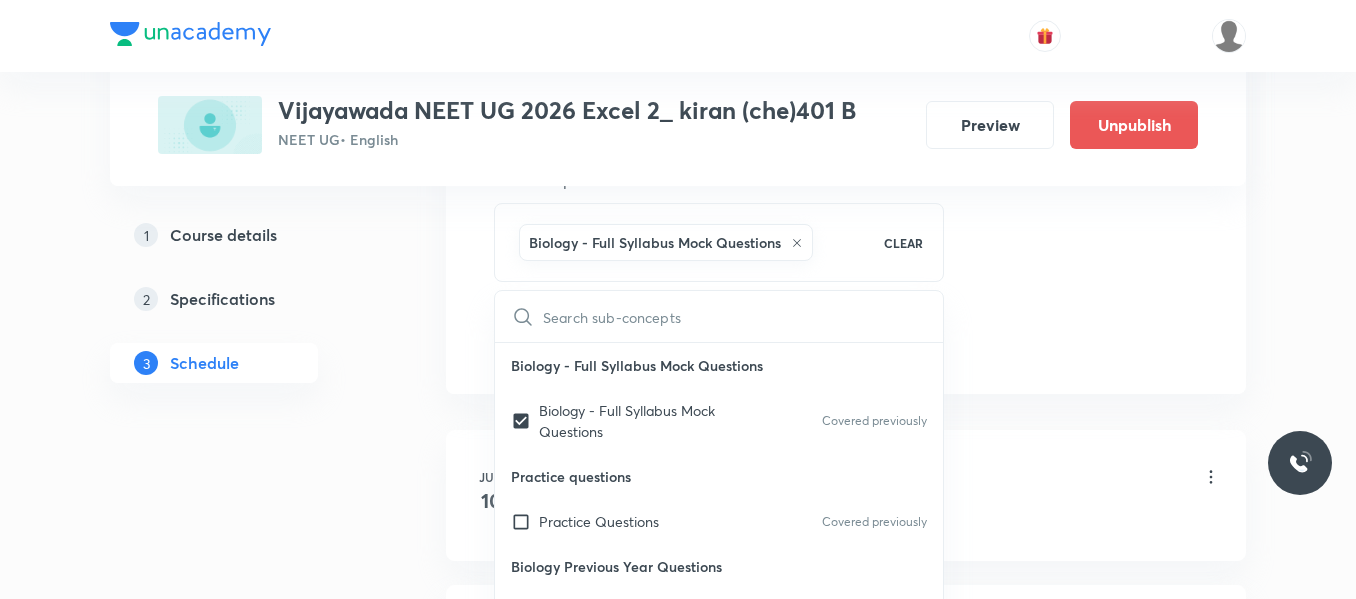 click on "Session  20 Live class Session title 12/99 Mole concept ​ Schedule for Jul 11, 2025, 11:30 AM ​ Duration (in minutes) 80 ​   Session type Online Offline Room 401 Sub-concepts Biology - Full Syllabus Mock Questions CLEAR ​ Biology - Full Syllabus Mock Questions Biology - Full Syllabus Mock Questions Covered previously Practice questions Practice Questions Covered previously Biology Previous Year Questions Maths Previous Year Questions Covered previously Add Cancel" at bounding box center [846, -119] 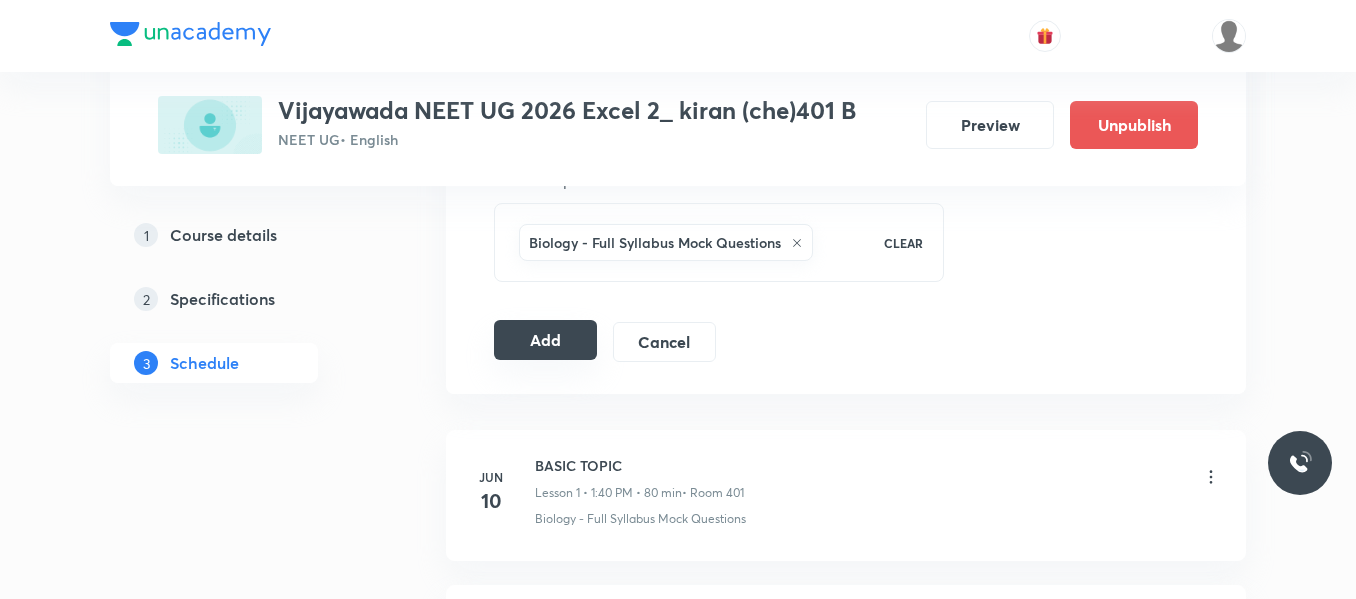 click on "Add" at bounding box center [545, 340] 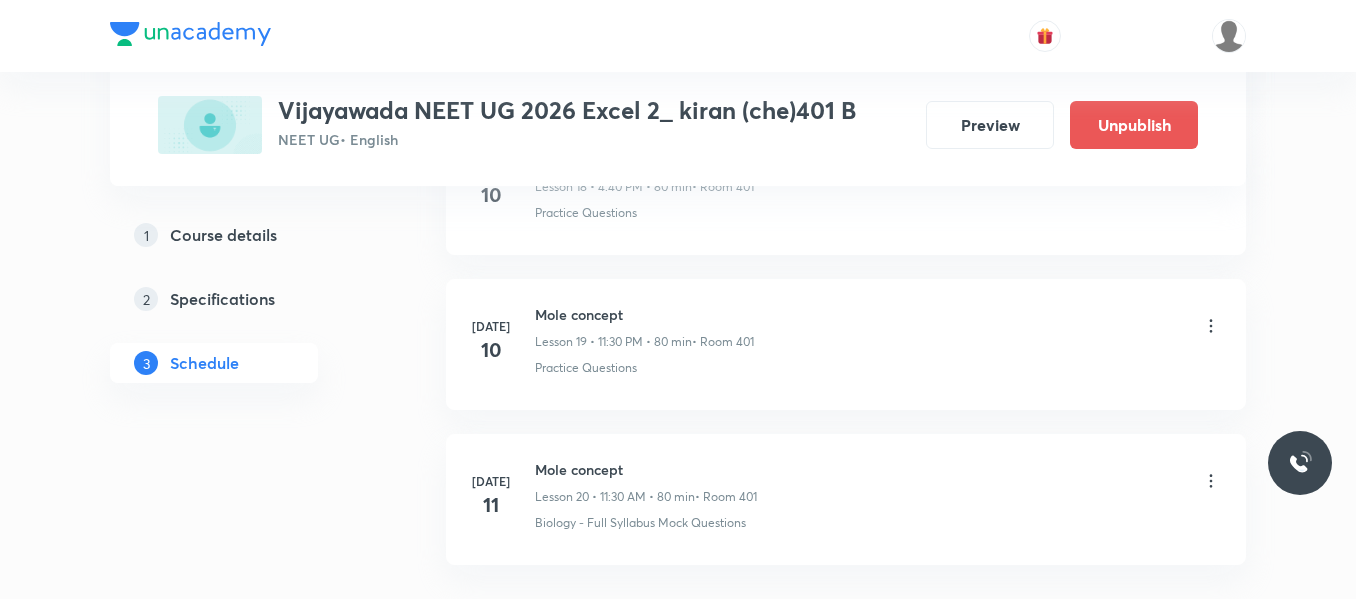 scroll, scrollTop: 3030, scrollLeft: 0, axis: vertical 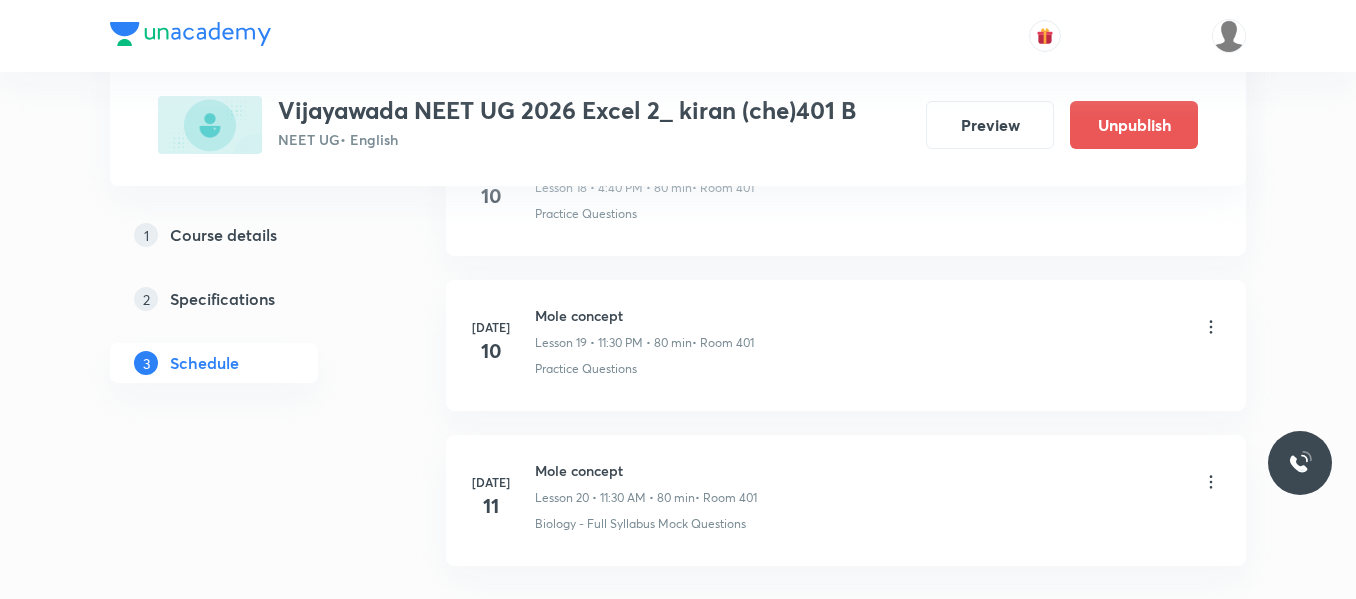 click 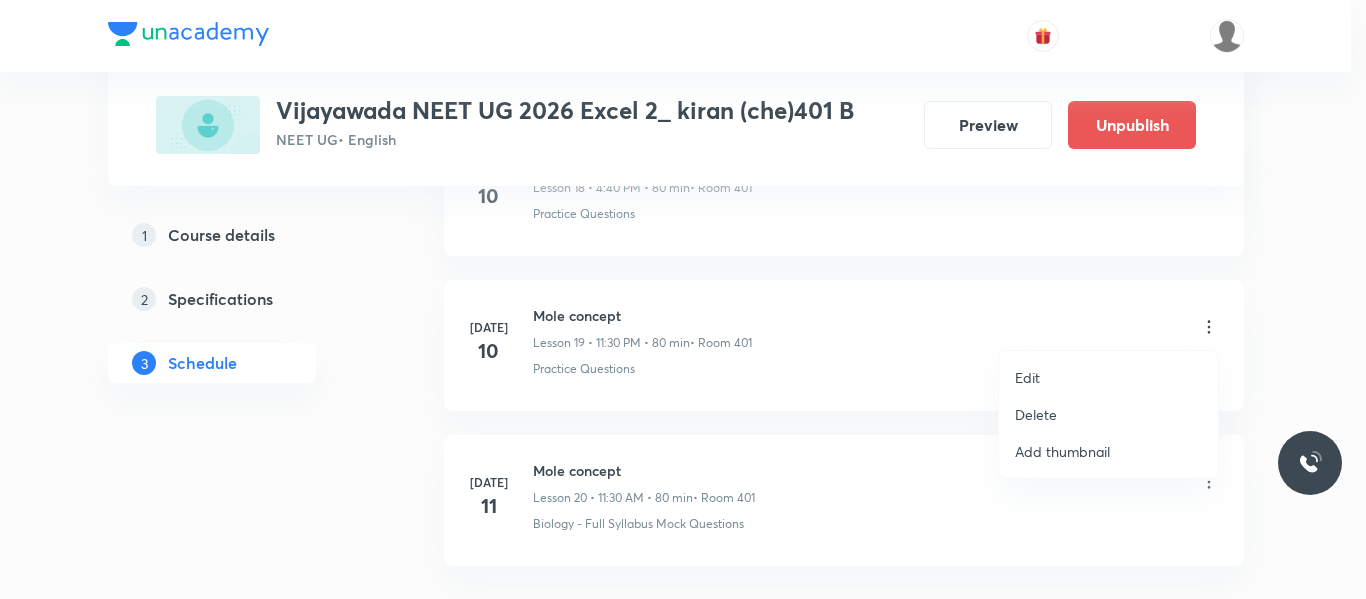 click on "Delete" at bounding box center (1036, 414) 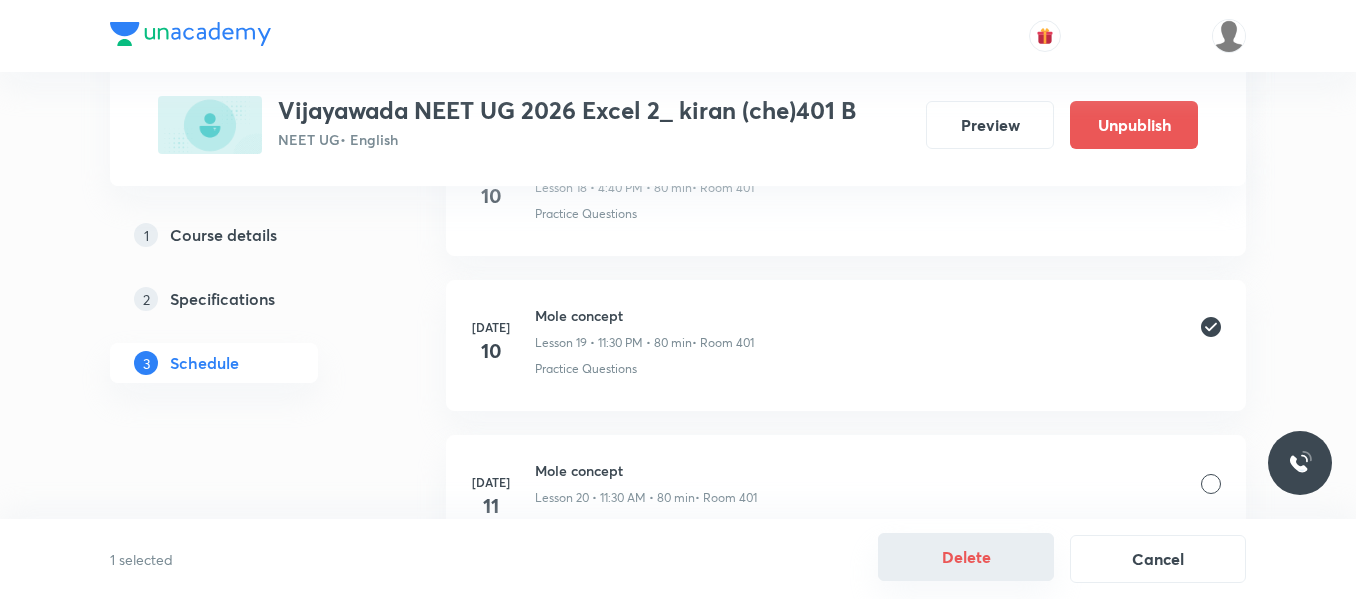 click on "Delete" at bounding box center [966, 557] 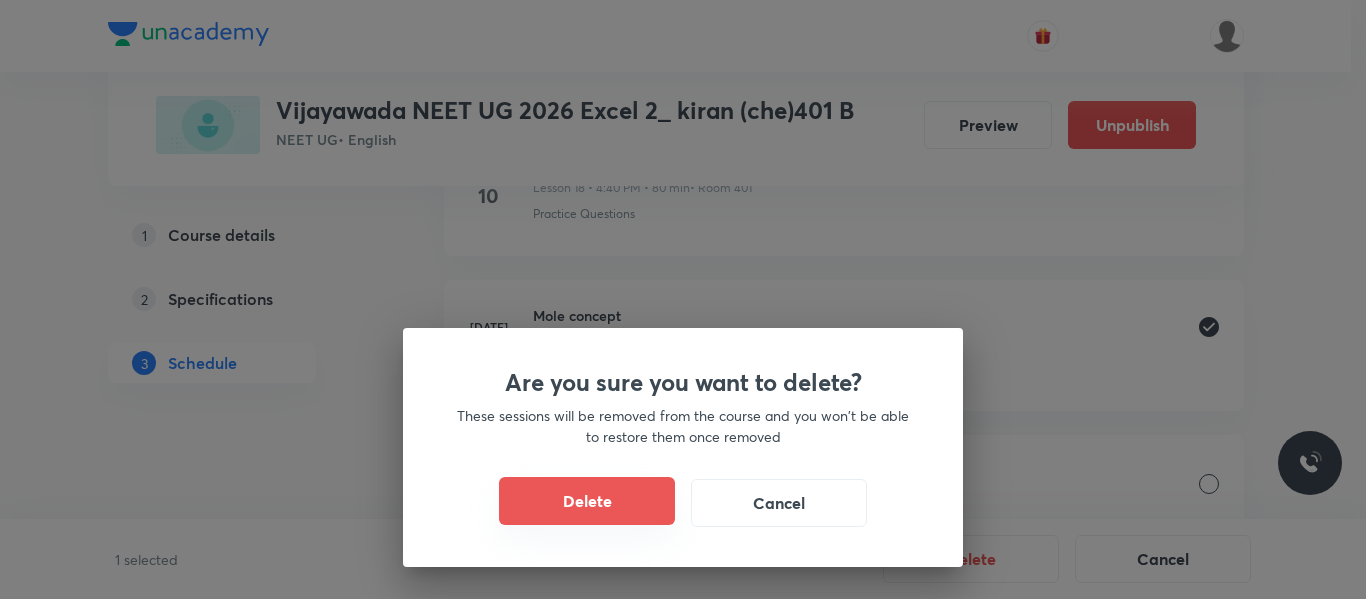 click on "Delete" at bounding box center [587, 501] 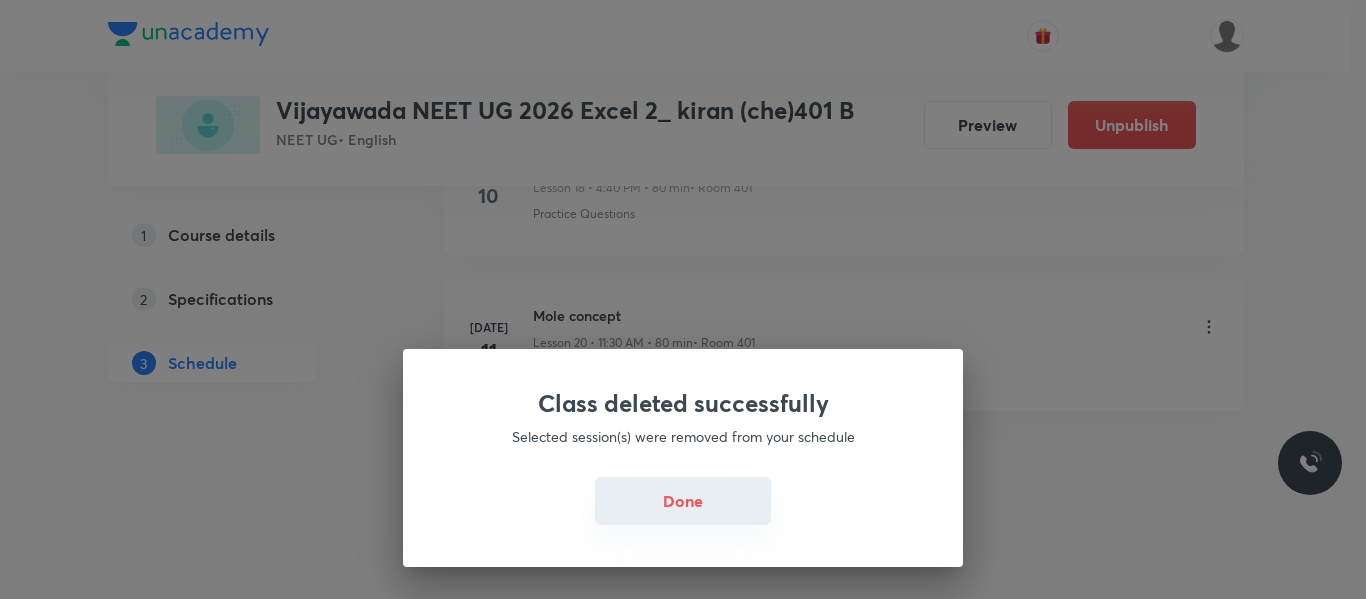 click on "Done" at bounding box center (683, 501) 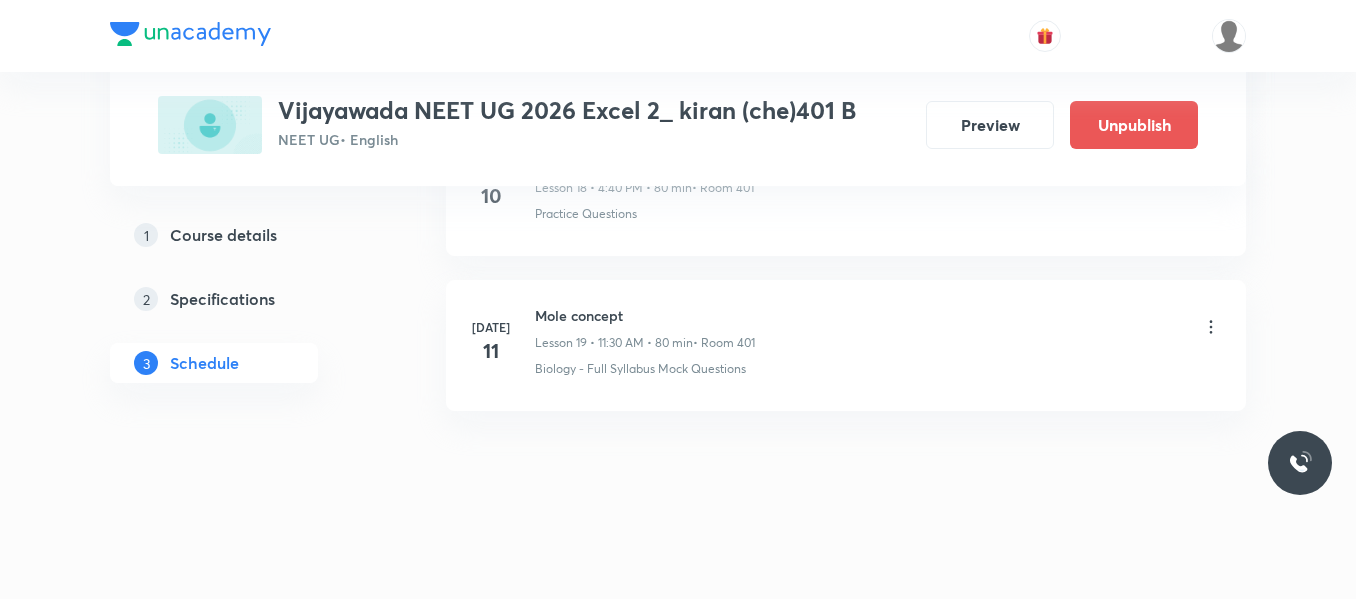 click 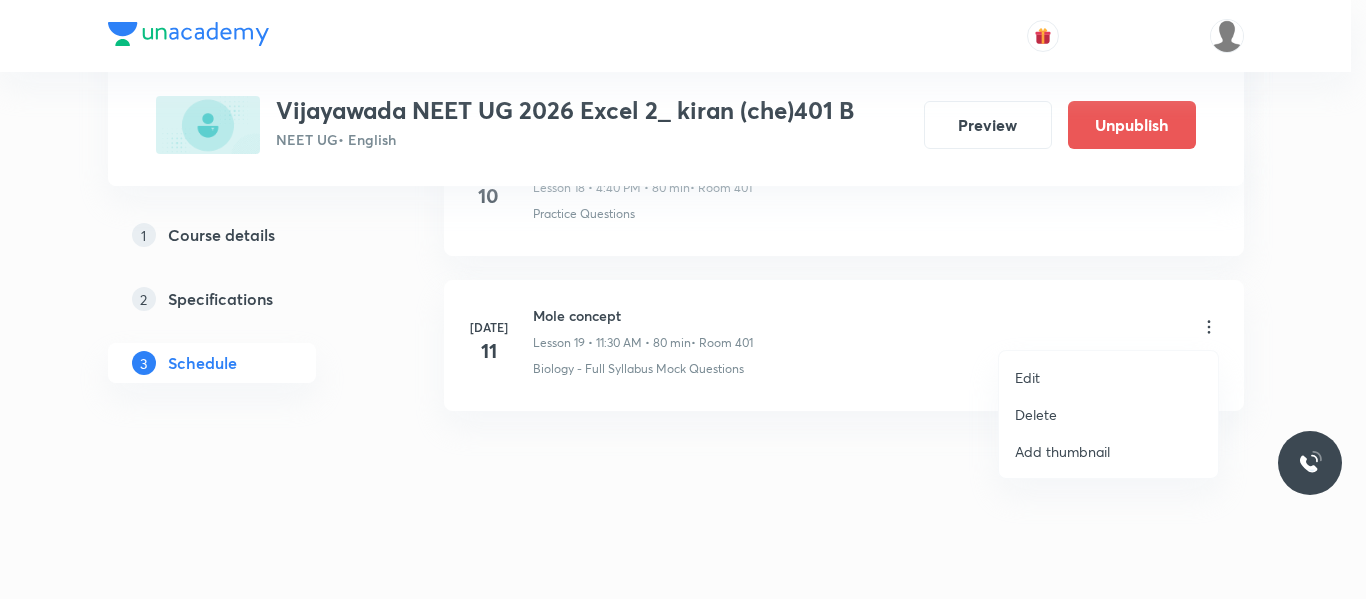 click at bounding box center (683, 299) 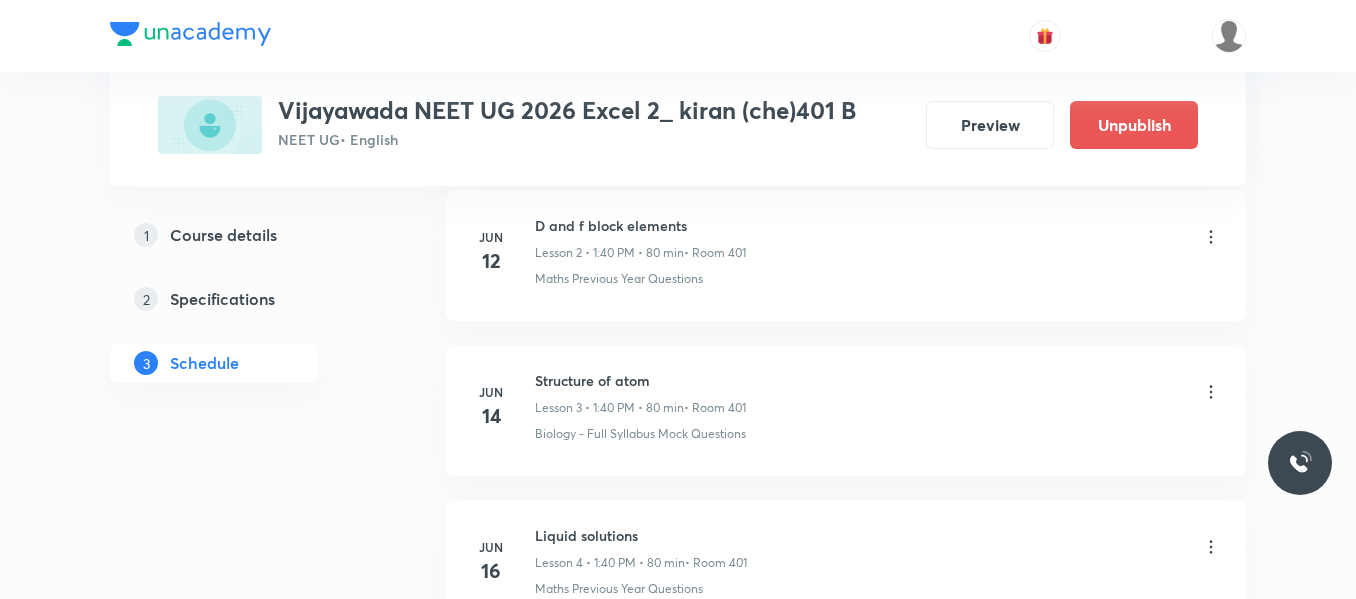 scroll, scrollTop: 130, scrollLeft: 0, axis: vertical 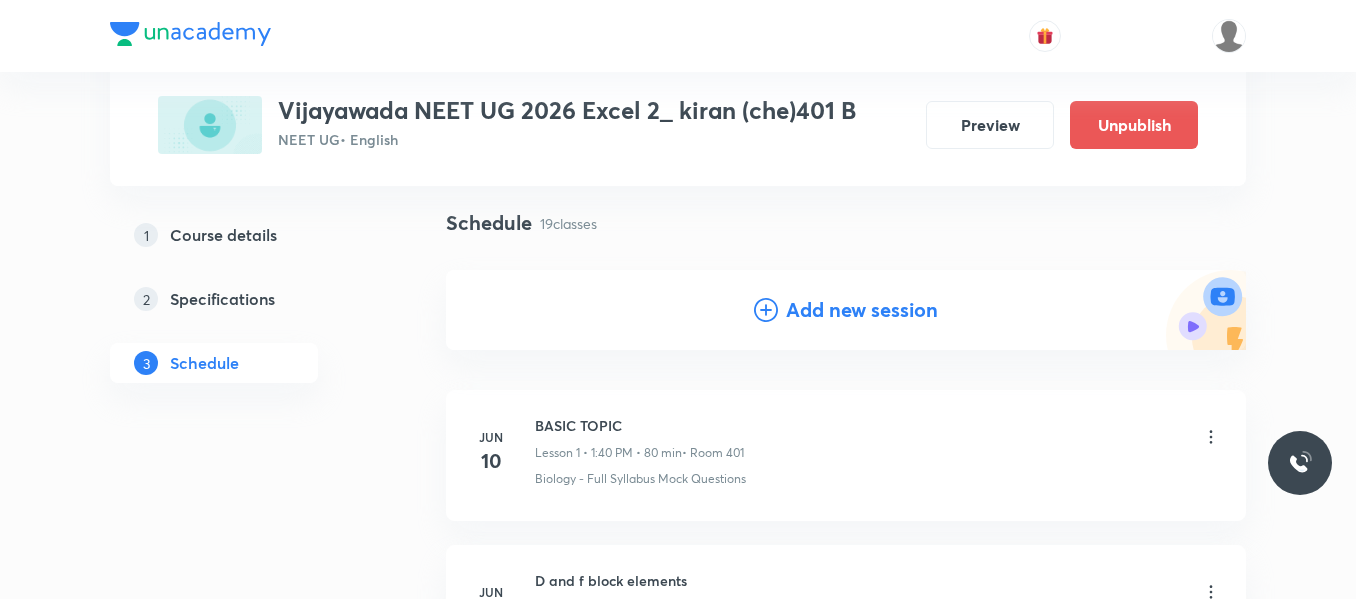 click 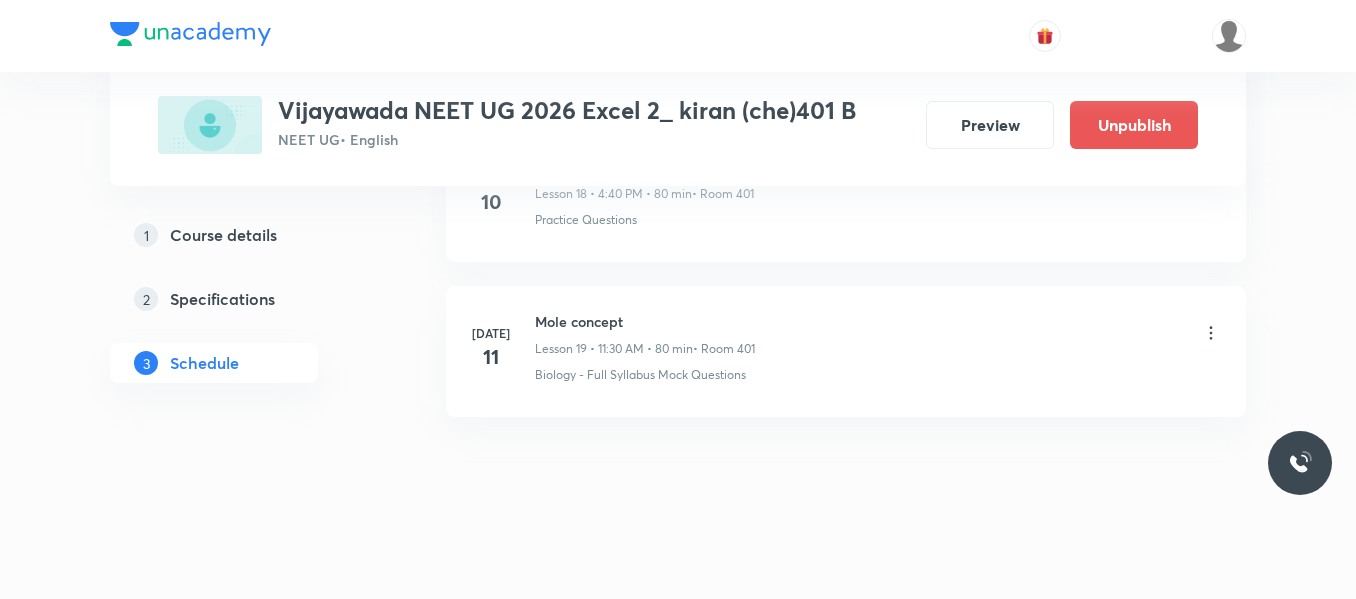 scroll, scrollTop: 3949, scrollLeft: 0, axis: vertical 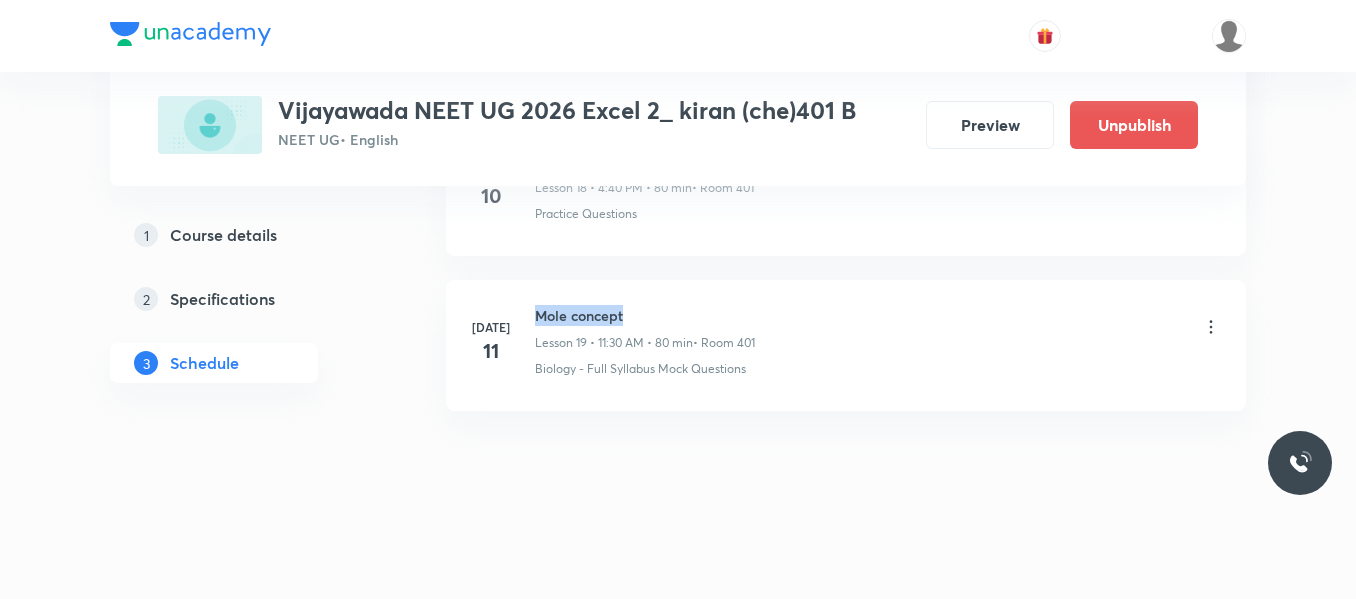 drag, startPoint x: 536, startPoint y: 315, endPoint x: 678, endPoint y: 291, distance: 144.01389 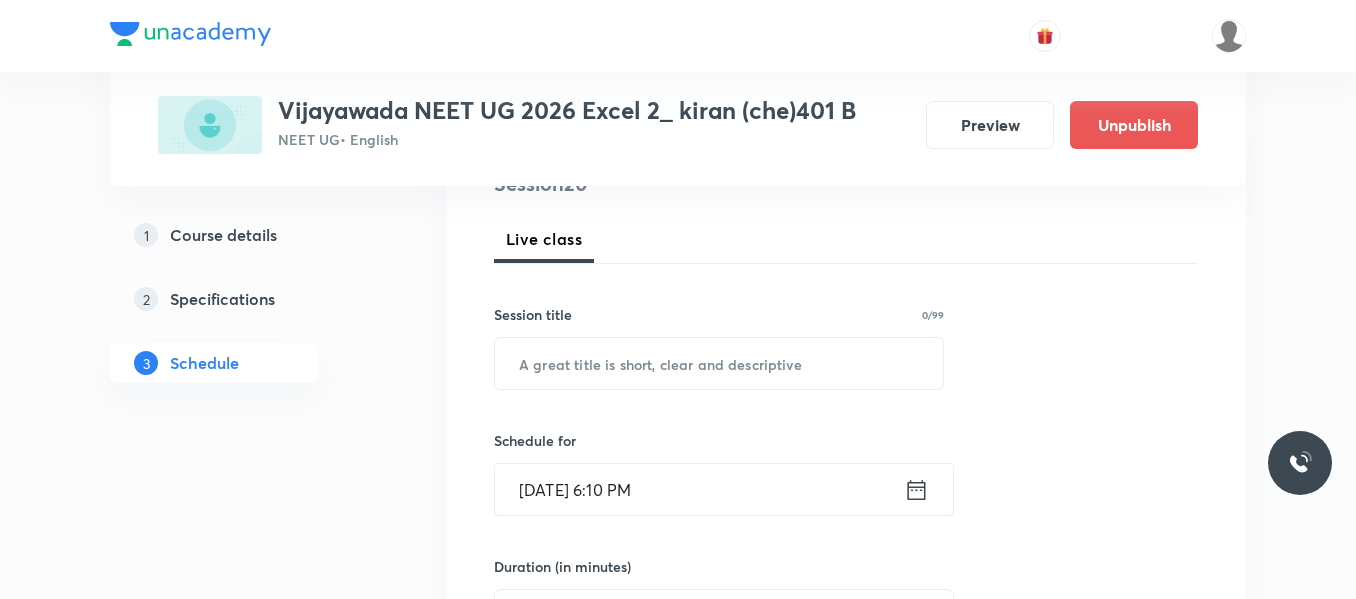 scroll, scrollTop: 249, scrollLeft: 0, axis: vertical 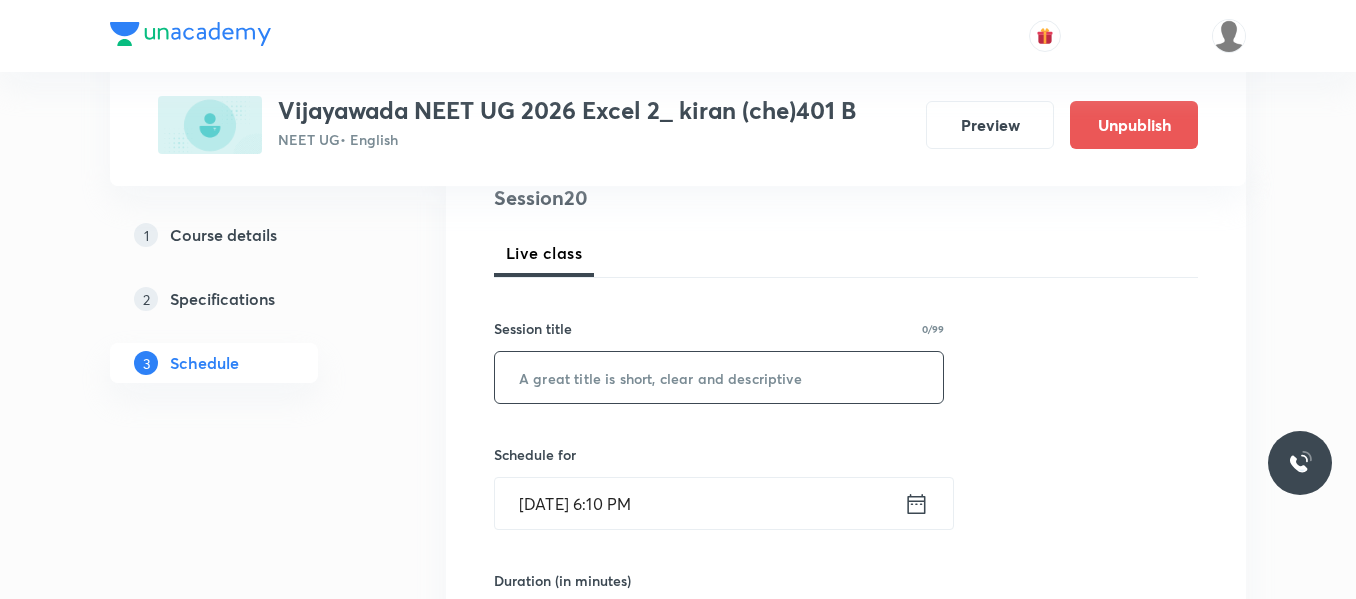 click at bounding box center (719, 377) 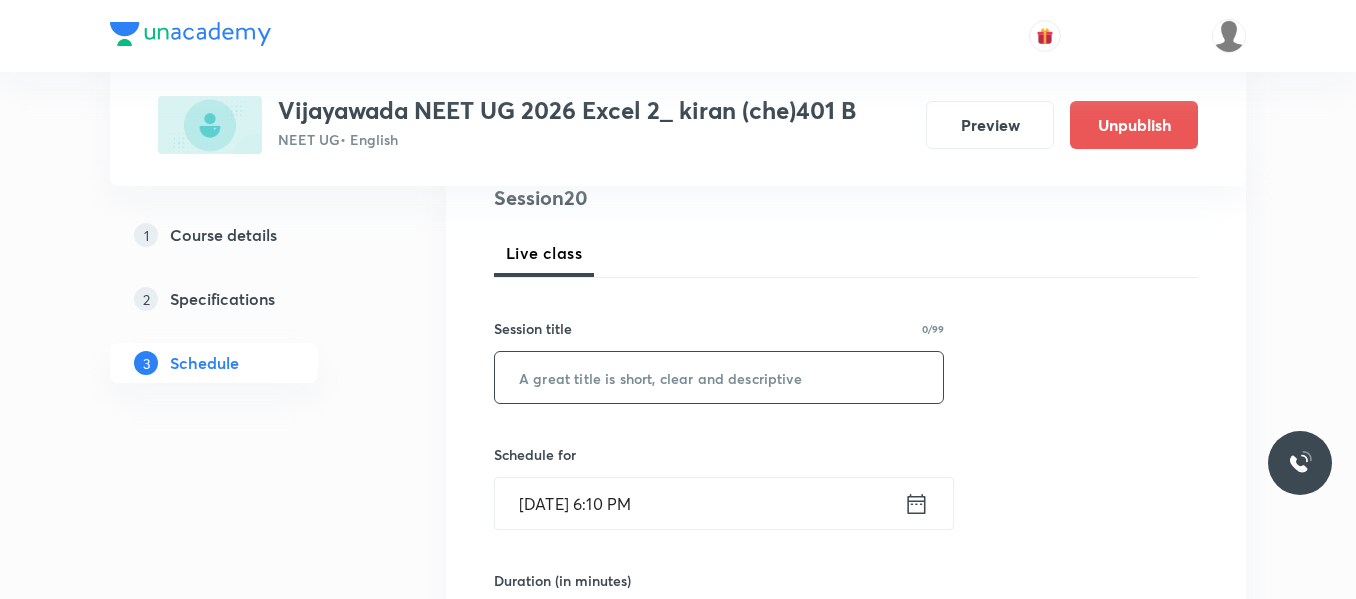 paste on "Motion in a straight line" 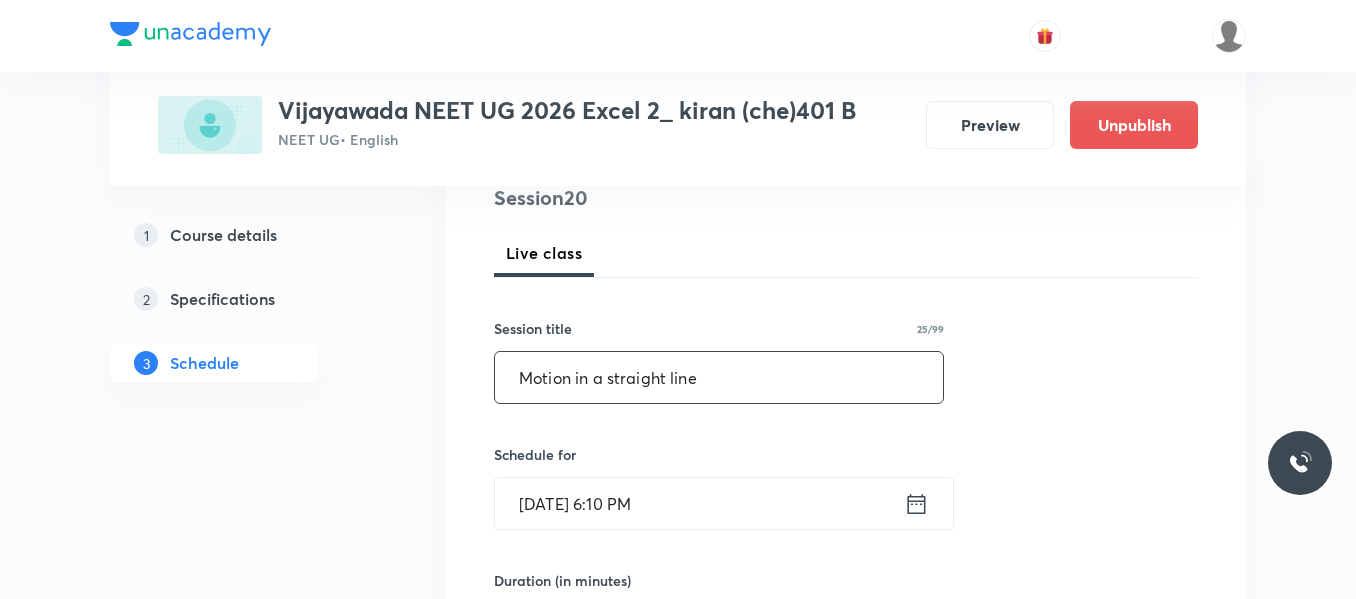 type on "Motion in a straight line" 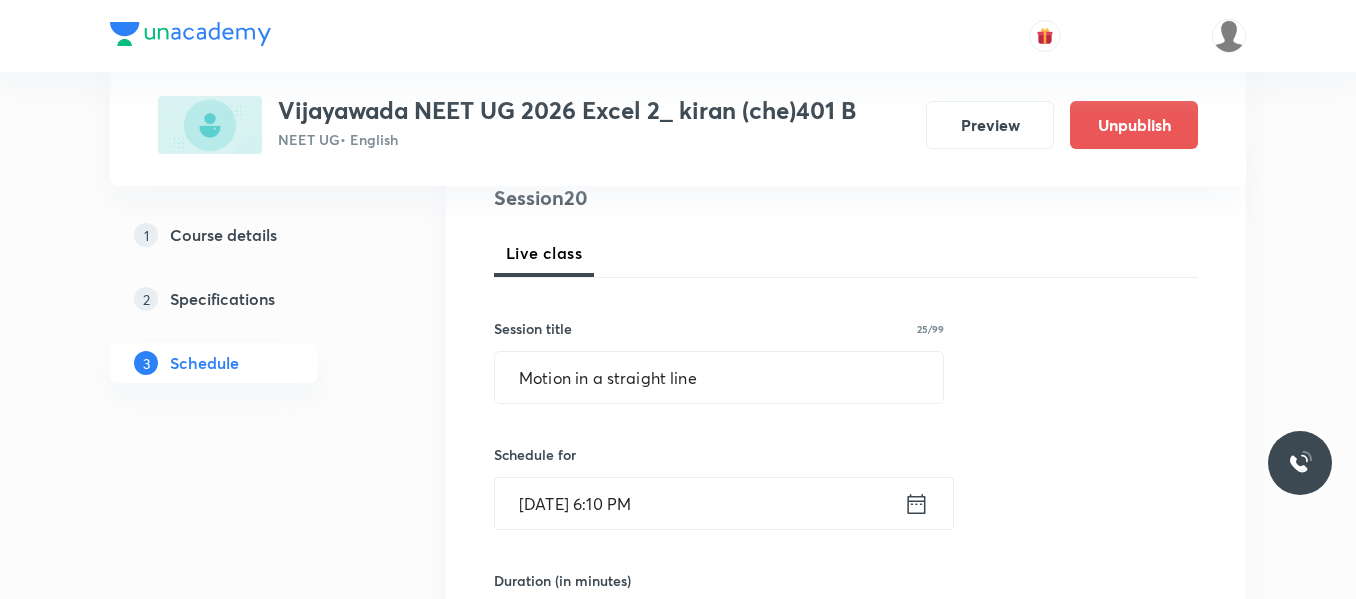 click 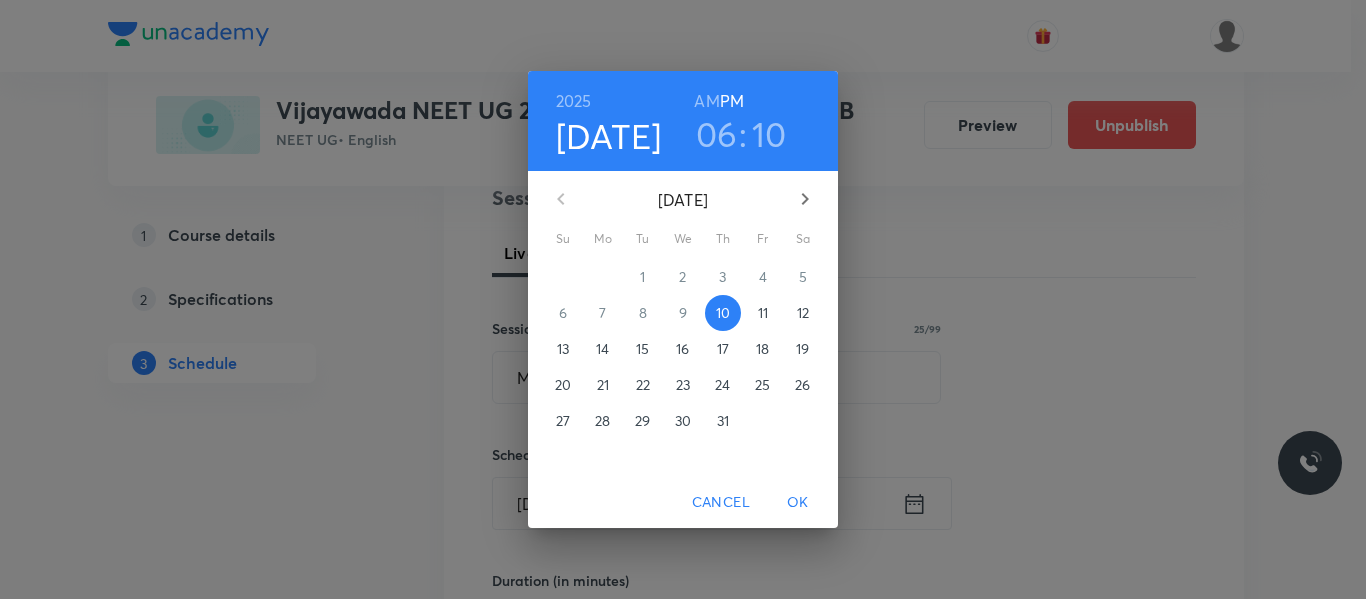 click on "11" at bounding box center (763, 313) 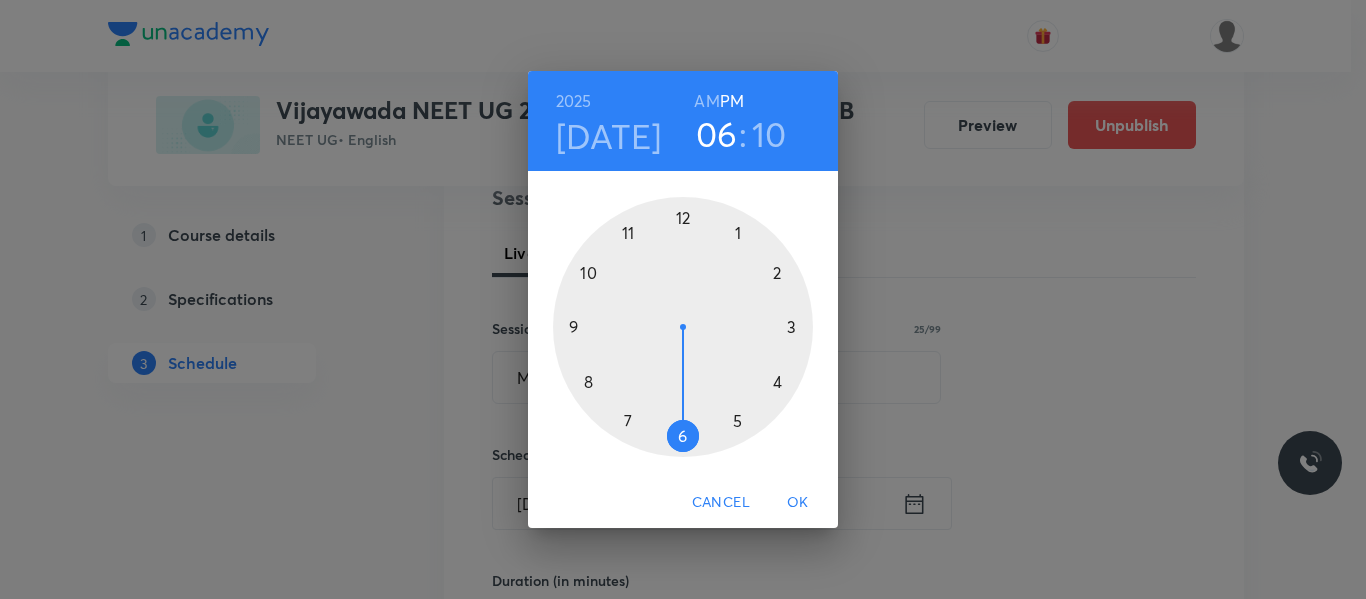 click at bounding box center (683, 327) 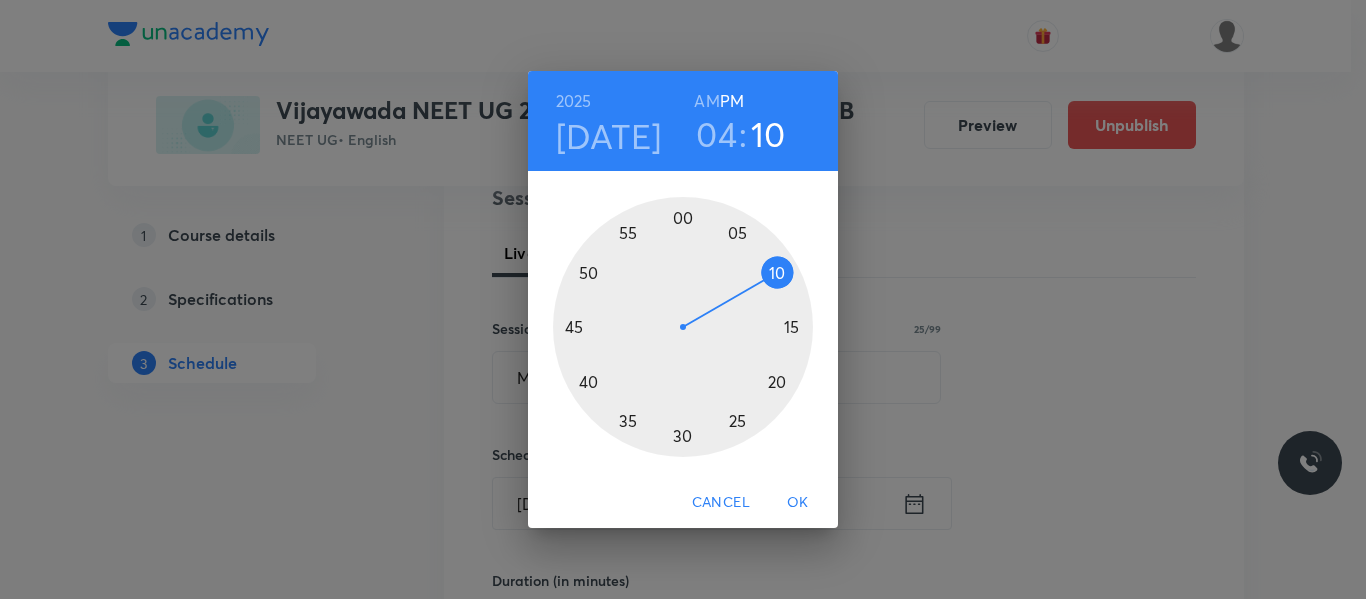 click at bounding box center (683, 327) 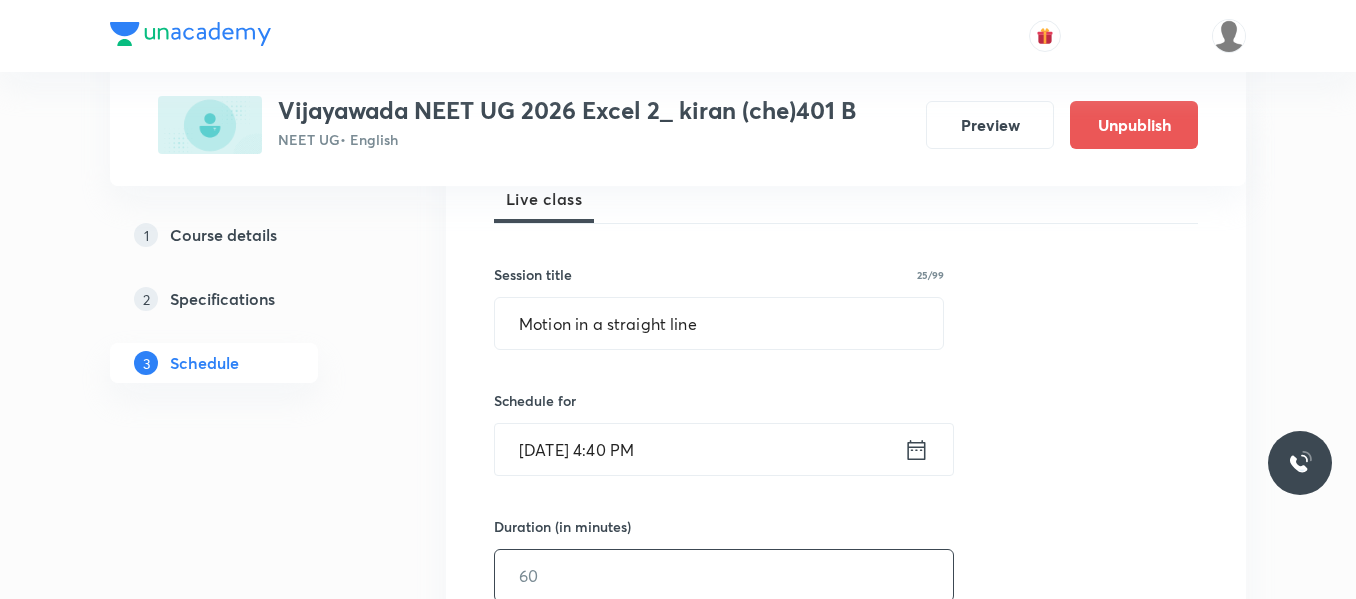 scroll, scrollTop: 349, scrollLeft: 0, axis: vertical 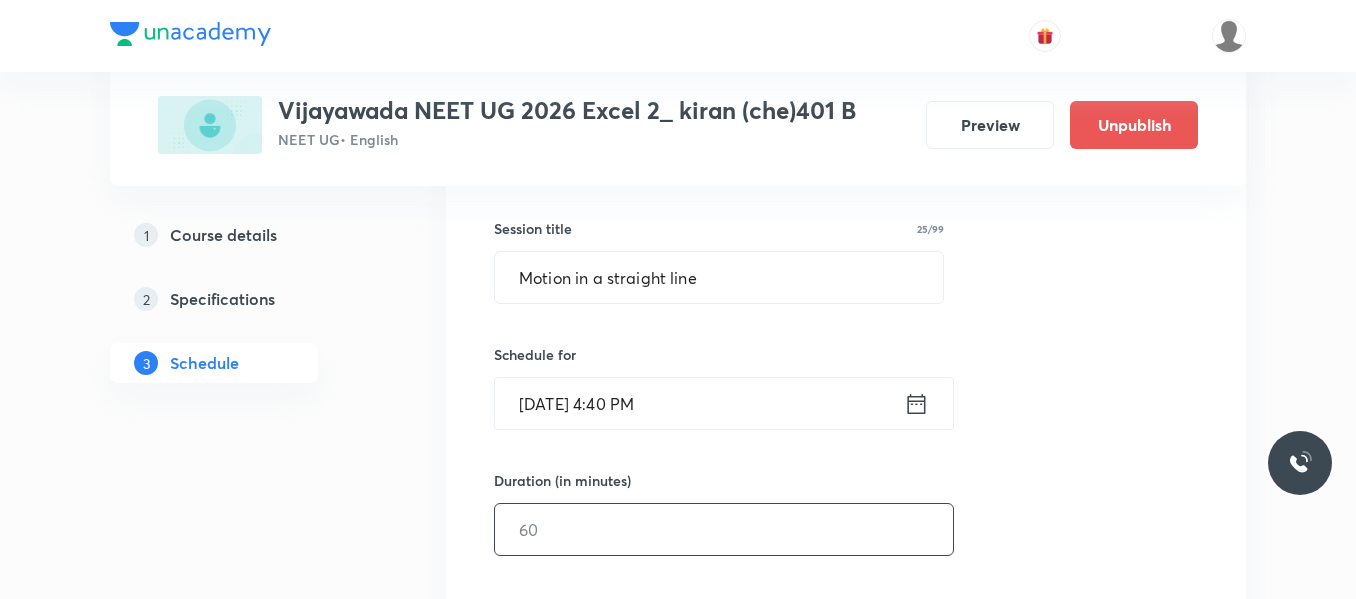 click at bounding box center (724, 529) 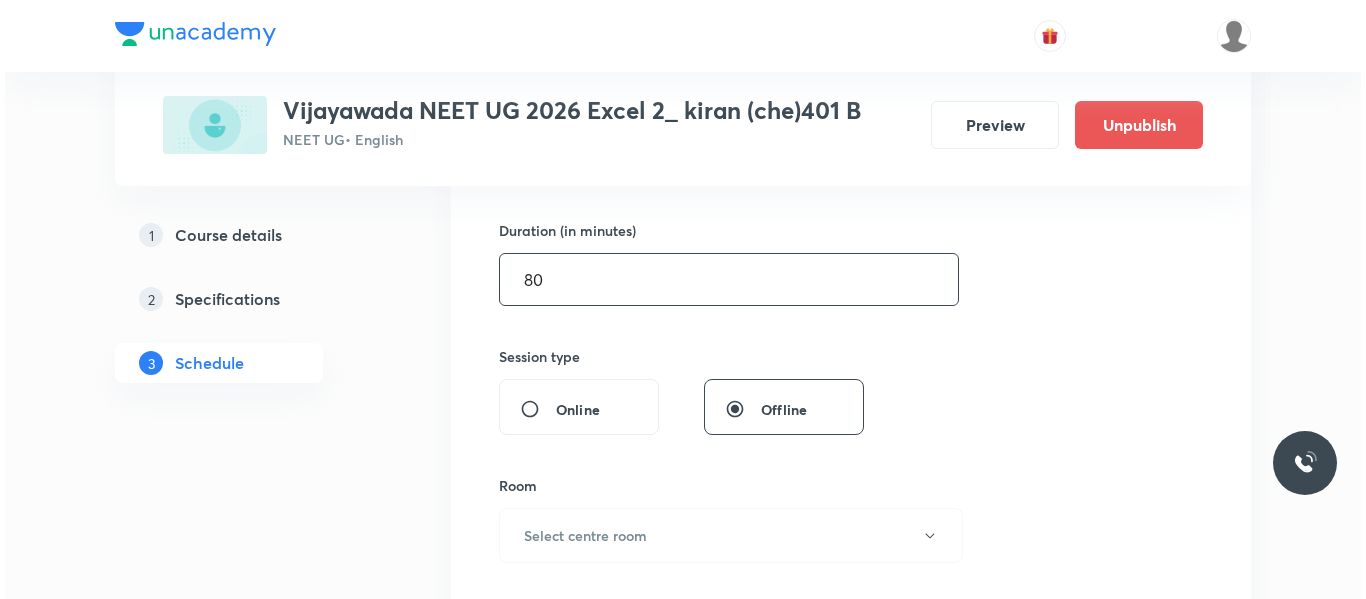 scroll, scrollTop: 649, scrollLeft: 0, axis: vertical 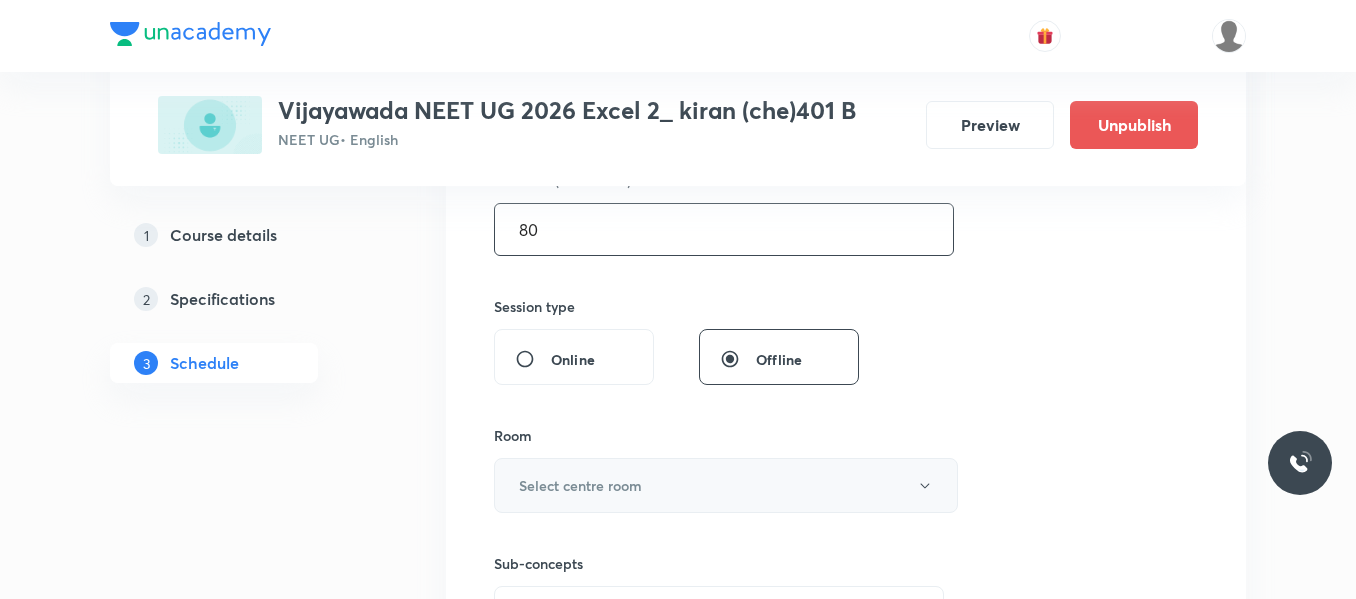type on "80" 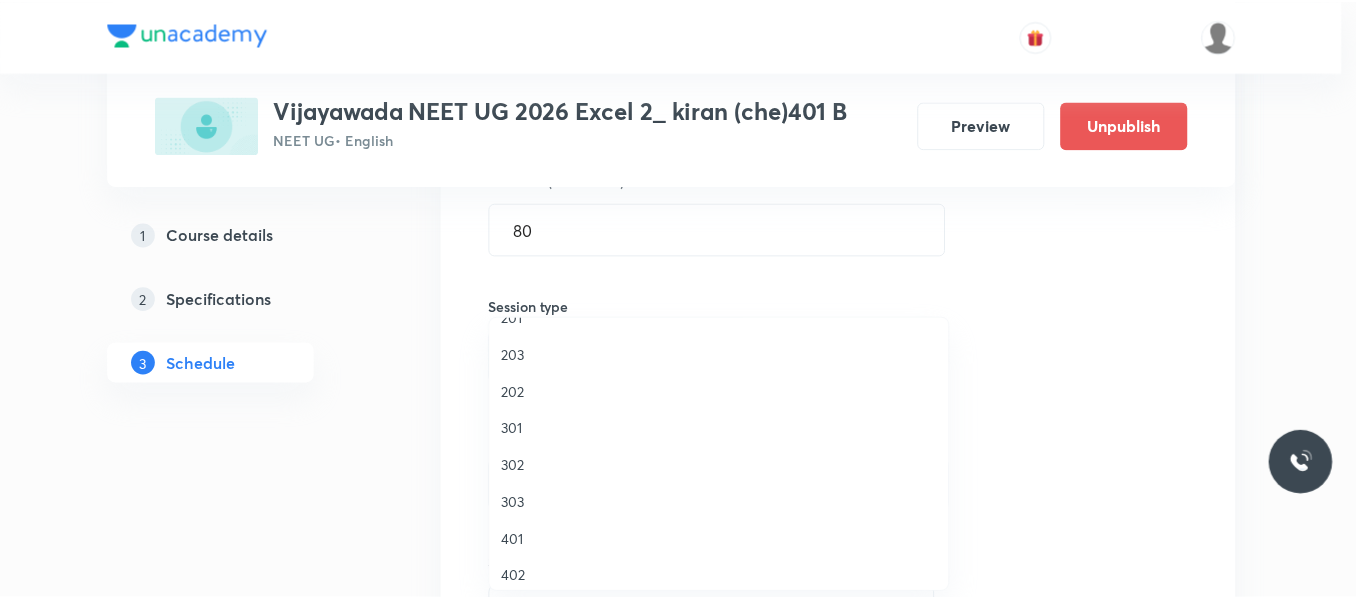 scroll, scrollTop: 200, scrollLeft: 0, axis: vertical 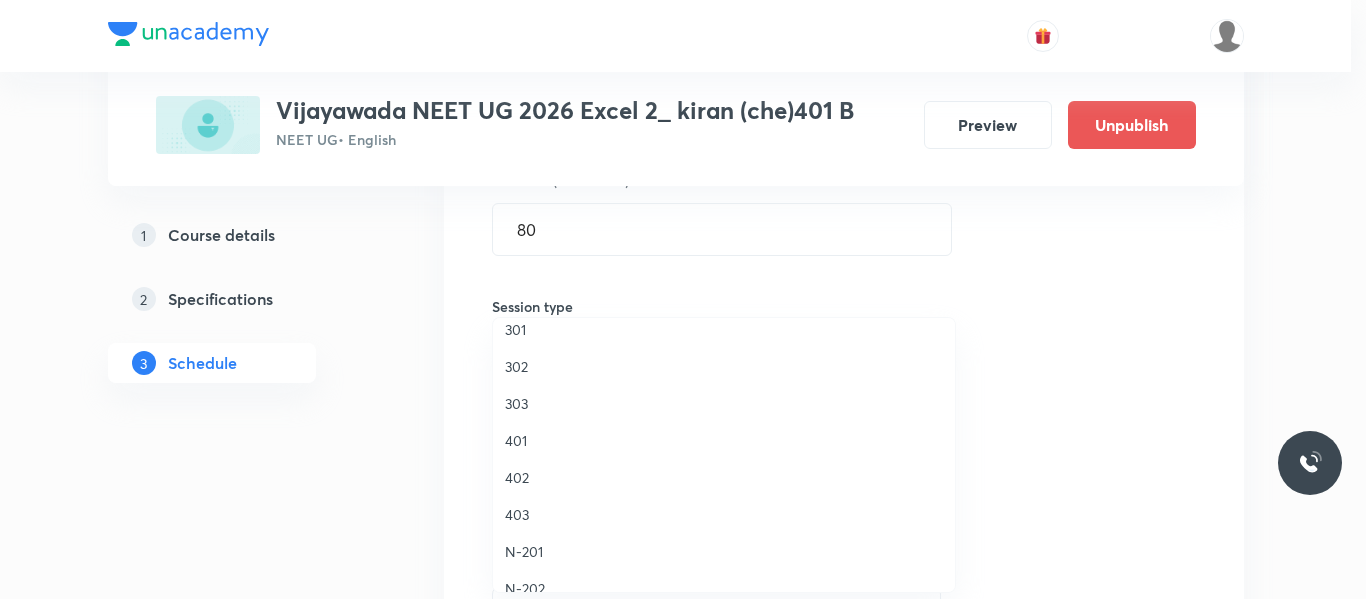 click on "401" at bounding box center (724, 440) 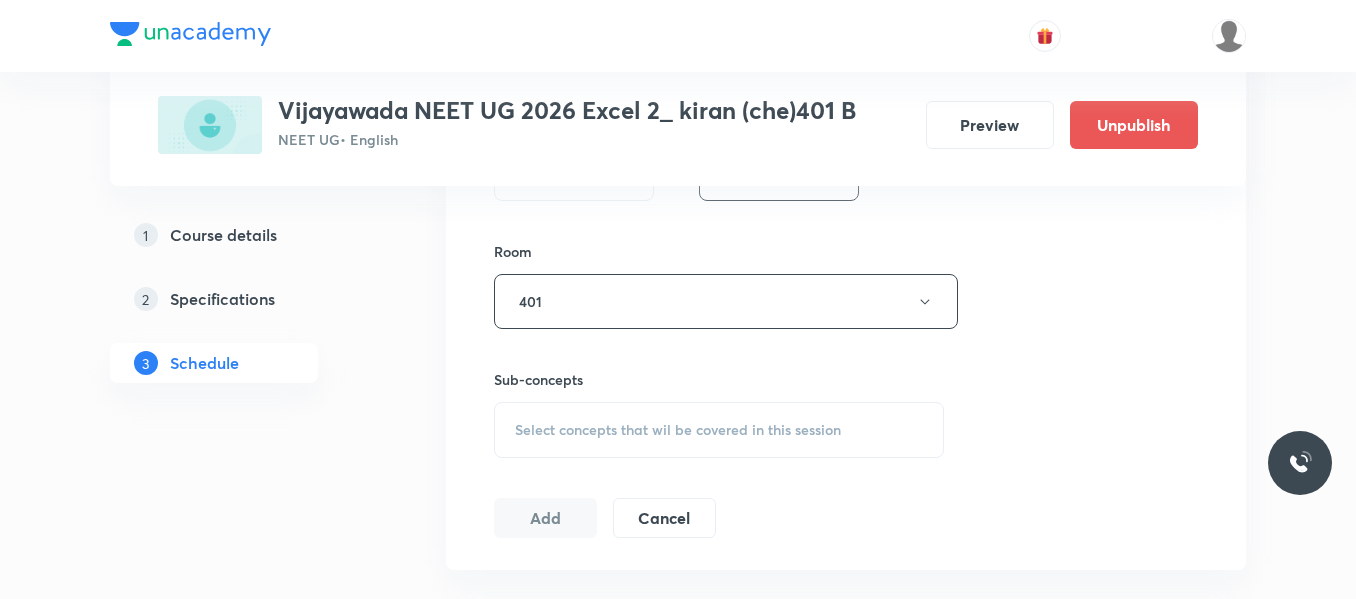 scroll, scrollTop: 849, scrollLeft: 0, axis: vertical 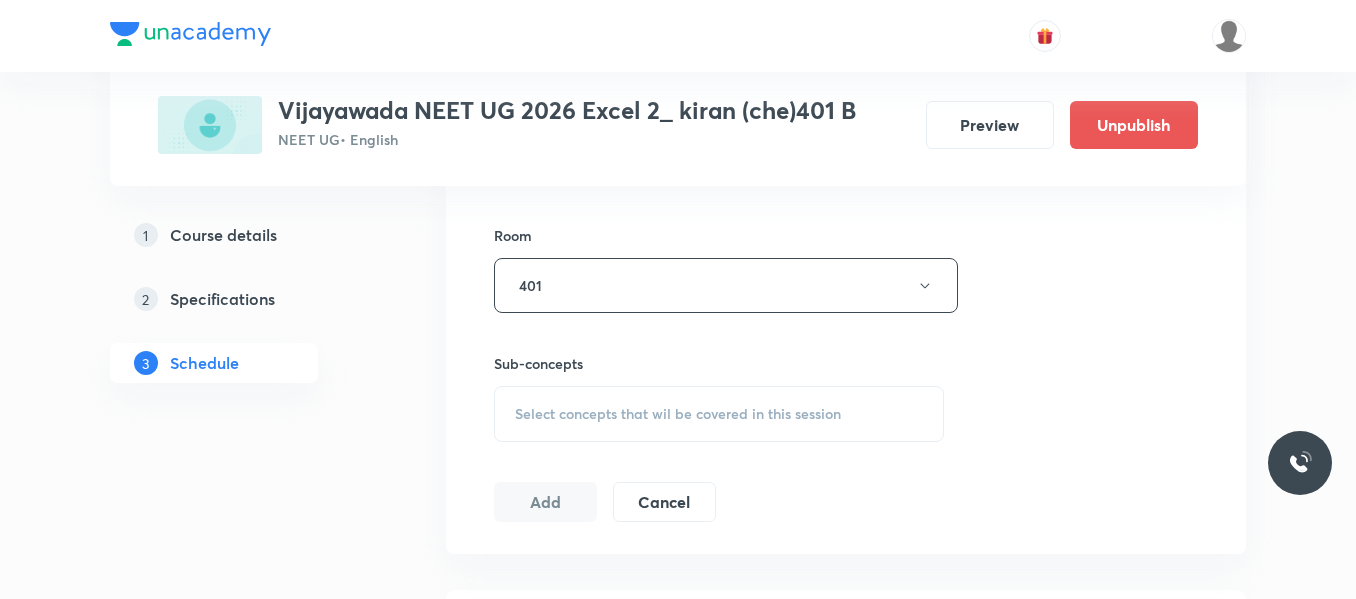 click on "Select concepts that wil be covered in this session" at bounding box center (719, 414) 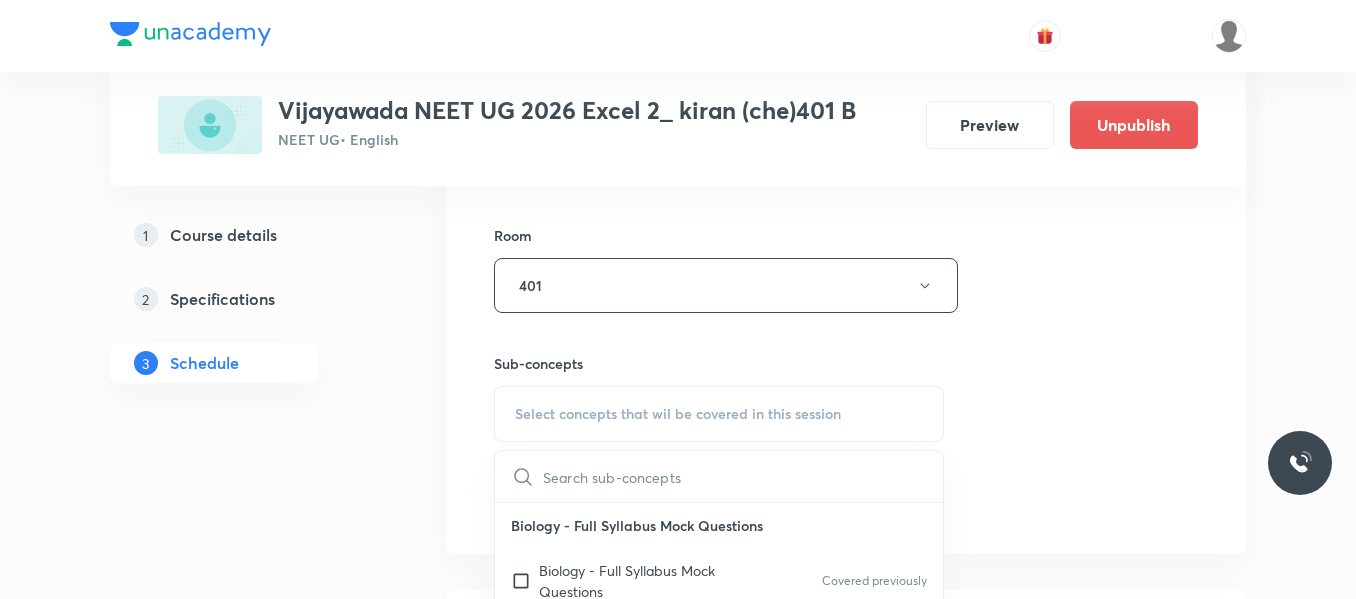 scroll, scrollTop: 949, scrollLeft: 0, axis: vertical 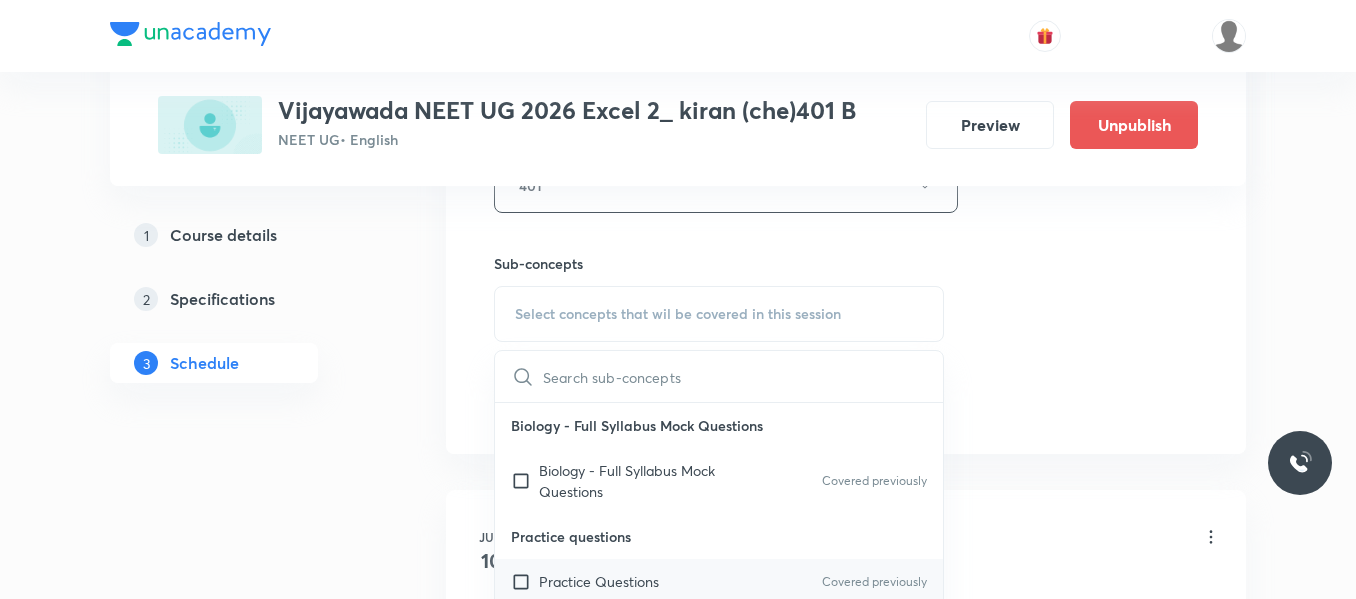 click on "Practice Questions" at bounding box center [599, 581] 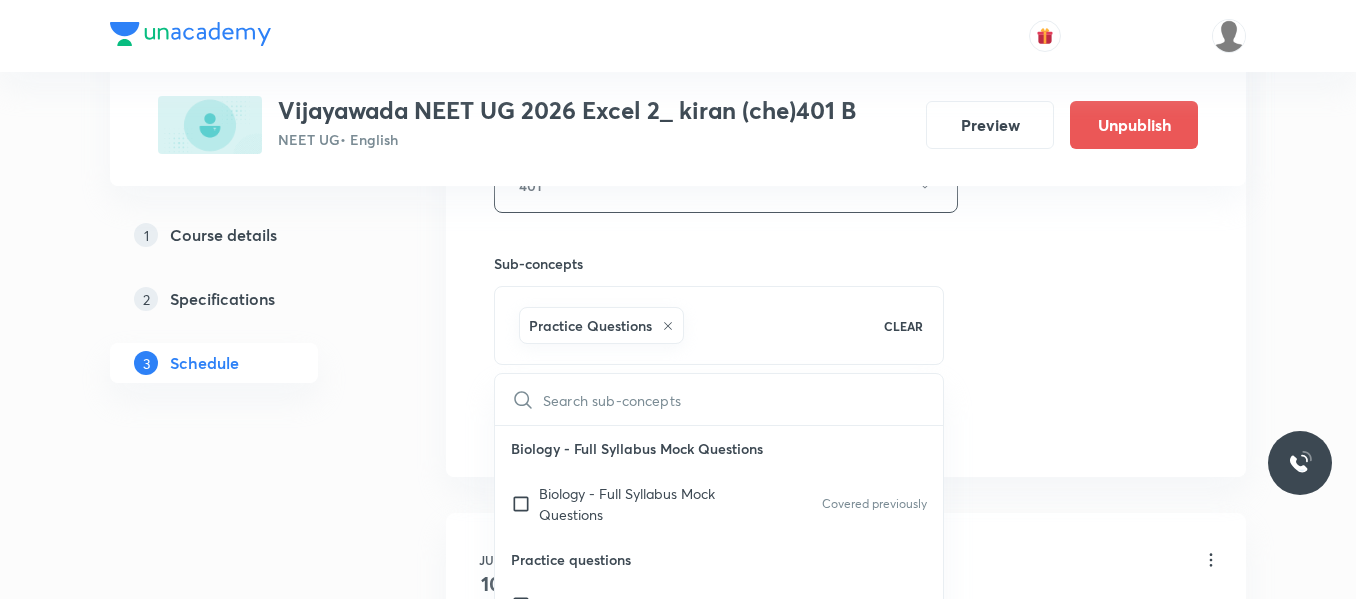 click on "Session  20 Live class Session title 25/99 Motion in a straight line ​ Schedule for Jul 11, 2025, 4:40 PM ​ Duration (in minutes) 80 ​   Session type Online Offline Room 401 Sub-concepts Practice Questions CLEAR ​ Biology - Full Syllabus Mock Questions Biology - Full Syllabus Mock Questions Covered previously Practice questions Practice Questions Covered previously Biology Previous Year Questions Maths Previous Year Questions Covered previously Add Cancel" at bounding box center (846, -36) 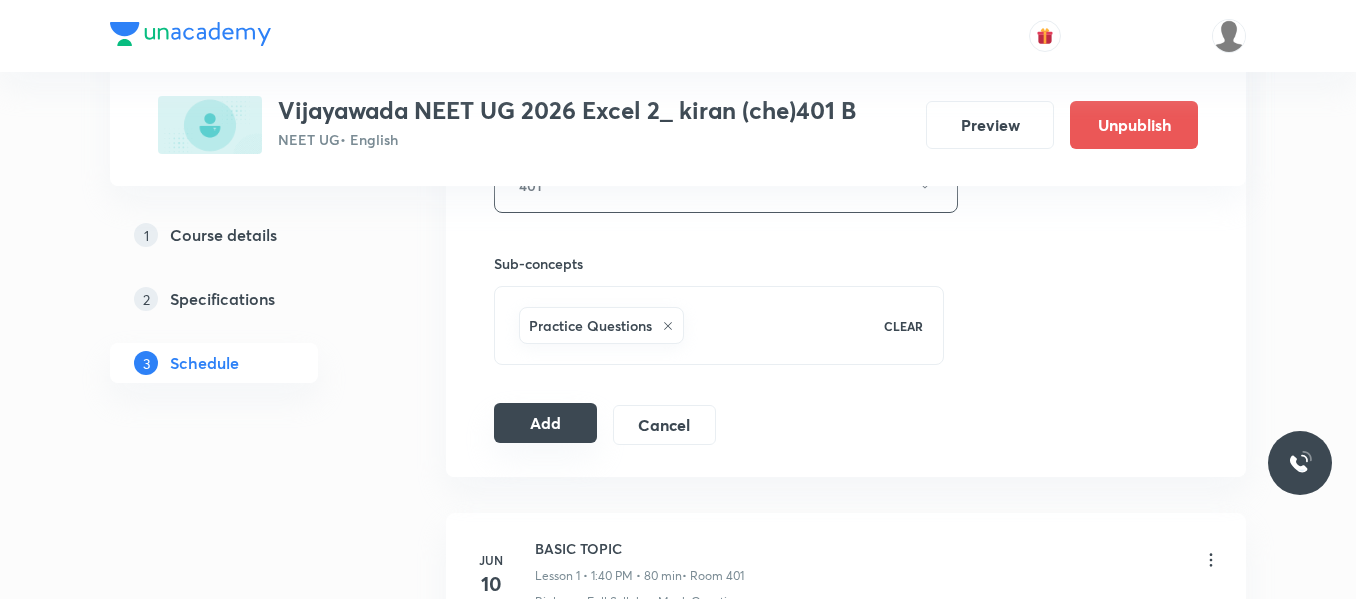 click on "Add" at bounding box center [545, 423] 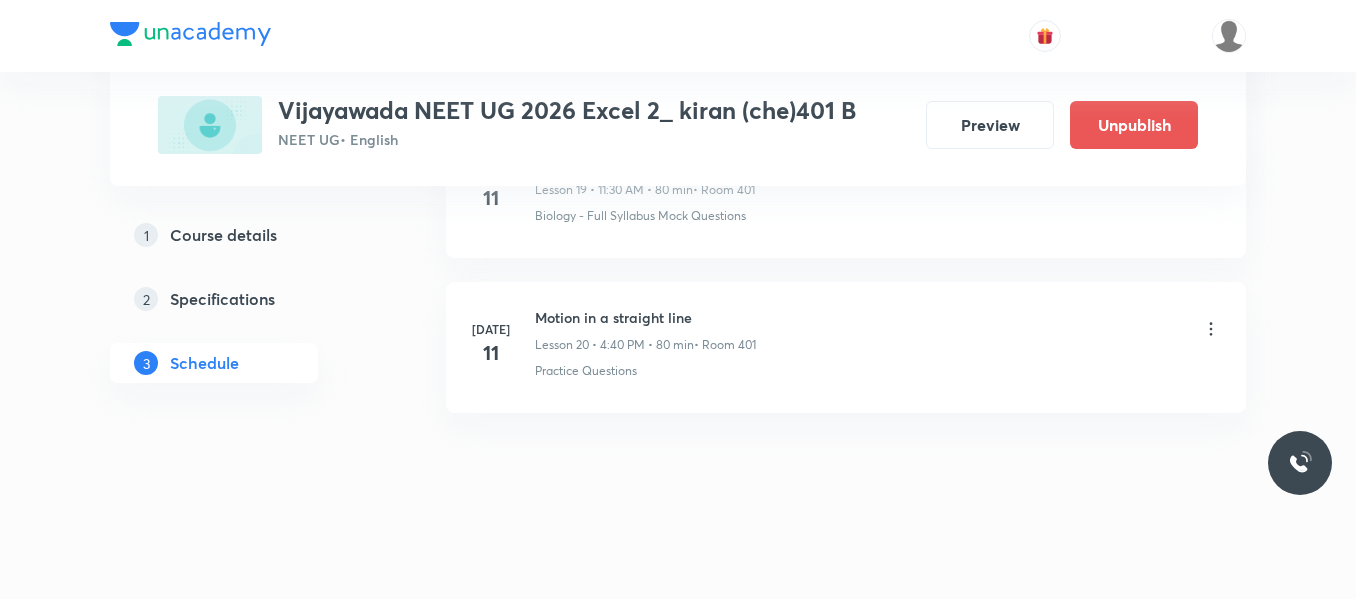 scroll, scrollTop: 3185, scrollLeft: 0, axis: vertical 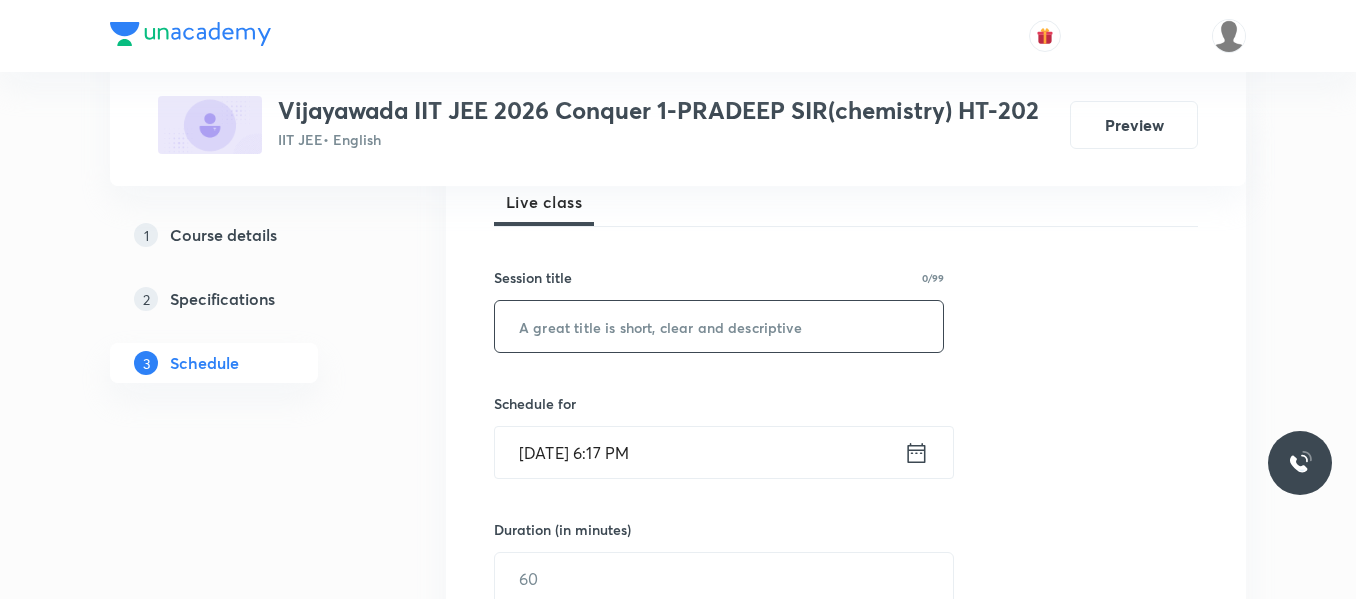 click at bounding box center [719, 326] 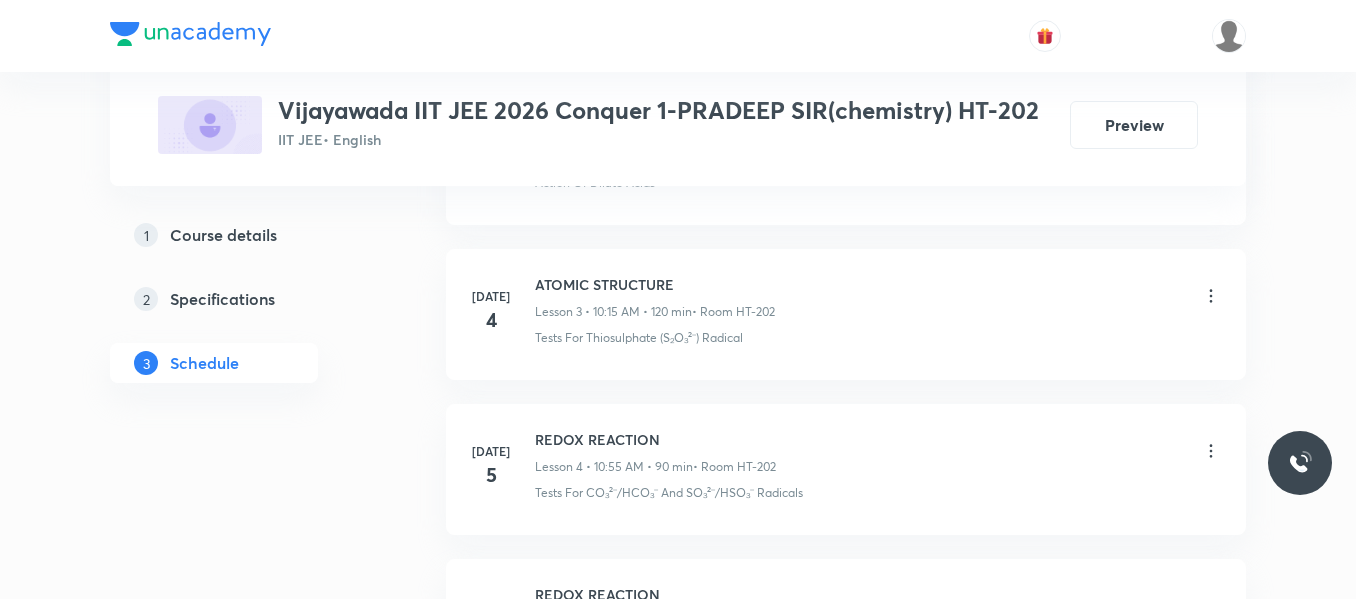 scroll, scrollTop: 2089, scrollLeft: 0, axis: vertical 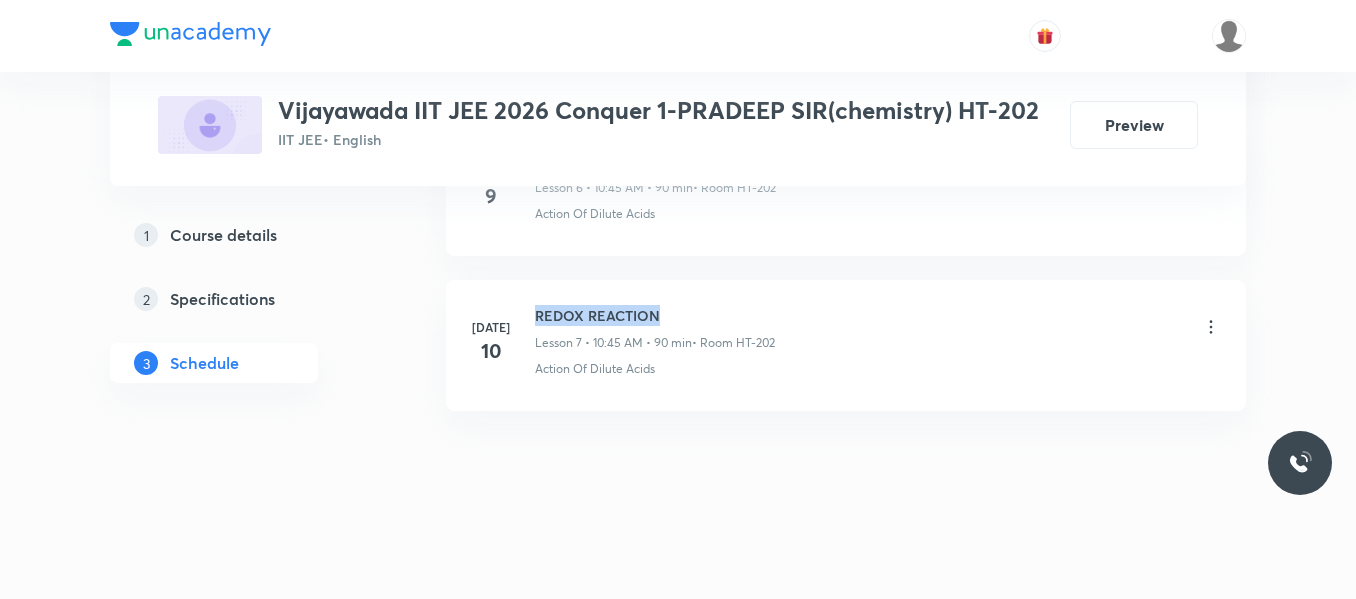 drag, startPoint x: 536, startPoint y: 310, endPoint x: 709, endPoint y: 311, distance: 173.00288 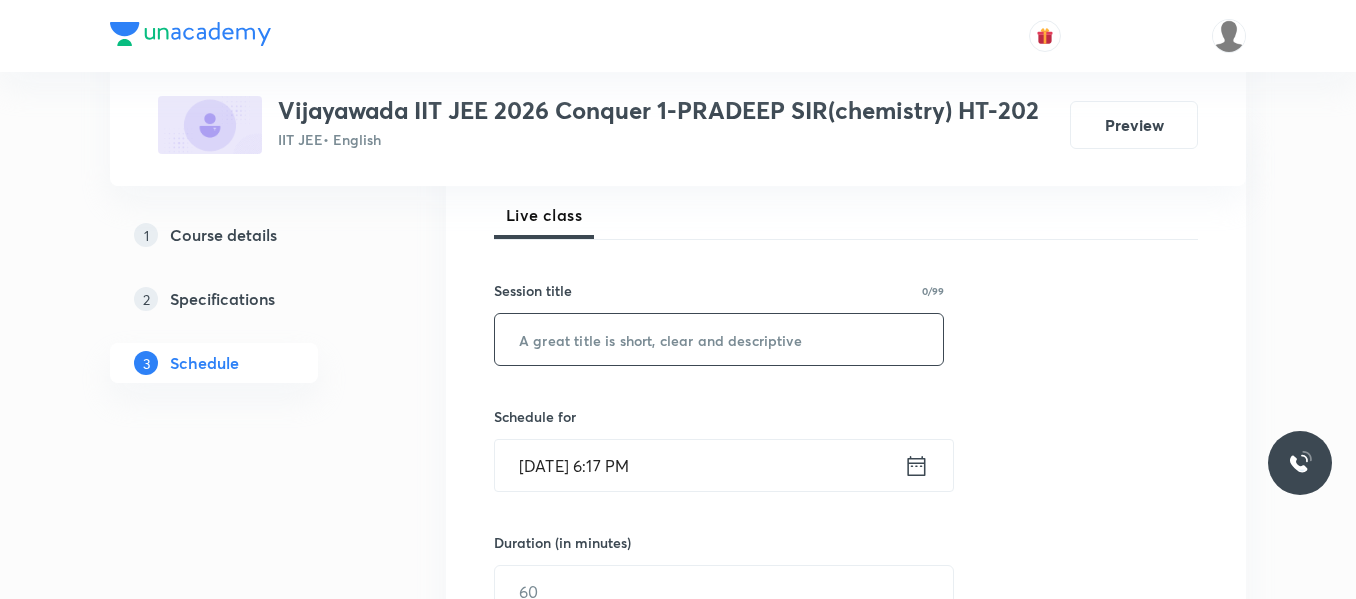 scroll, scrollTop: 289, scrollLeft: 0, axis: vertical 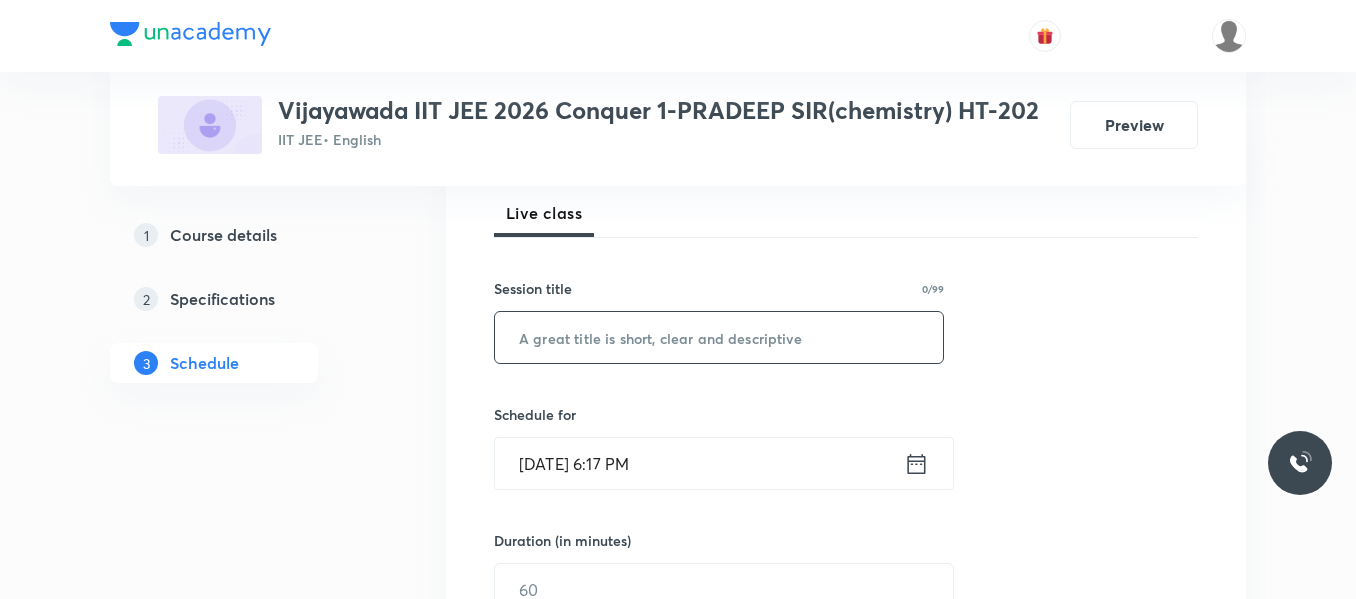 click at bounding box center (719, 337) 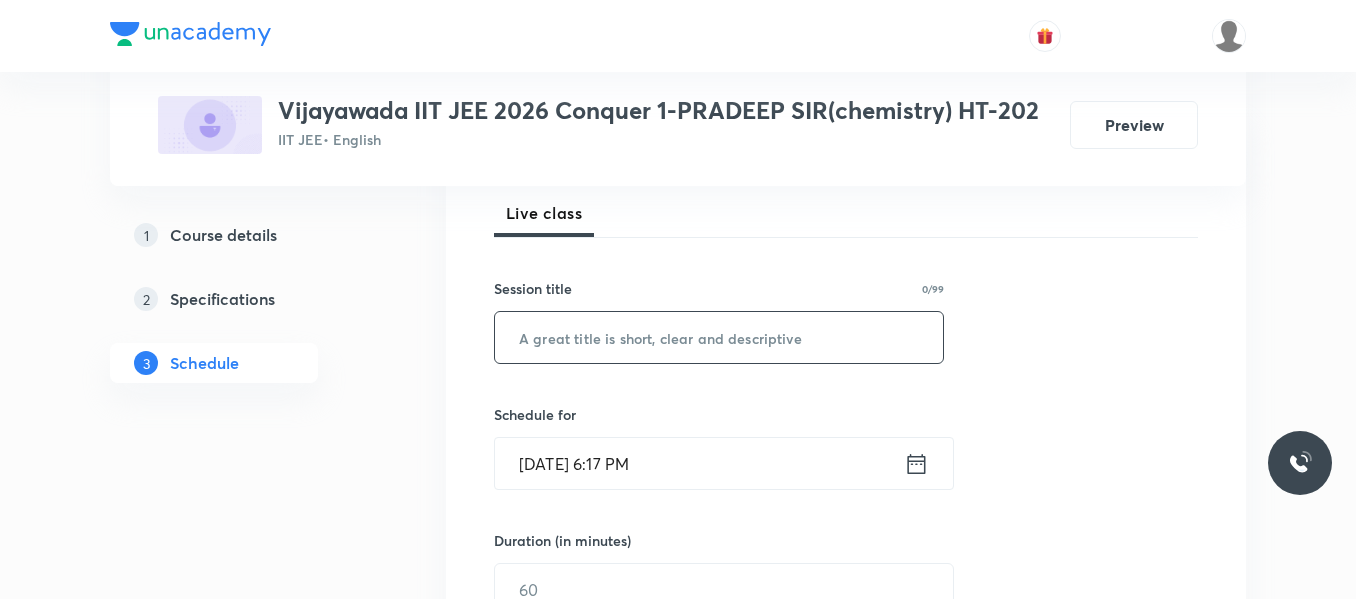paste on "REDOX REACTION" 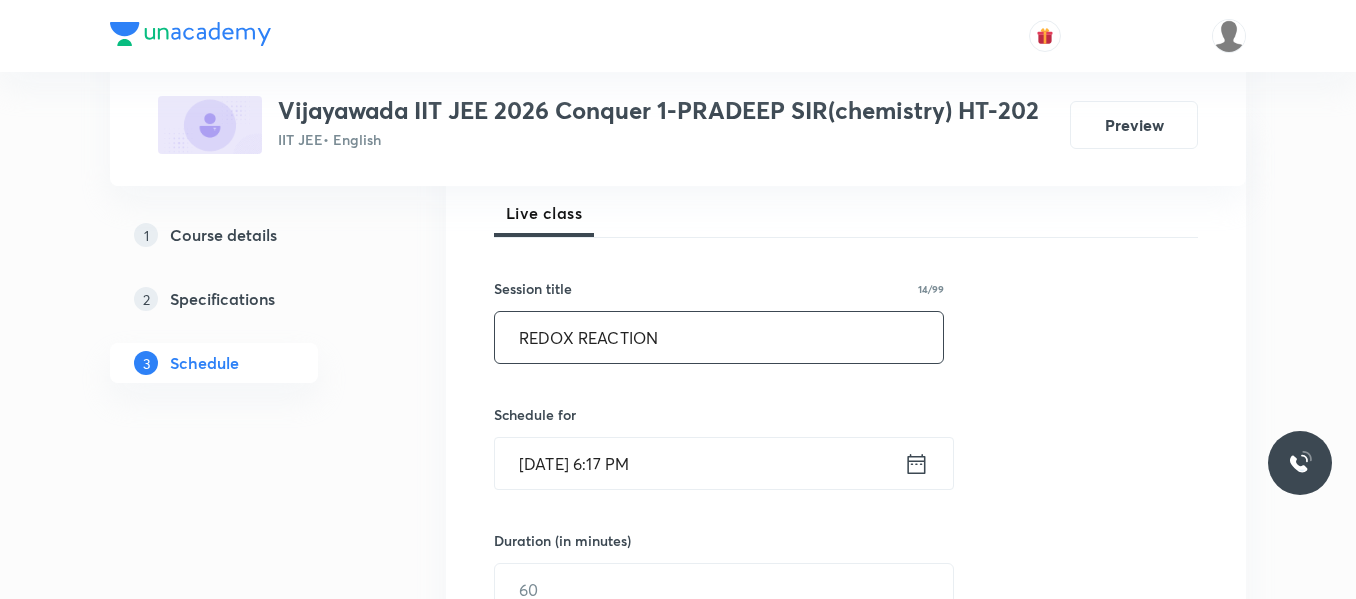 type on "REDOX REACTION" 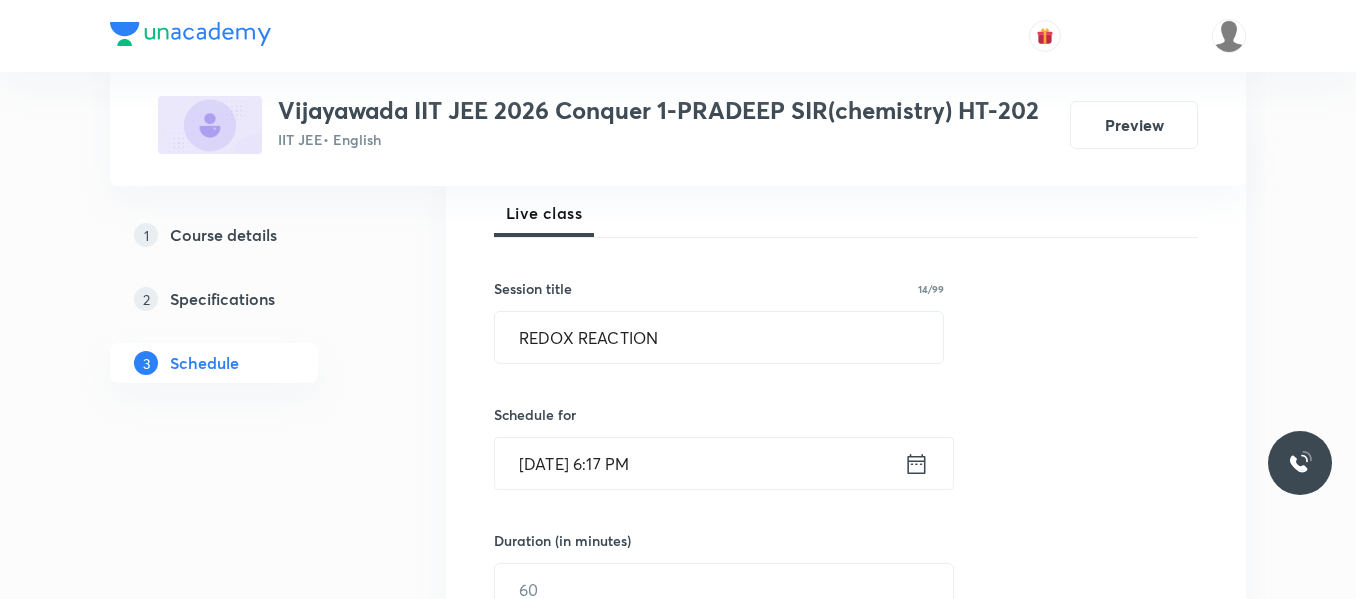 click 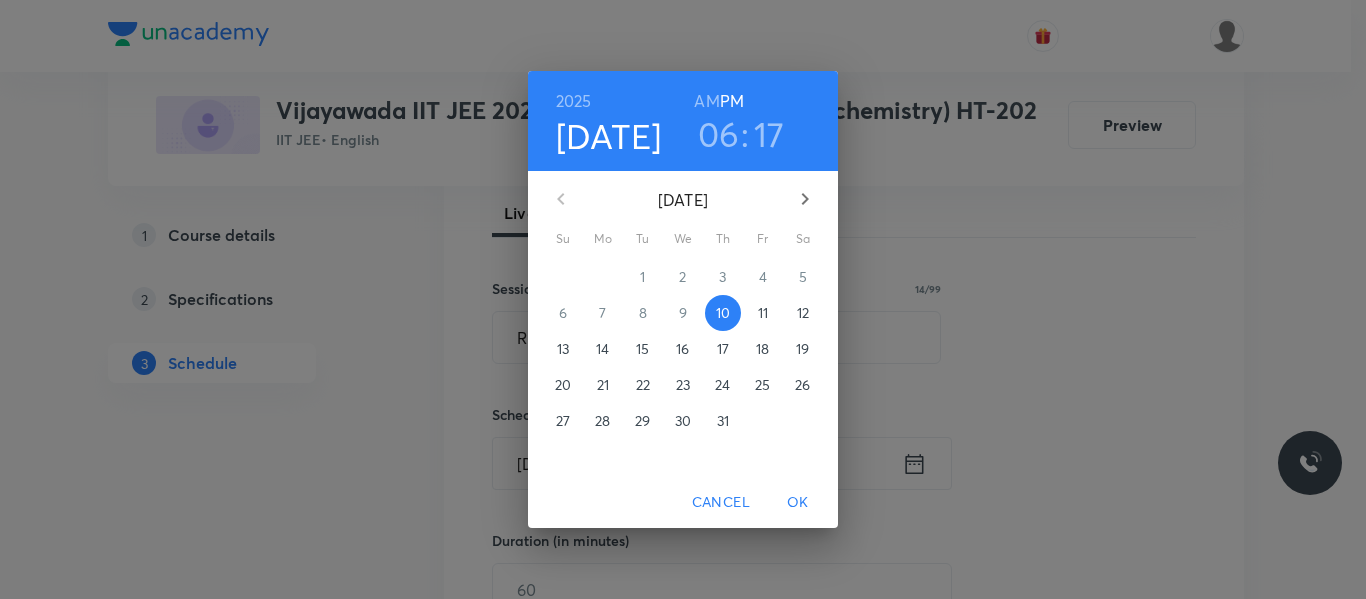 click on "11" at bounding box center (763, 313) 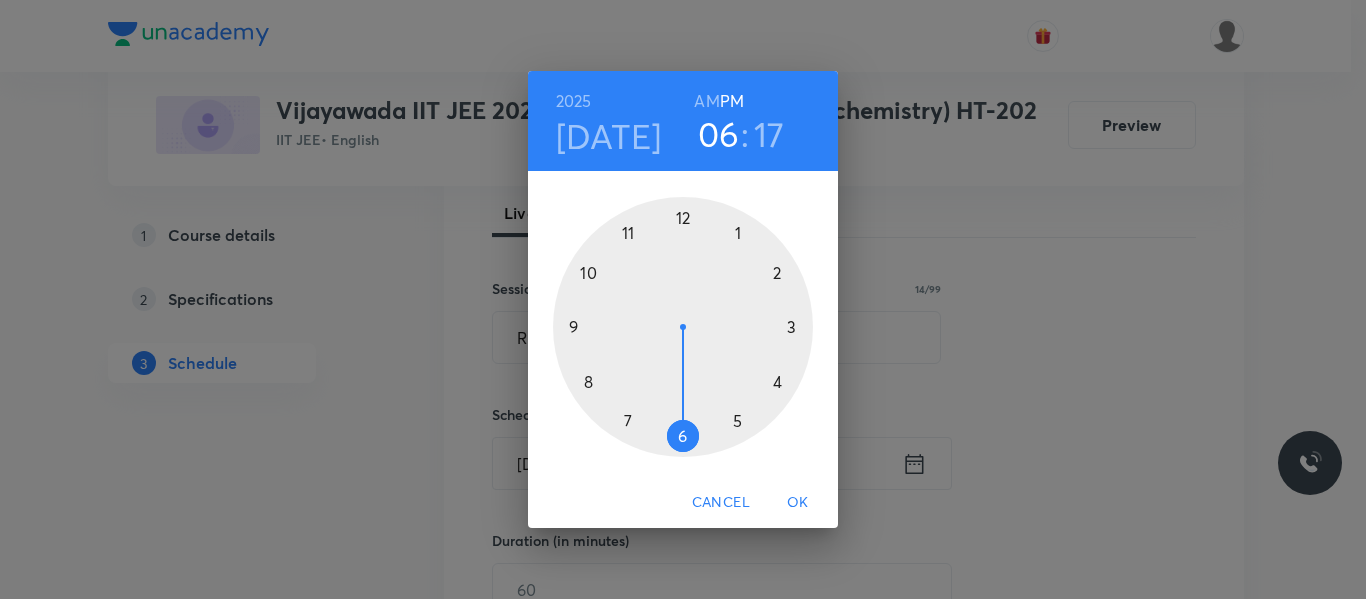 click at bounding box center [683, 327] 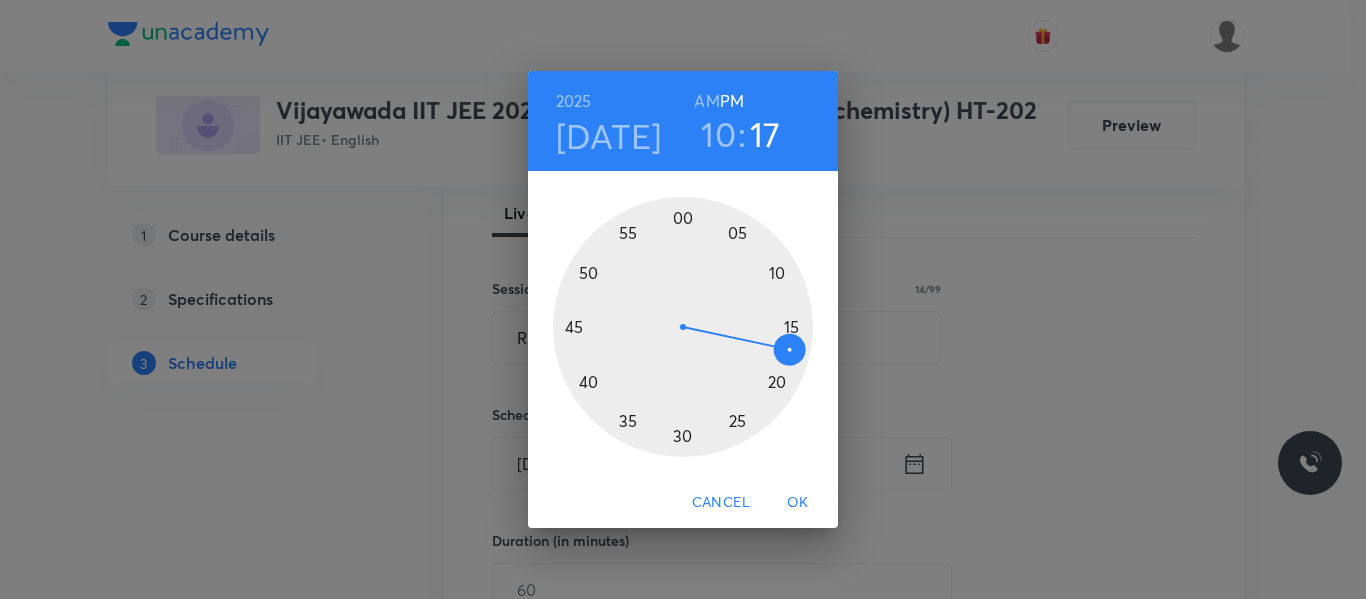 click on "AM" at bounding box center [706, 101] 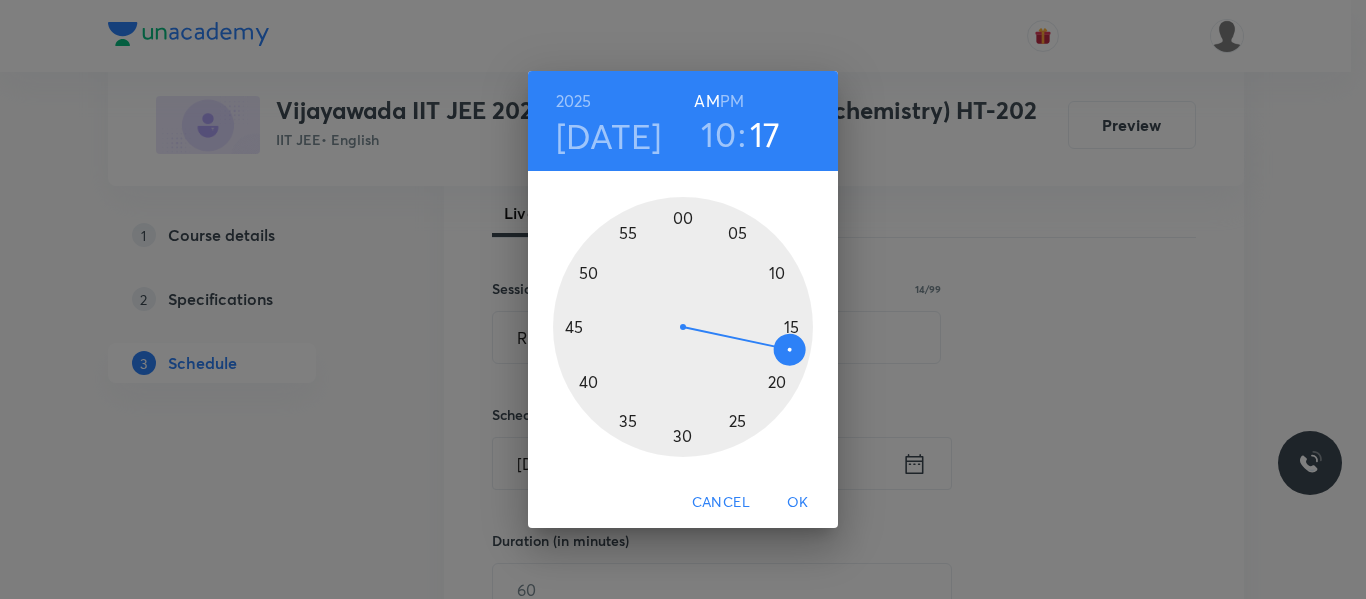click at bounding box center [683, 327] 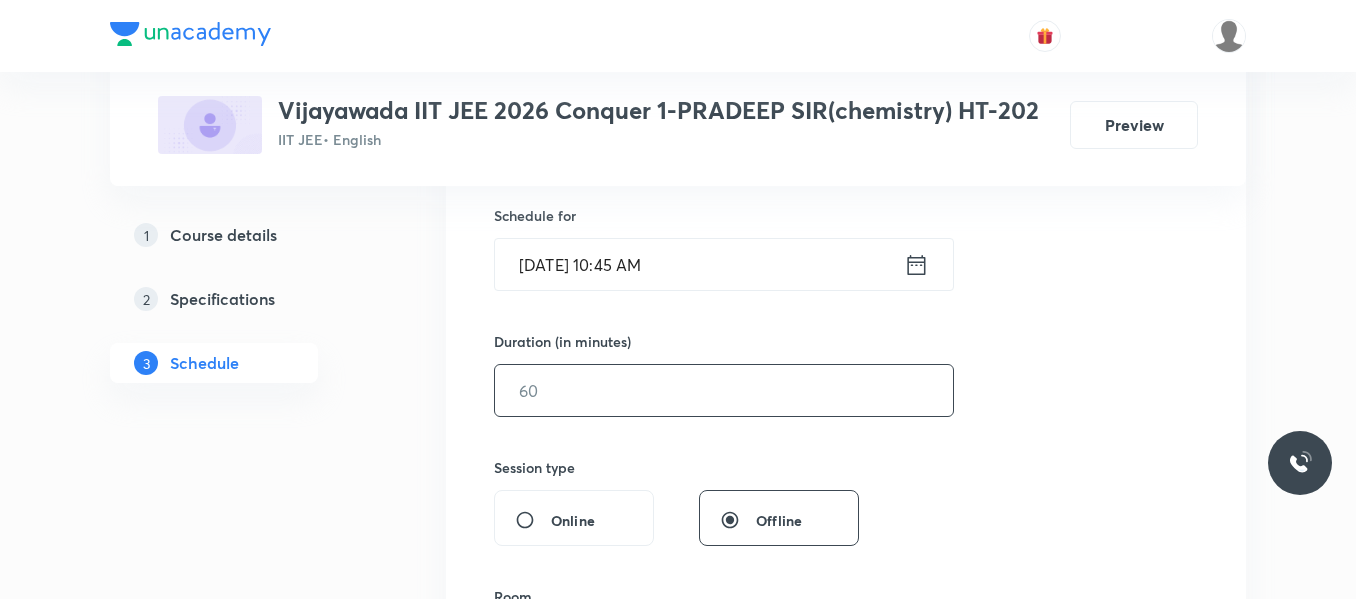 scroll, scrollTop: 489, scrollLeft: 0, axis: vertical 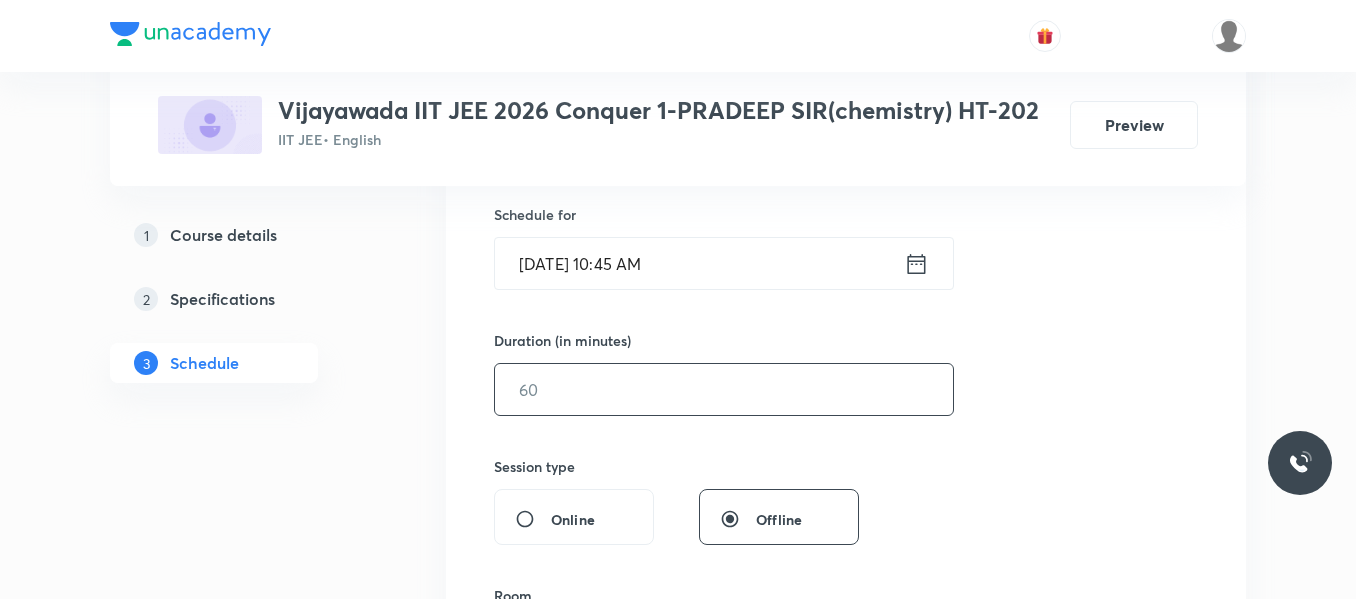 click at bounding box center (724, 389) 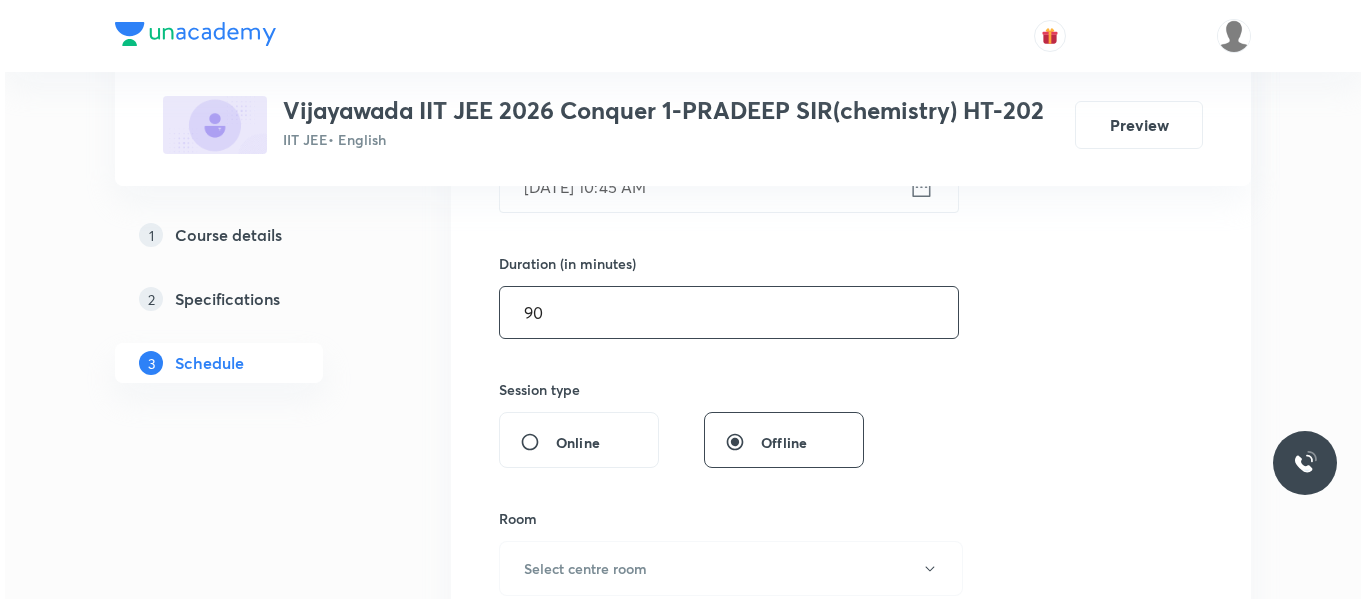 scroll, scrollTop: 689, scrollLeft: 0, axis: vertical 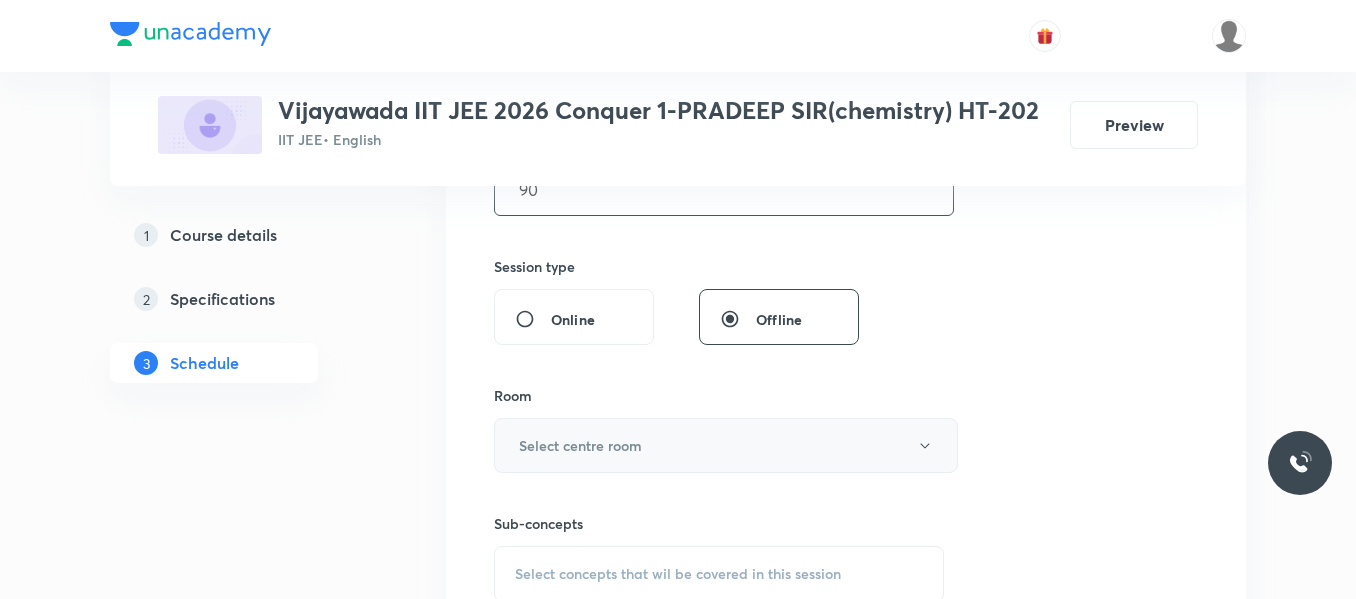 type on "90" 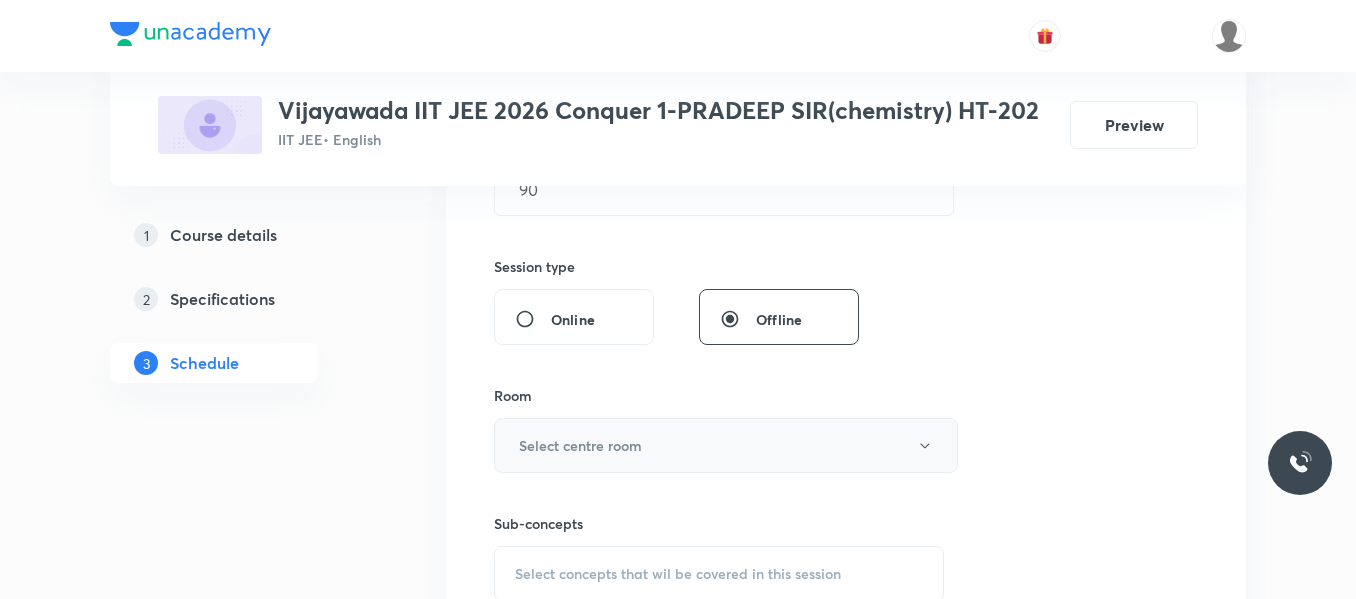 click on "Select centre room" at bounding box center (580, 445) 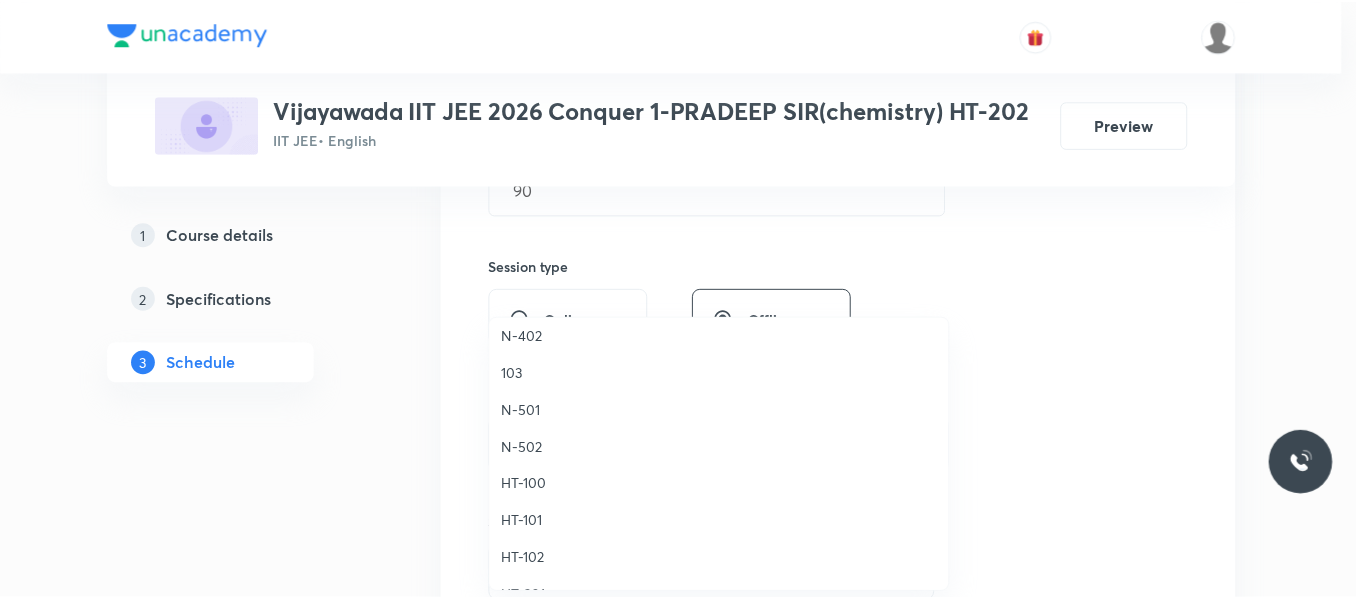 scroll, scrollTop: 700, scrollLeft: 0, axis: vertical 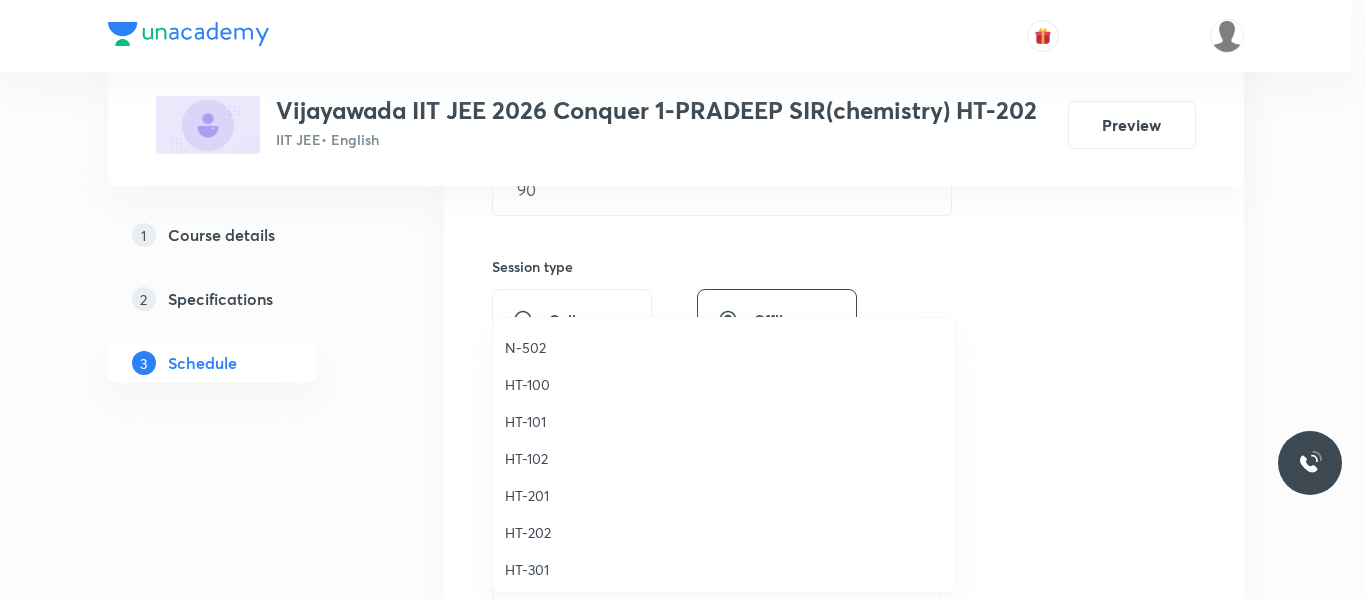 click on "HT-202" at bounding box center (724, 532) 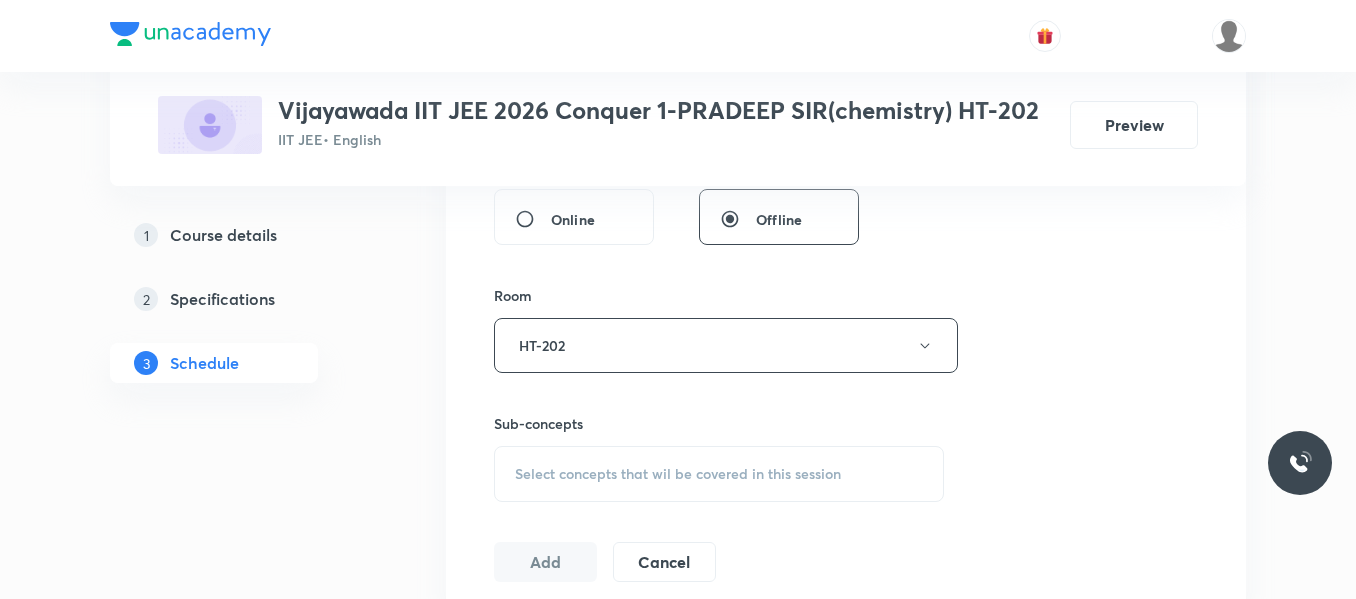 click on "Select concepts that wil be covered in this session" at bounding box center [678, 474] 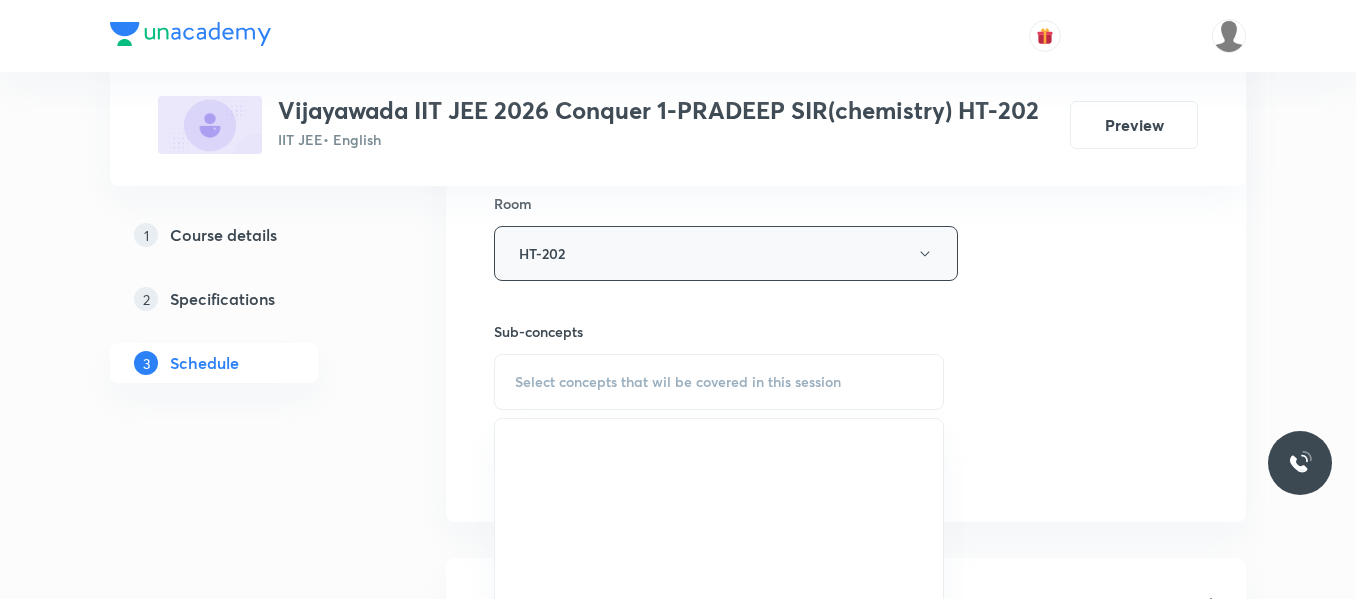 scroll, scrollTop: 989, scrollLeft: 0, axis: vertical 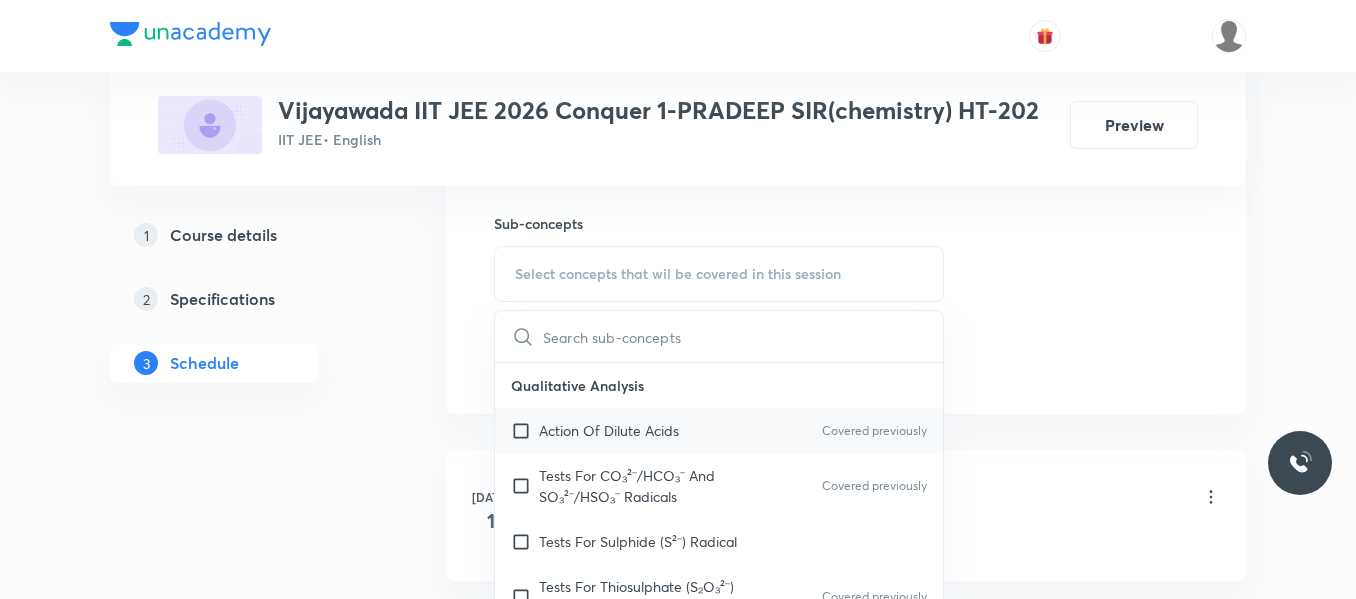 click on "Action Of Dilute Acids" at bounding box center [609, 430] 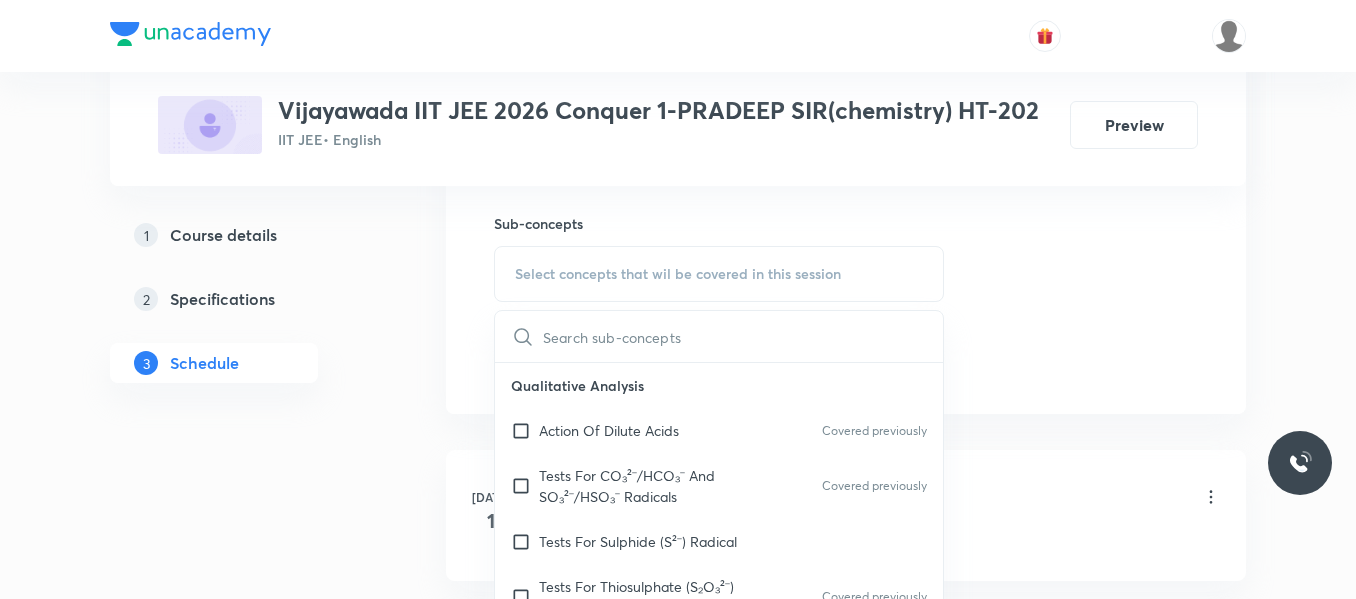checkbox on "true" 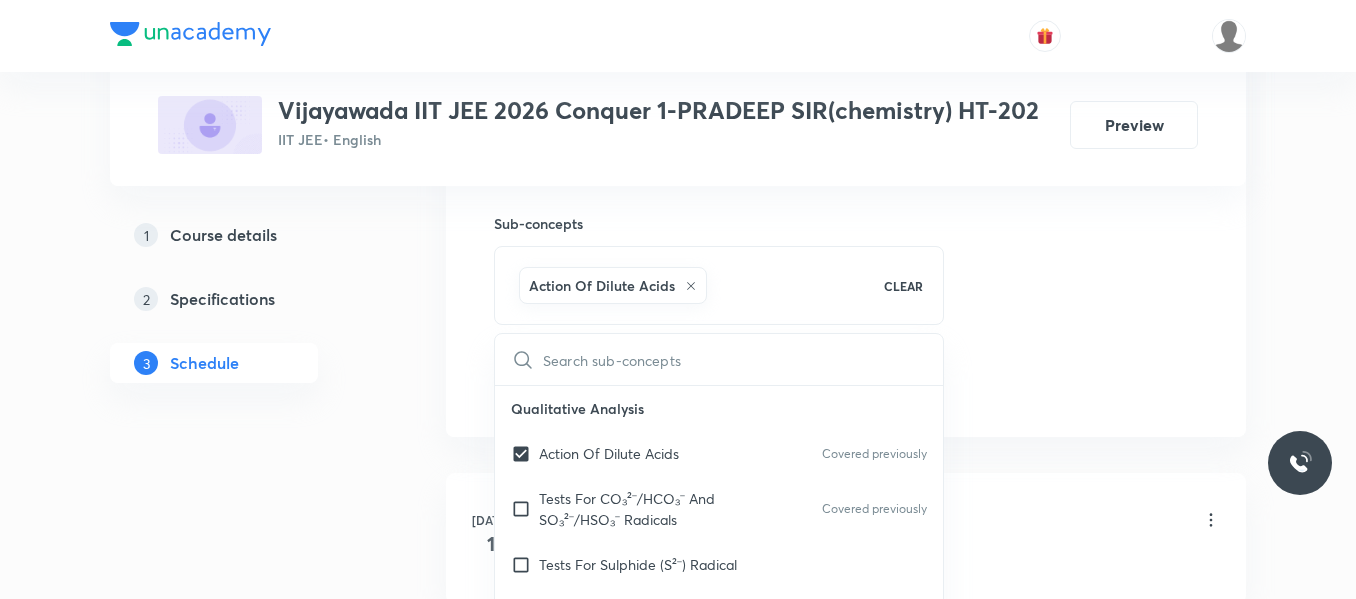 click on "Session  8 Live class Session title 14/99 REDOX REACTION ​ Schedule for Jul 11, 2025, 10:45 AM ​ Duration (in minutes) 90 ​   Session type Online Offline Room HT-202 Sub-concepts Action Of Dilute Acids CLEAR ​ Qualitative Analysis Action Of Dilute Acids Covered previously Tests For CO₃²⁻/HCO₃⁻ And SO₃²⁻/HSO₃⁻ Radicals Covered previously Tests For Sulphide (S²⁻) Radical Tests For Thiosulphate (S₂O₃²⁻) Radical Covered previously Tests For Nitrite (NO₂⁻) Radical Tests For Acetate , Formate And Oxalate Radicals Tests For Halide(Cl⁻ , Br⁻ , I⁻) Radicals Test For Nitrate (NO₃⁻) Radical Test For Sulphate(SO₄²⁻) Radical Test For Borate(BO₃³⁻) Radical Test For Phosphate(PO₄³⁻) Radical Test For Chromate(CrO₄²⁻) And Dichromate(Cr₂O₇²⁻) Radicals Test For Permanganate (MnO₄⁻) And Manganate (MnO₄²⁻) Radicals Dry Tests For Basic Radicals Wet Tests For Basic Radicals Some General Tests For Cations Specific Tests For Some Cations Metallurgy" at bounding box center [846, -76] 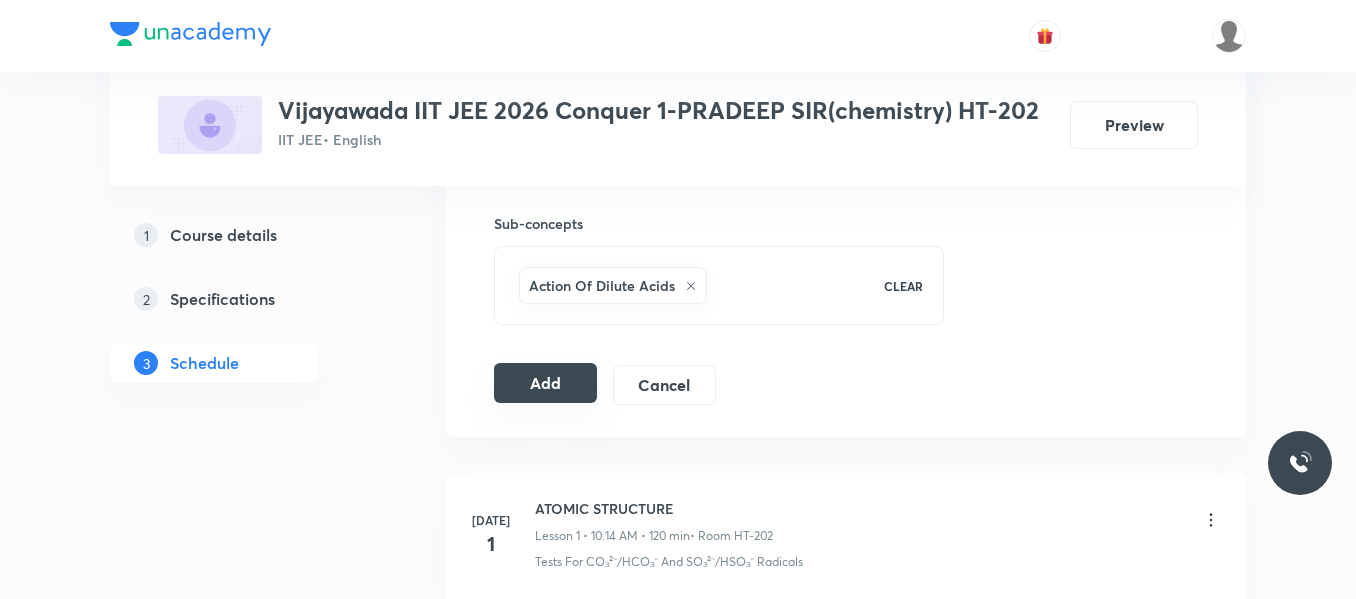 click on "Add" at bounding box center (545, 383) 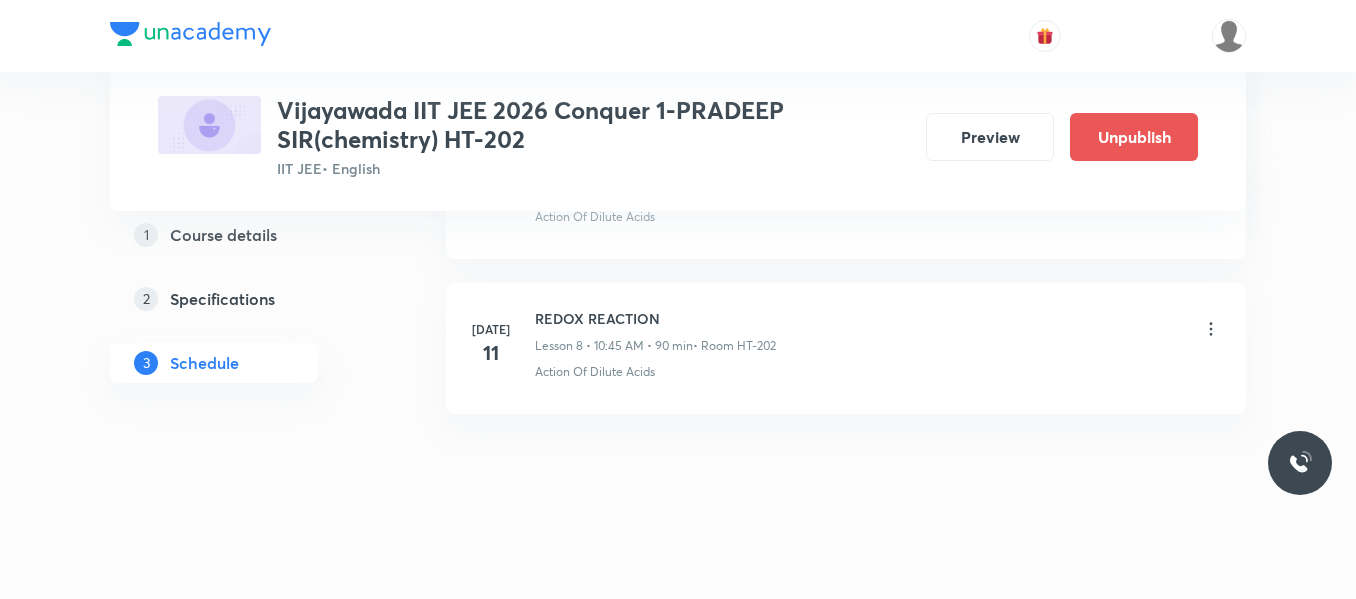 scroll, scrollTop: 1350, scrollLeft: 0, axis: vertical 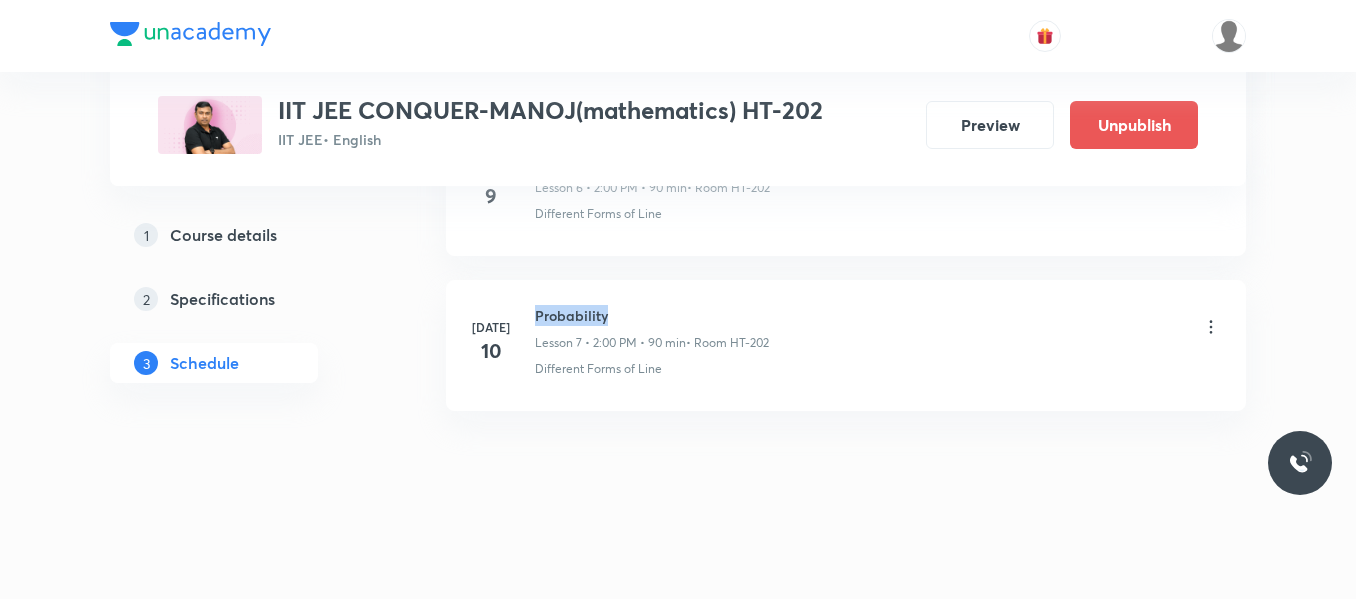 drag, startPoint x: 534, startPoint y: 314, endPoint x: 613, endPoint y: 318, distance: 79.101204 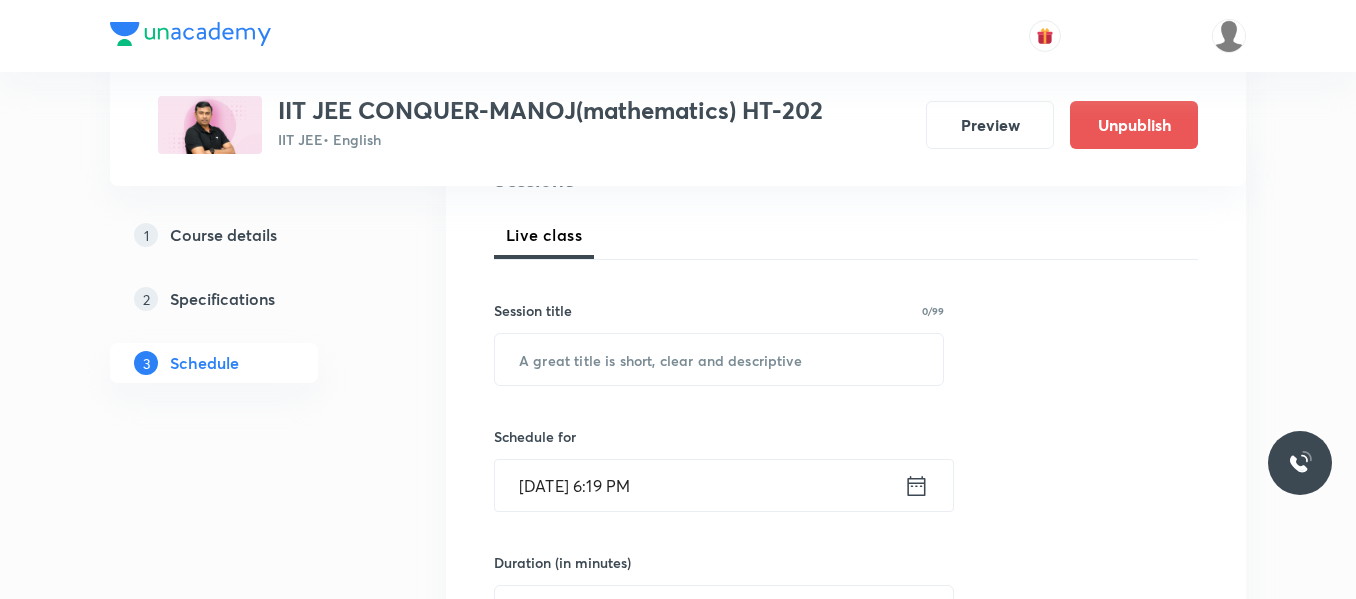 scroll, scrollTop: 389, scrollLeft: 0, axis: vertical 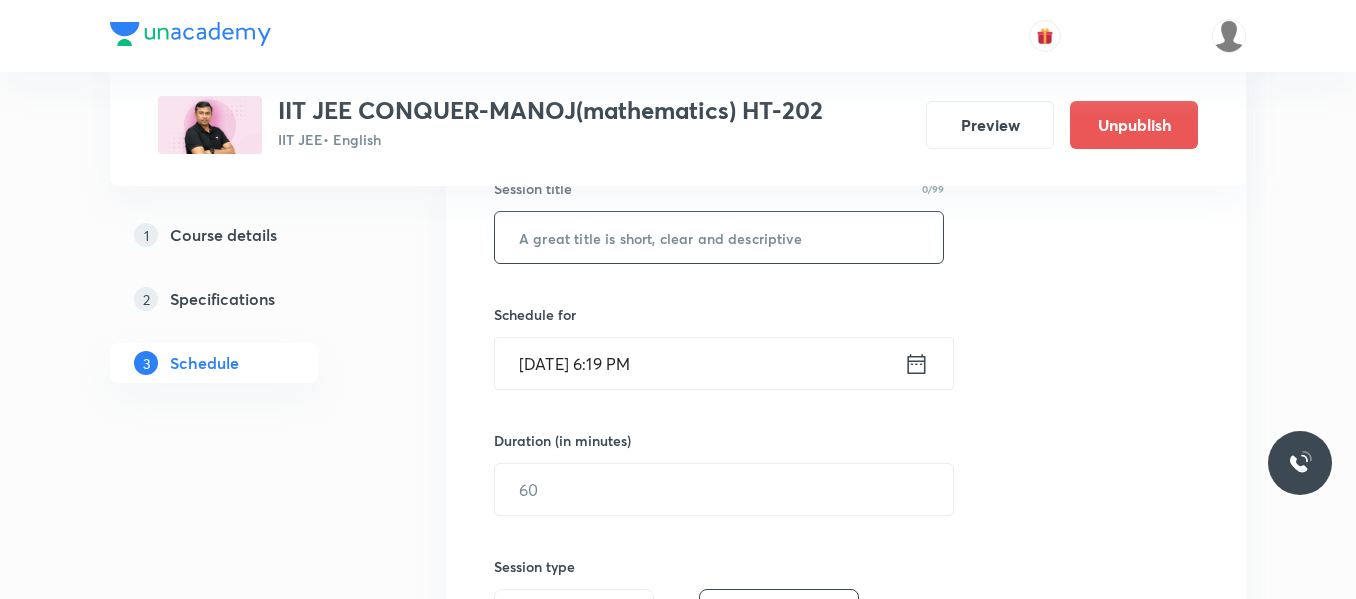 click at bounding box center [719, 237] 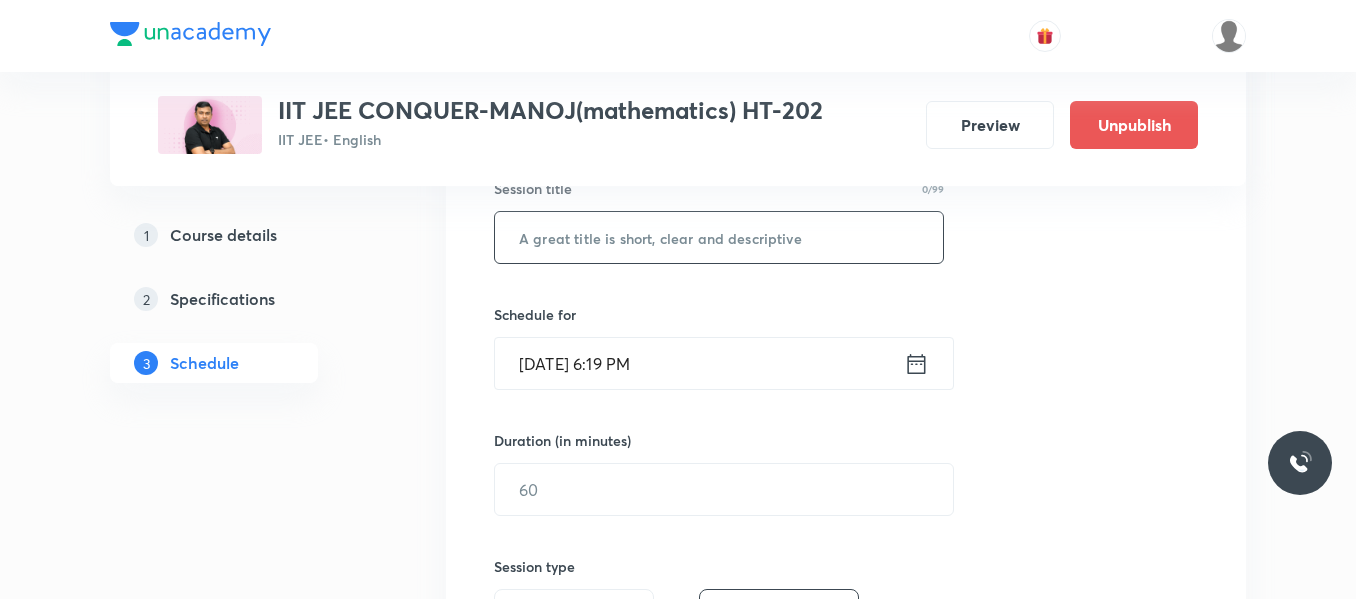 paste on "Probability" 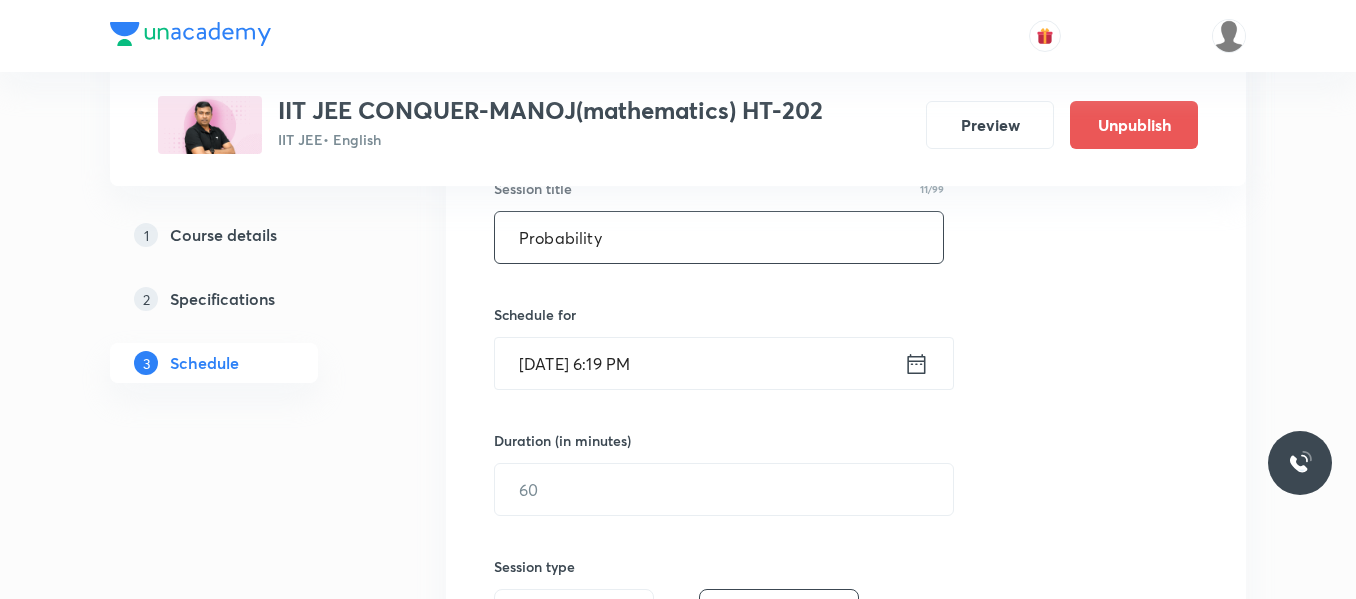 type on "Probability" 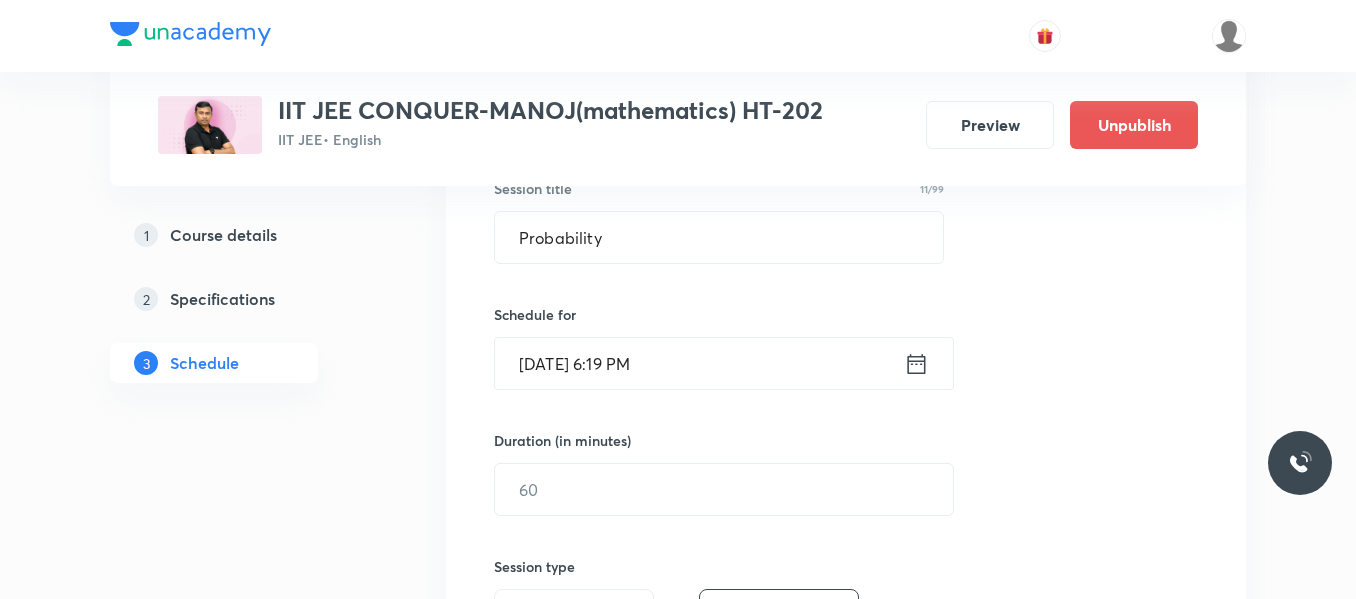 click 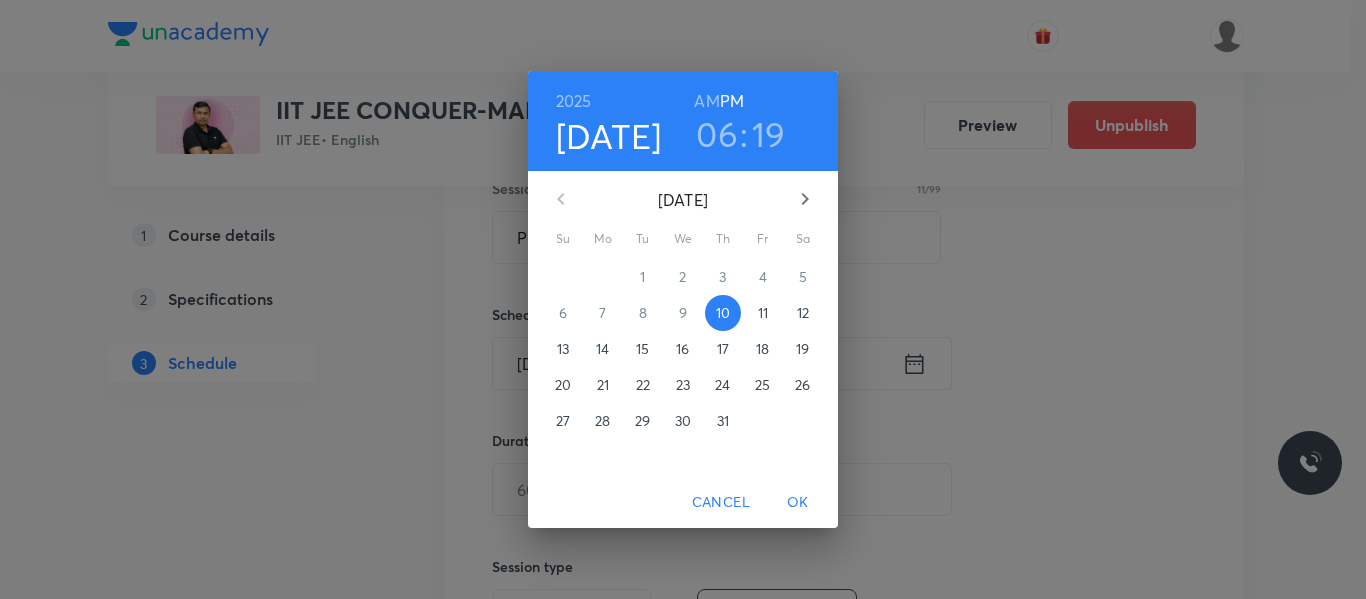click on "11" at bounding box center [763, 313] 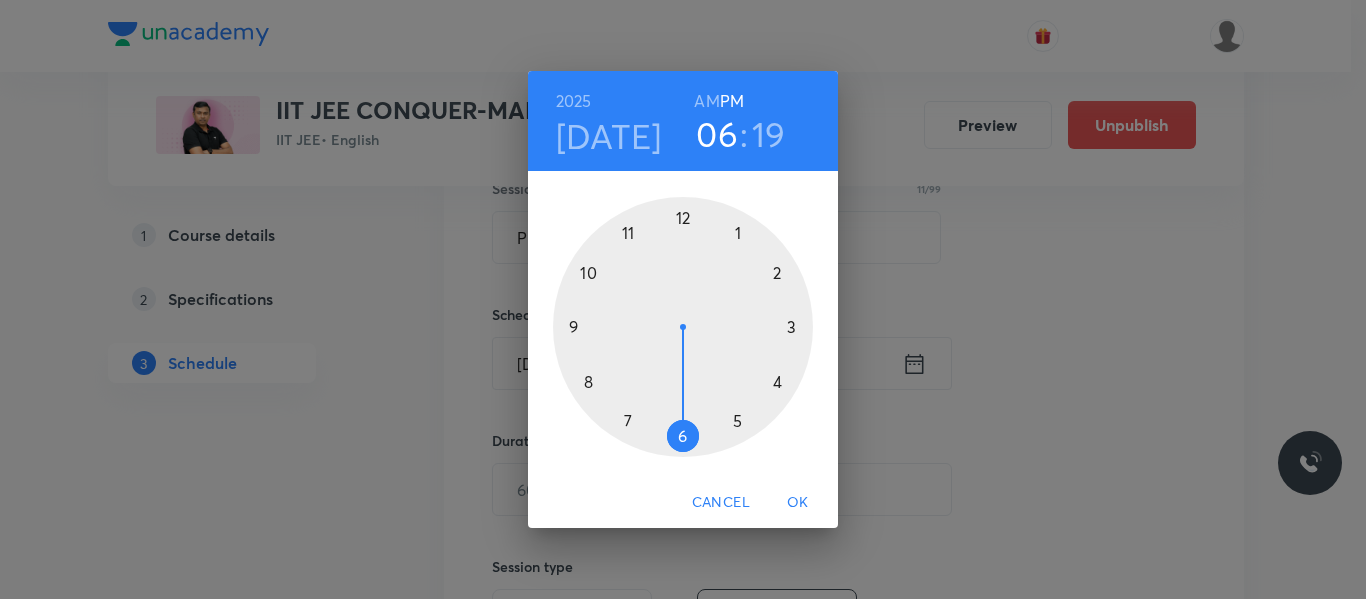 click at bounding box center (683, 327) 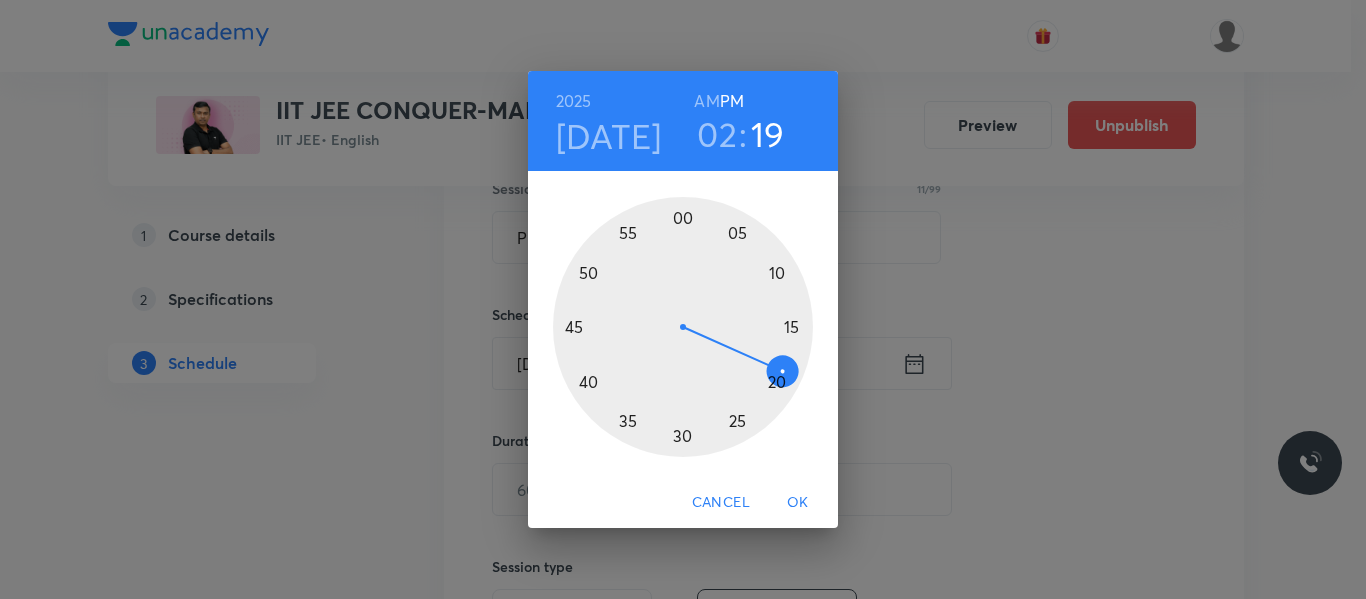 click at bounding box center [683, 327] 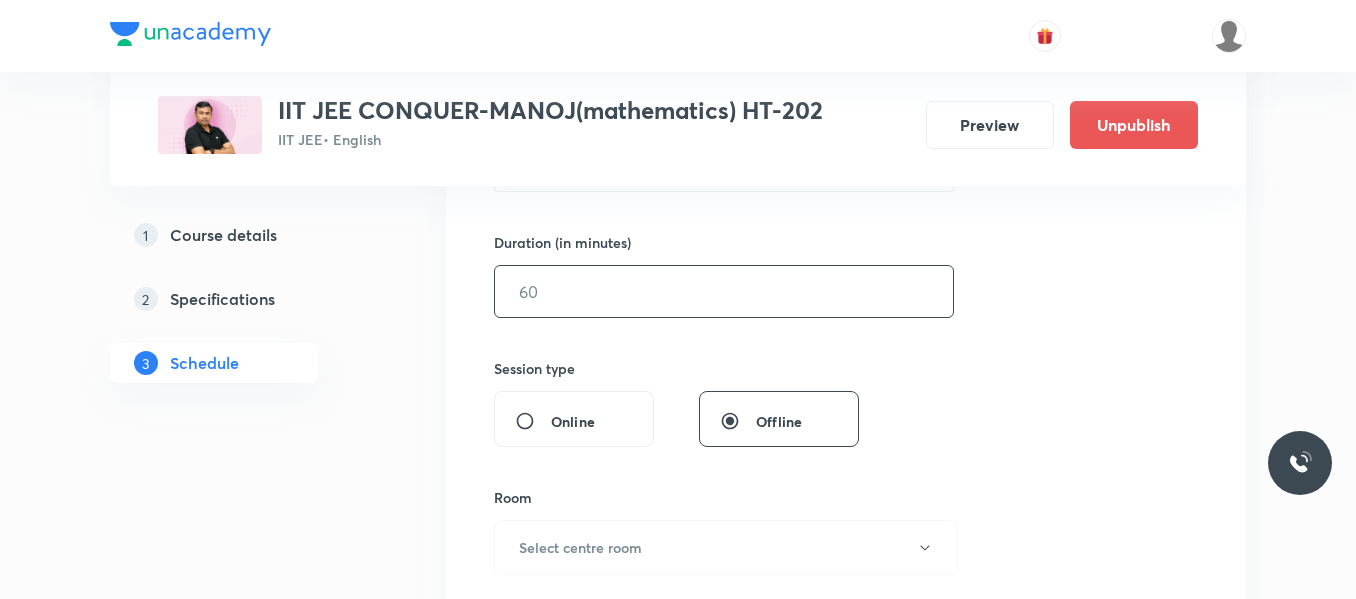 scroll, scrollTop: 589, scrollLeft: 0, axis: vertical 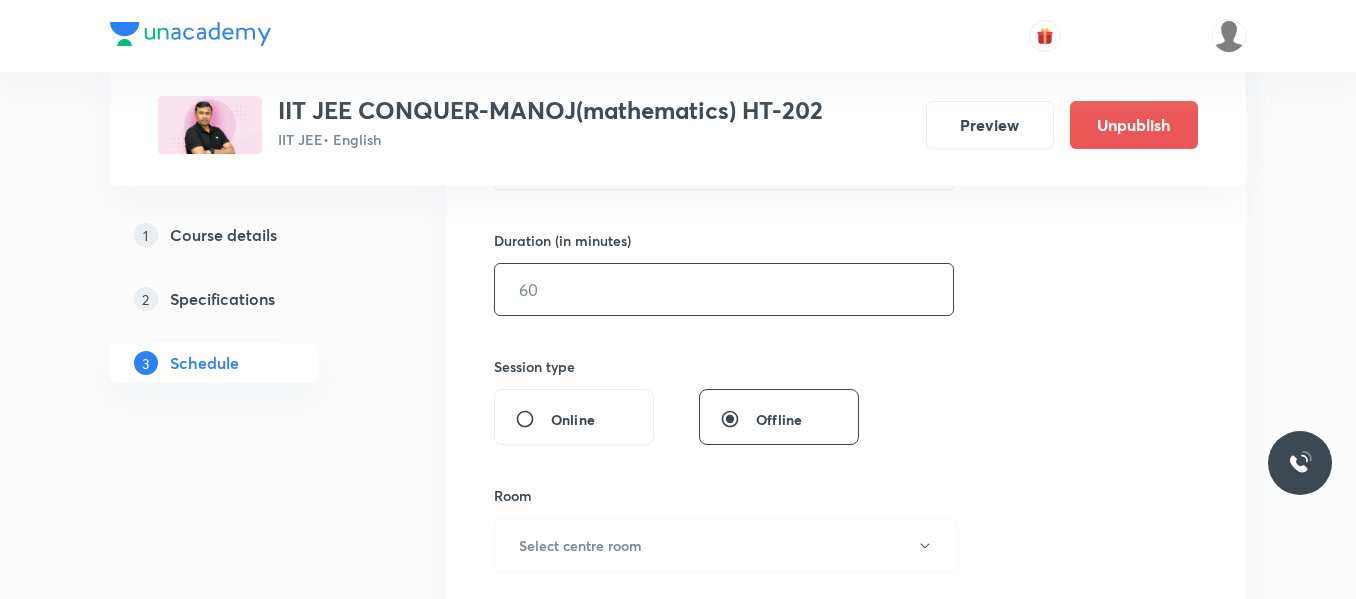click at bounding box center [724, 289] 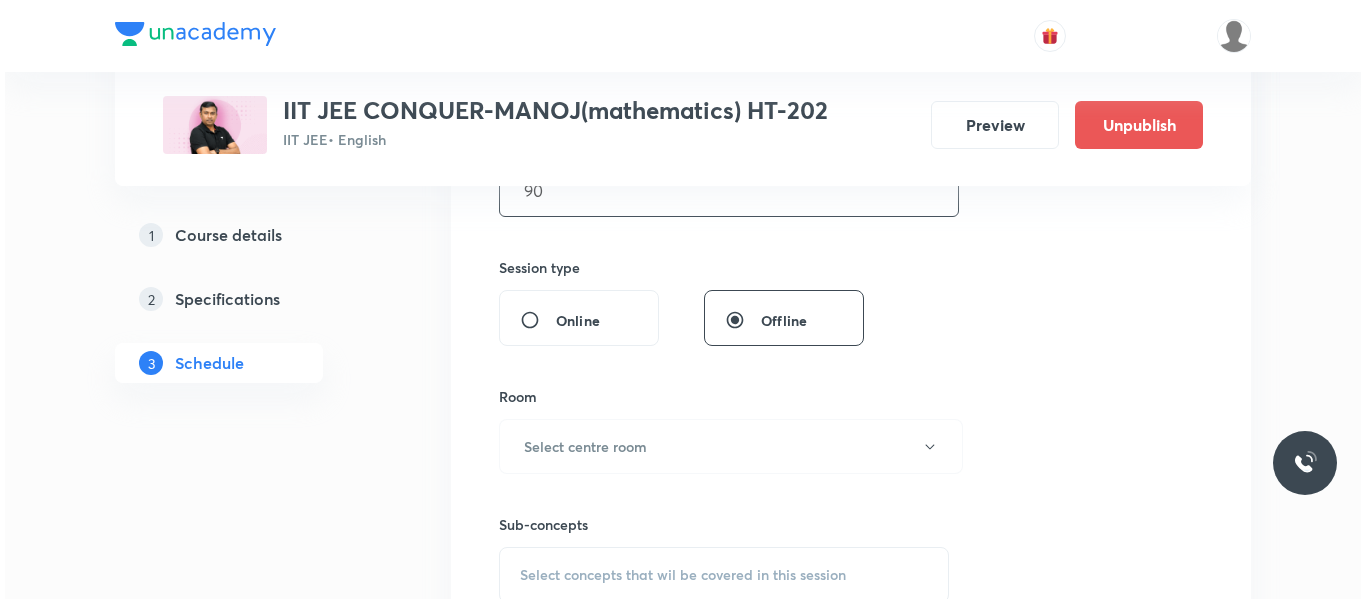 scroll, scrollTop: 689, scrollLeft: 0, axis: vertical 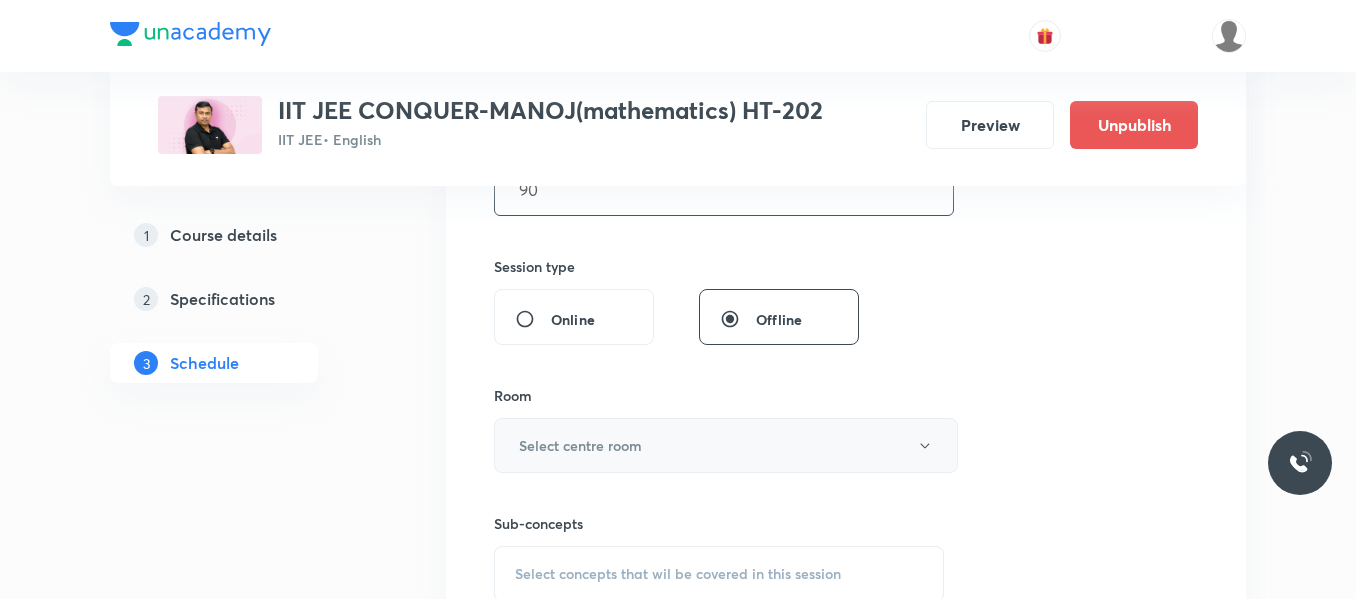 type on "90" 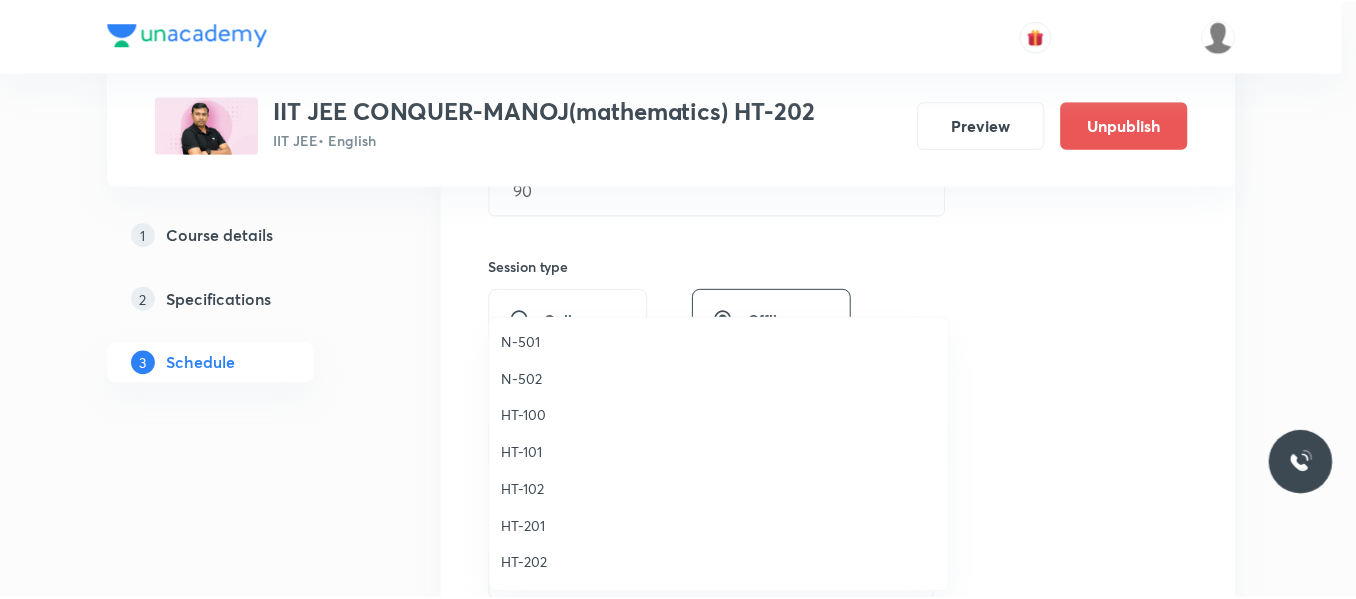 scroll, scrollTop: 700, scrollLeft: 0, axis: vertical 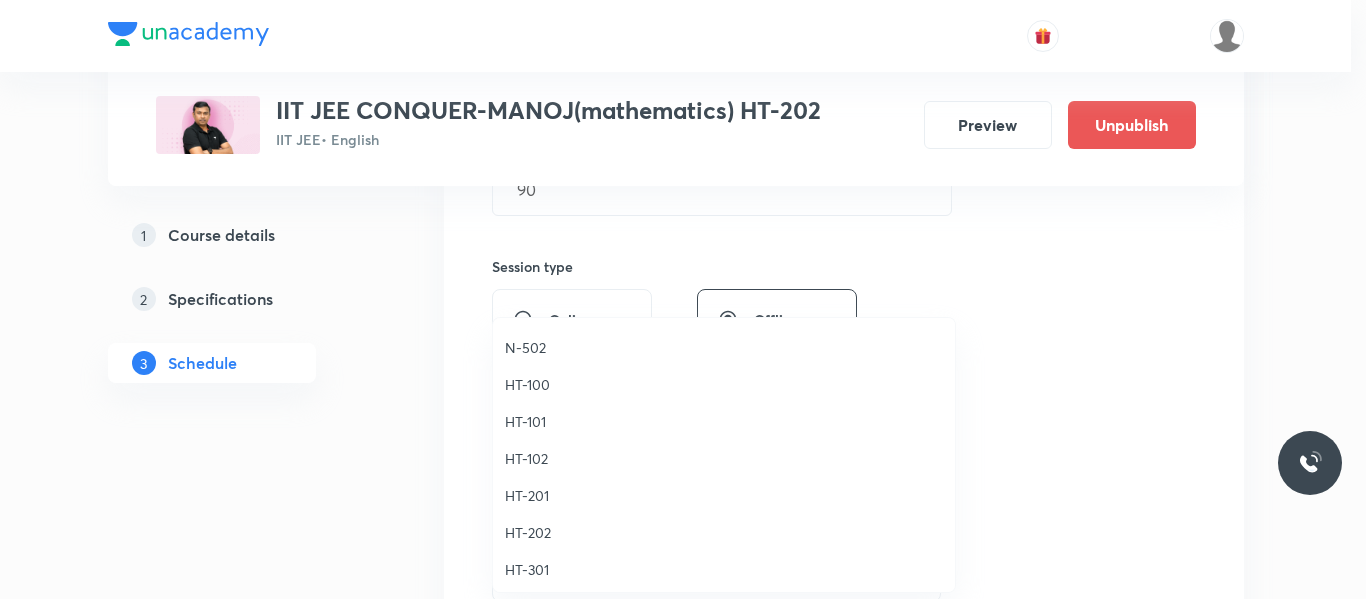 click on "HT-202" at bounding box center (724, 532) 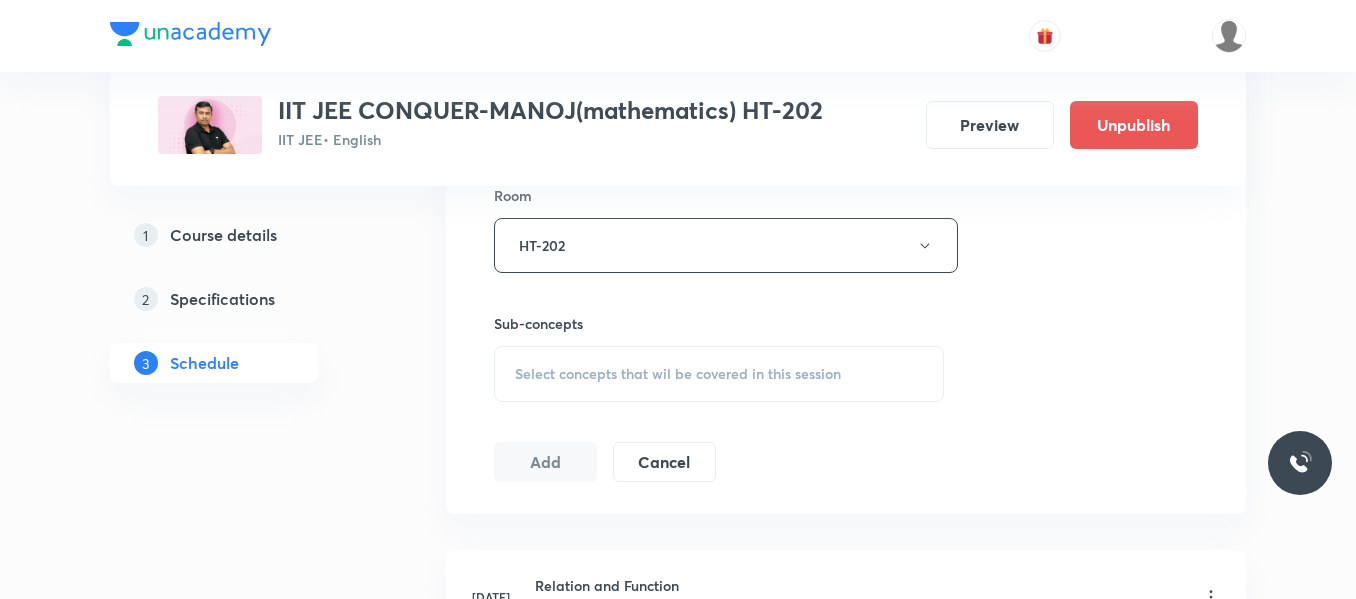 click on "Select concepts that wil be covered in this session" at bounding box center [719, 374] 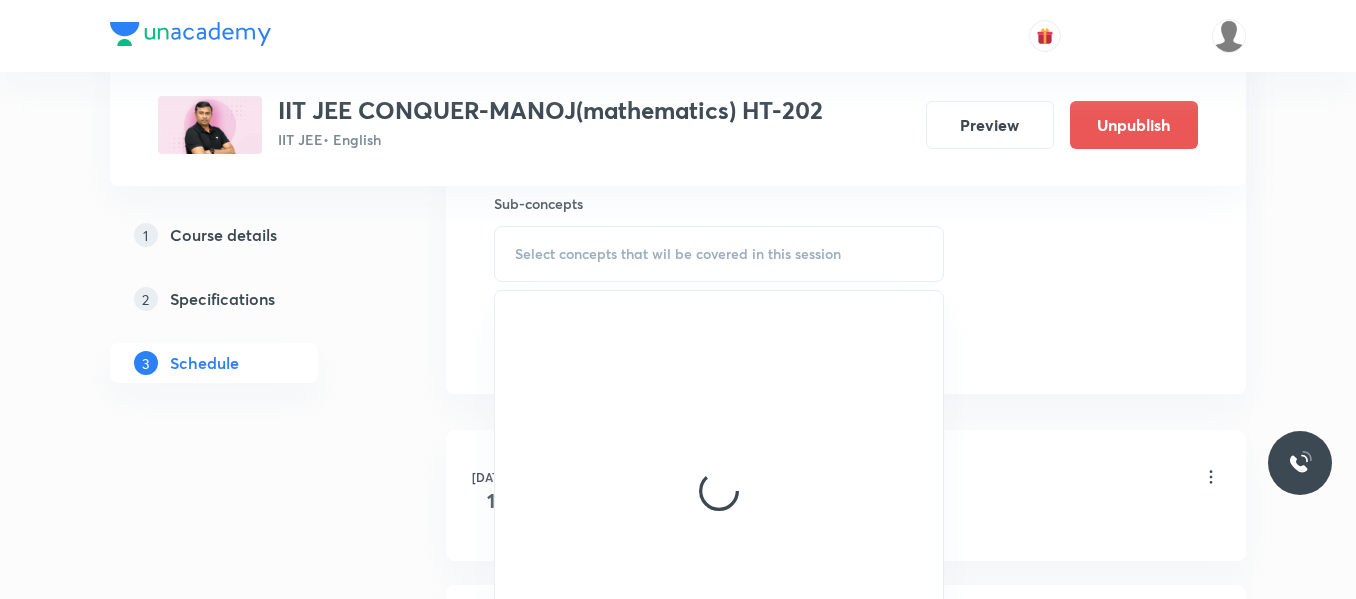 scroll, scrollTop: 1089, scrollLeft: 0, axis: vertical 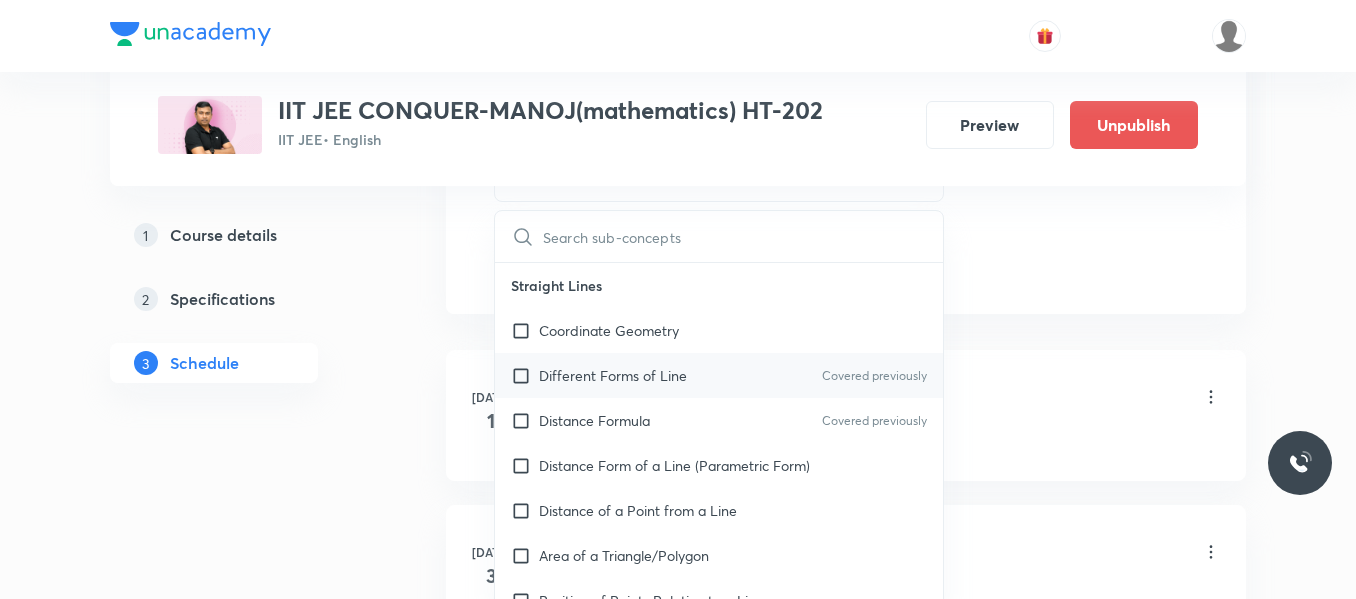 click on "Different Forms of Line" at bounding box center (613, 375) 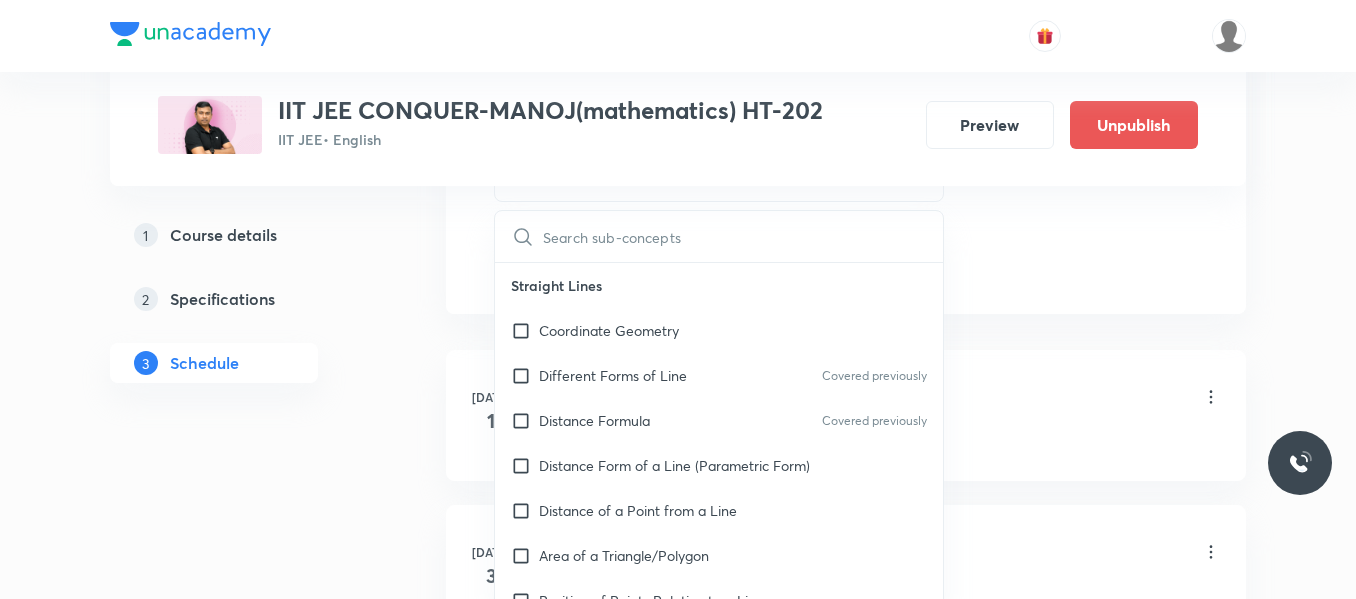 checkbox on "true" 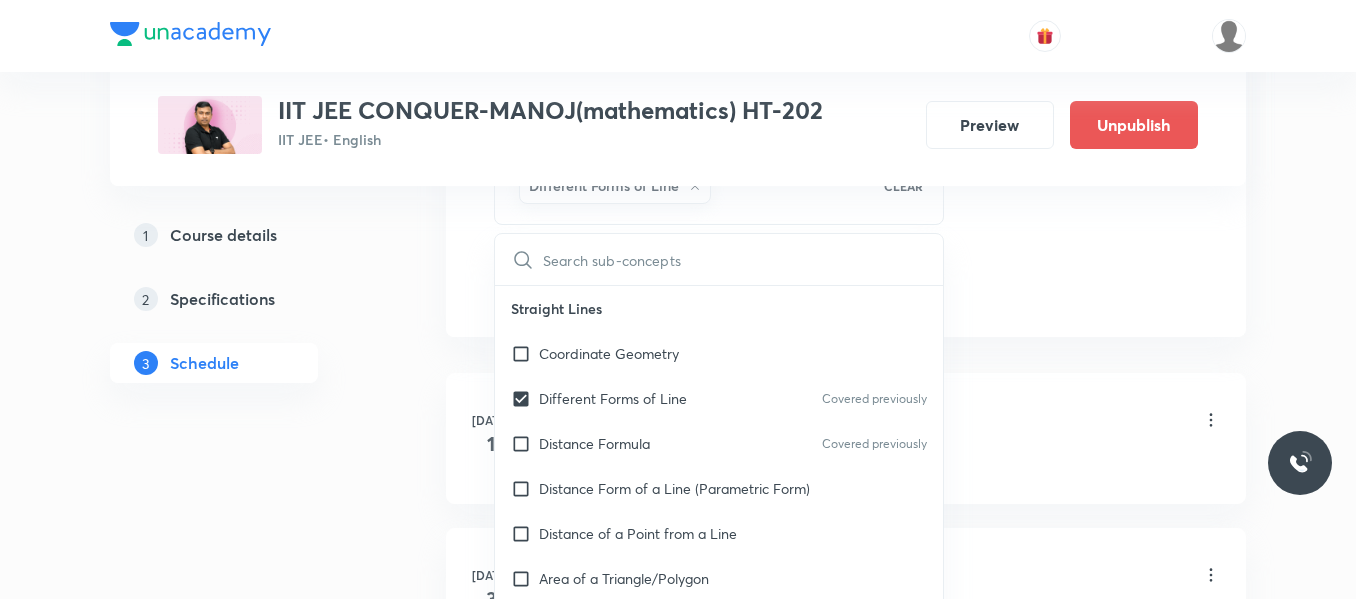 click on "Session  8 Live class Session title 11/99 Probability ​ Schedule for [DATE] 2:00 PM ​ Duration (in minutes) 90 ​   Session type Online Offline Room HT-202 Sub-concepts Different Forms of Line CLEAR ​ Straight Lines Coordinate Geometry Different Forms of Line Covered previously Distance Formula Covered previously Distance Form of a Line (Parametric Form) Distance of a Point from a Line Area of a Triangle/Polygon Position of Points Relative to a Line Section Formula Concurrency of Three Lines Coordinates of Different Centers of a Triangle Locus and Equation to a Locus Equations of Bisectors of the Angles between the Lines Polar Coordinates Family of Straight Lines Shifting of Origin General Equation of Second Degree Rotation of Axis Pair of Straight Lines Slope (Gradient) of a Line  Image and Foot of Perpendicular Angle between Two Lines Area in coordinate system Inclination of a Line Perpendicular Bisector Distance between Two Parallel Lines Circles Definition Intersection of a Line and a Circle" at bounding box center [846, -176] 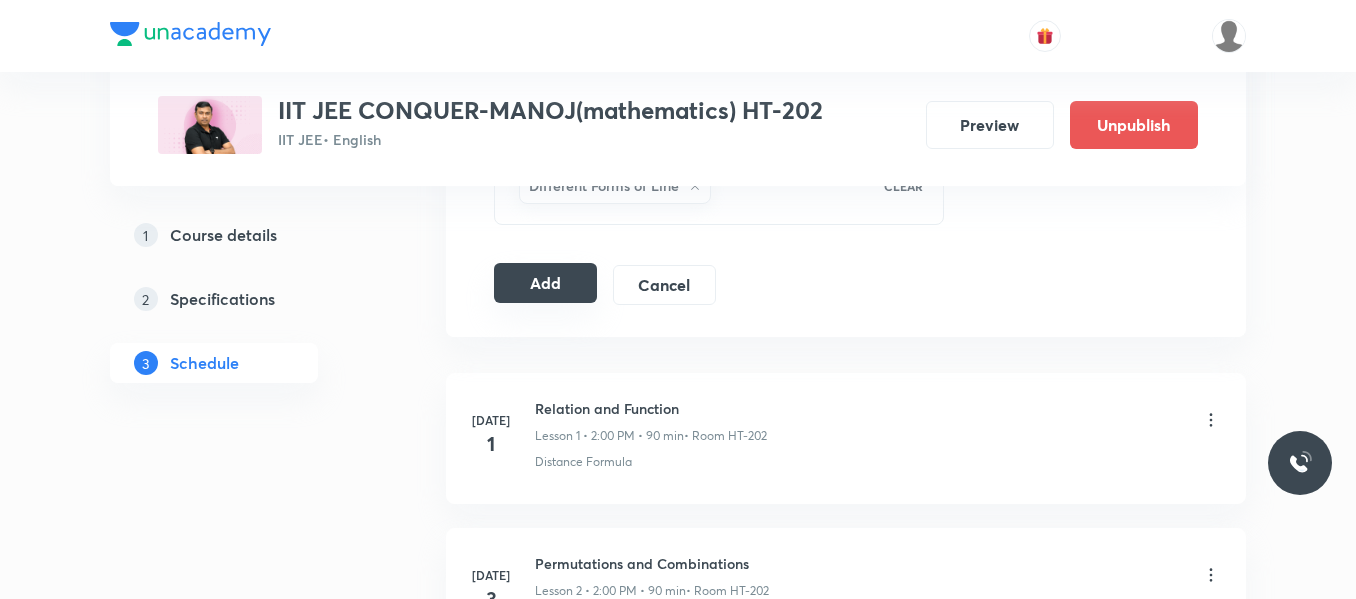 click on "Add" at bounding box center (545, 283) 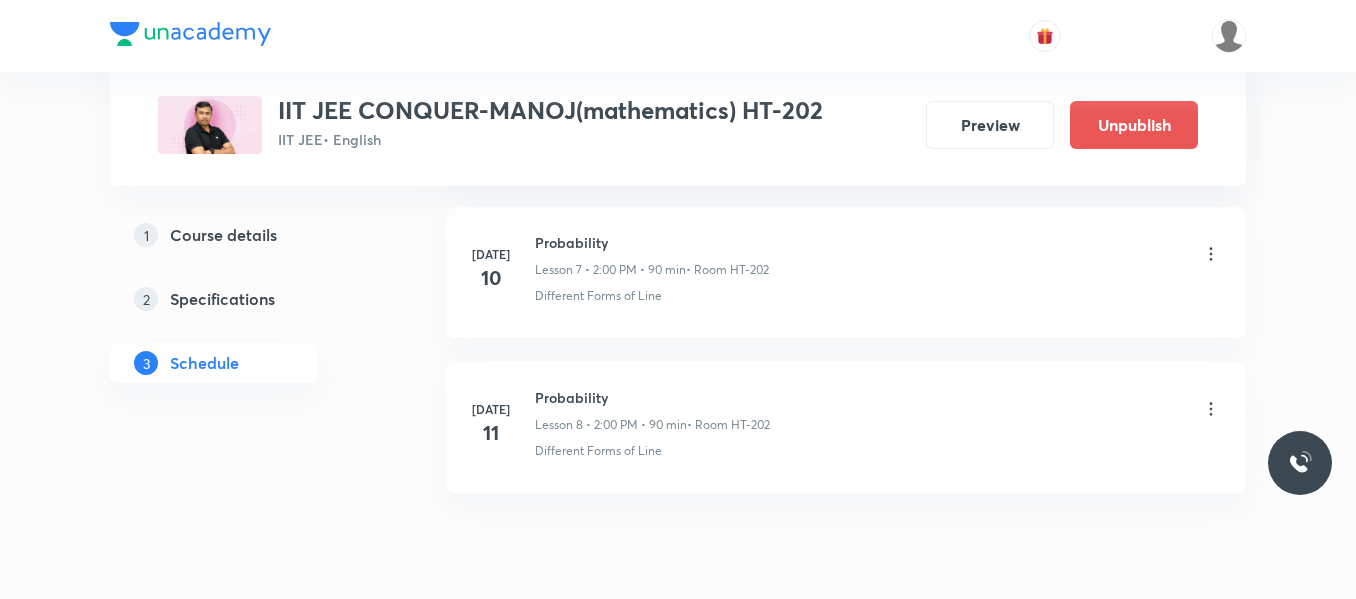 scroll, scrollTop: 1325, scrollLeft: 0, axis: vertical 